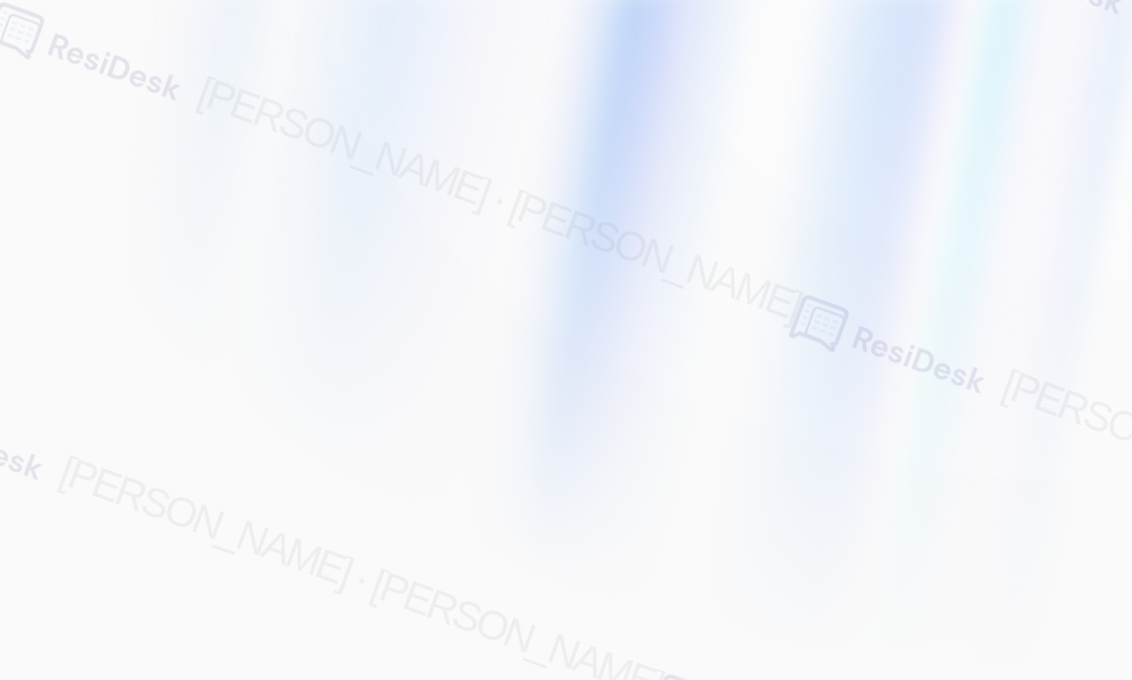 scroll, scrollTop: 0, scrollLeft: 0, axis: both 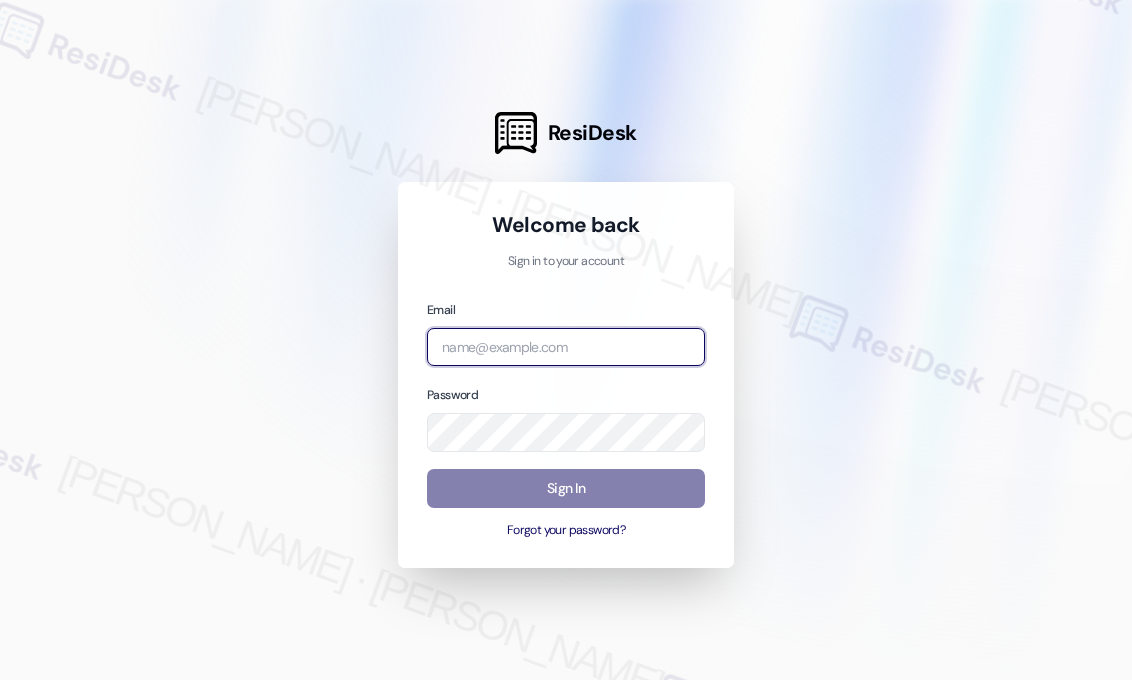 click at bounding box center (566, 347) 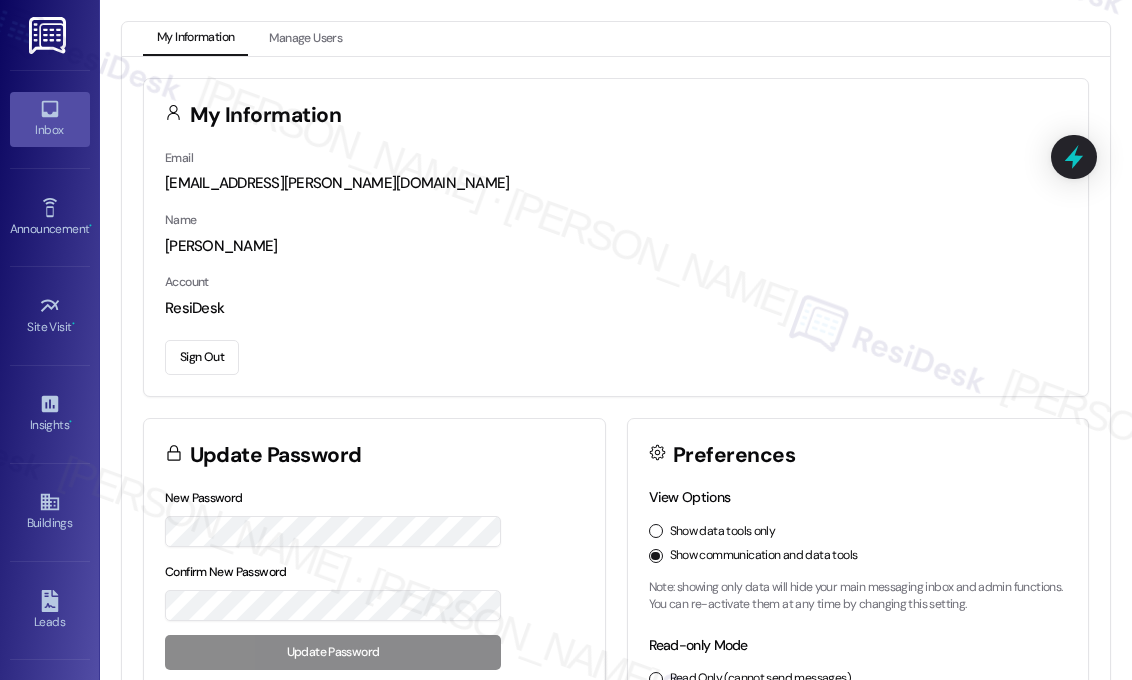 click on "Inbox" at bounding box center [50, 119] 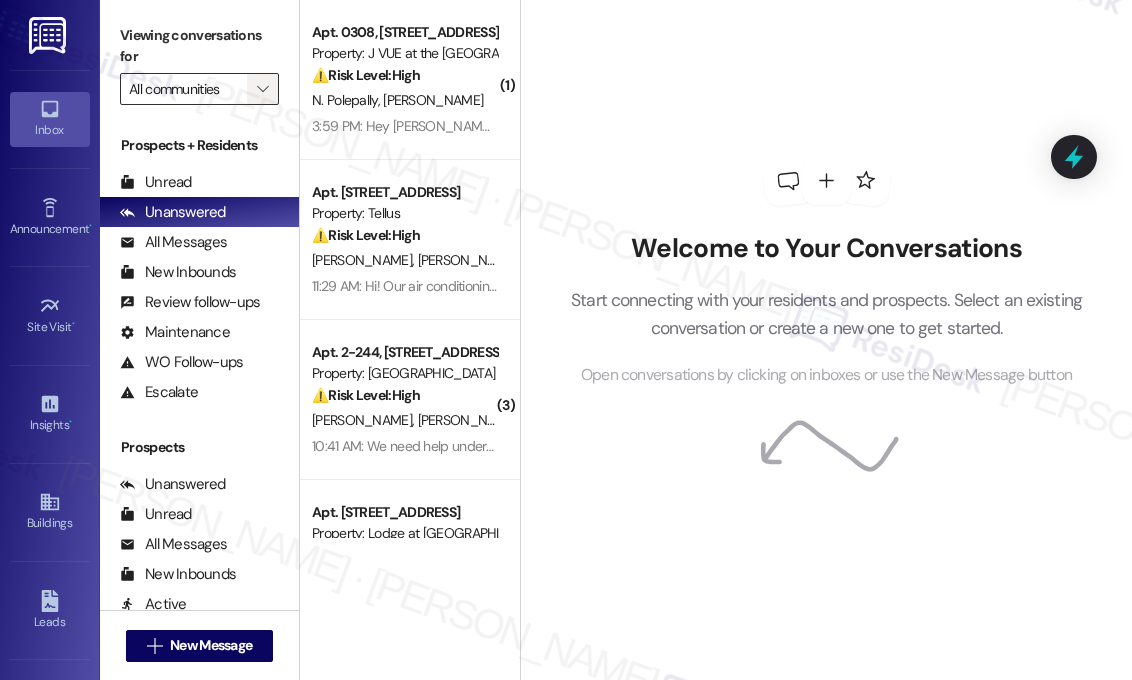 click on "" at bounding box center (262, 89) 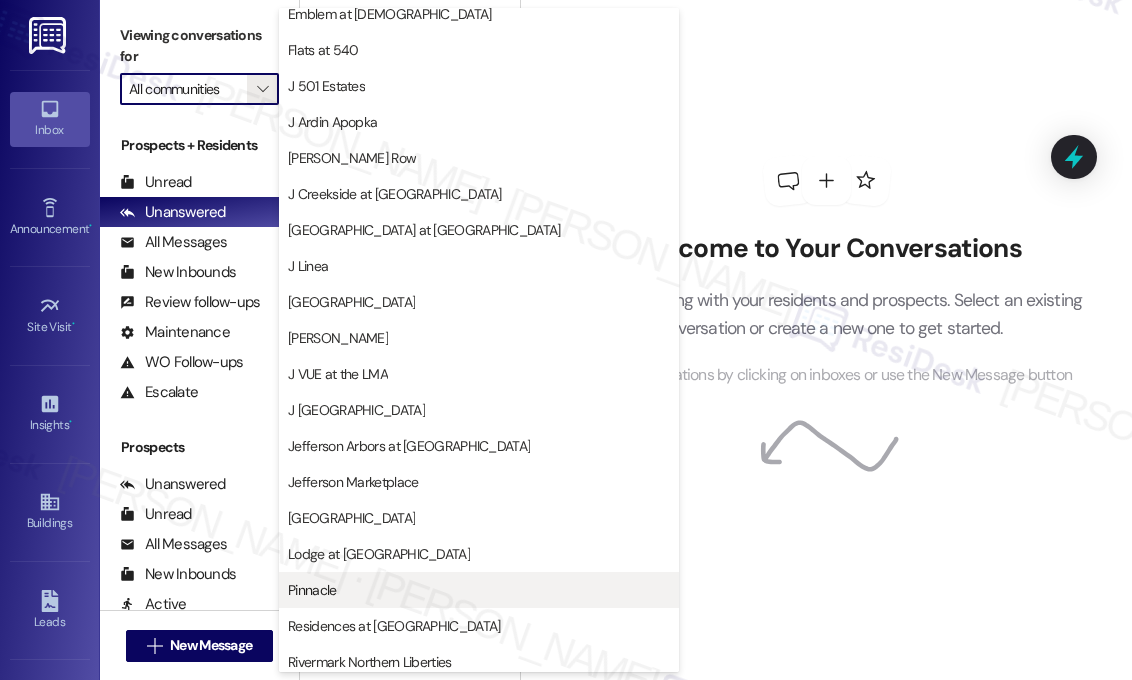 scroll, scrollTop: 144, scrollLeft: 0, axis: vertical 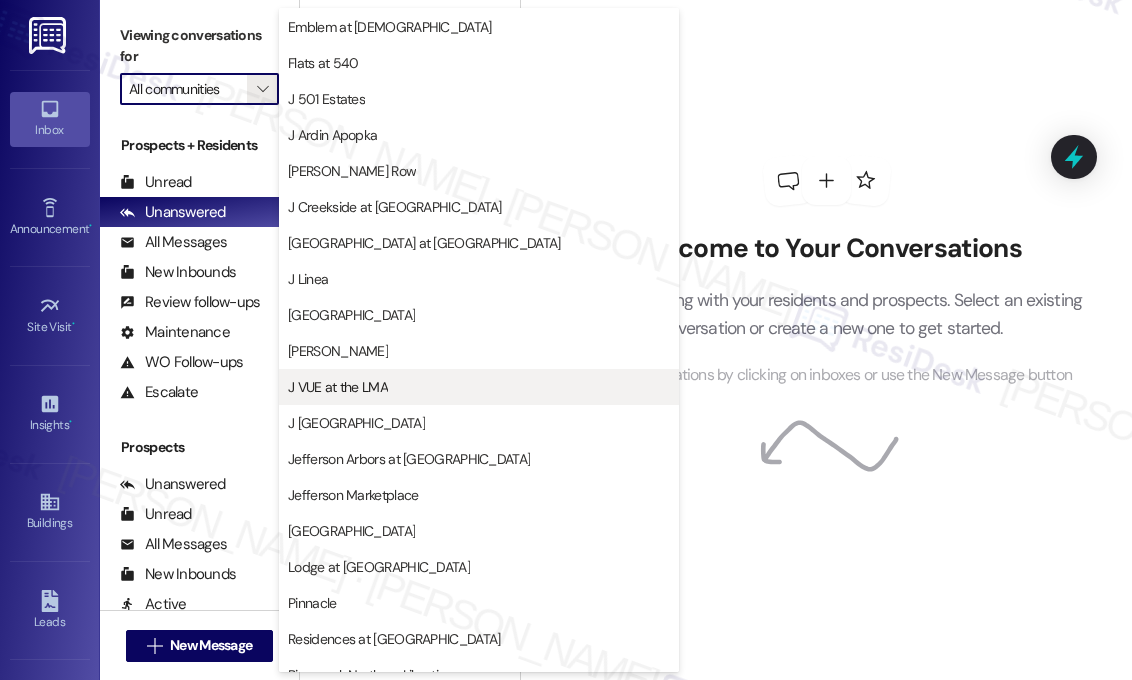 click on "J VUE at the LMA" at bounding box center (479, 387) 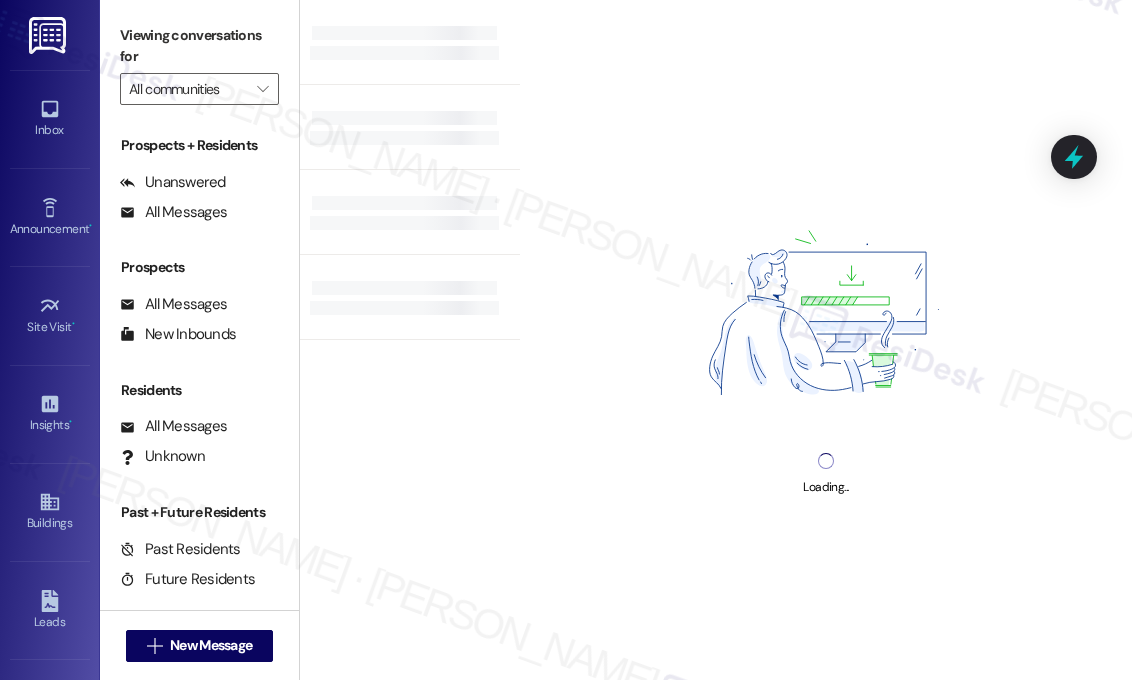 type on "J VUE at the LMA" 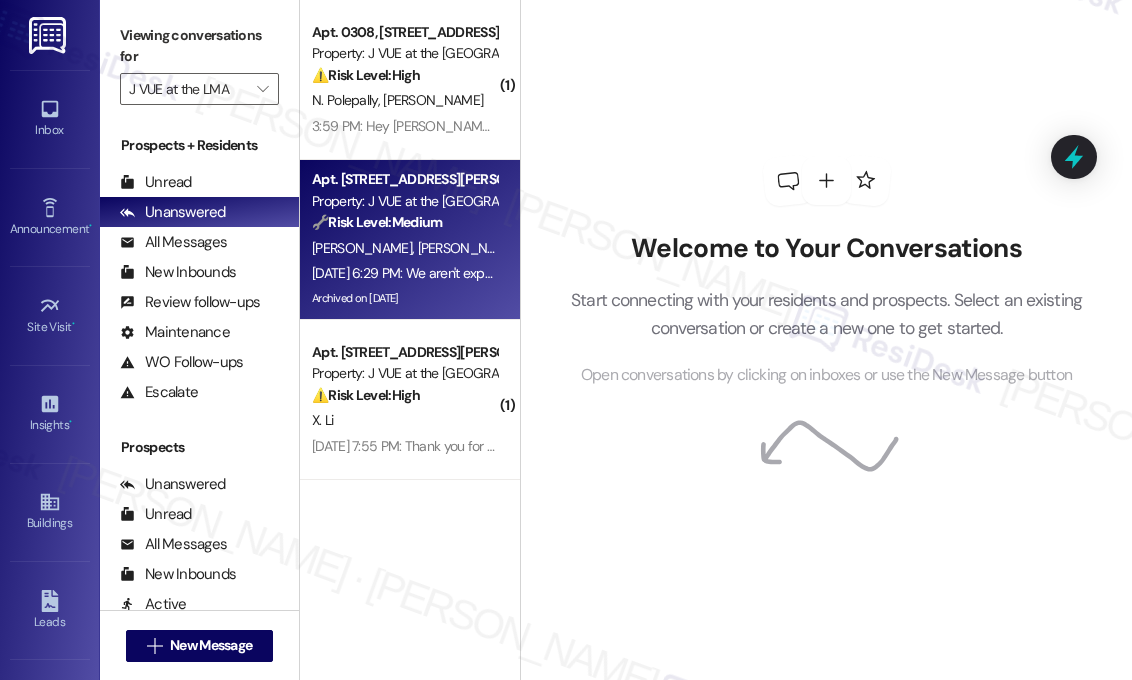 click on "[PERSON_NAME]" at bounding box center [471, 248] 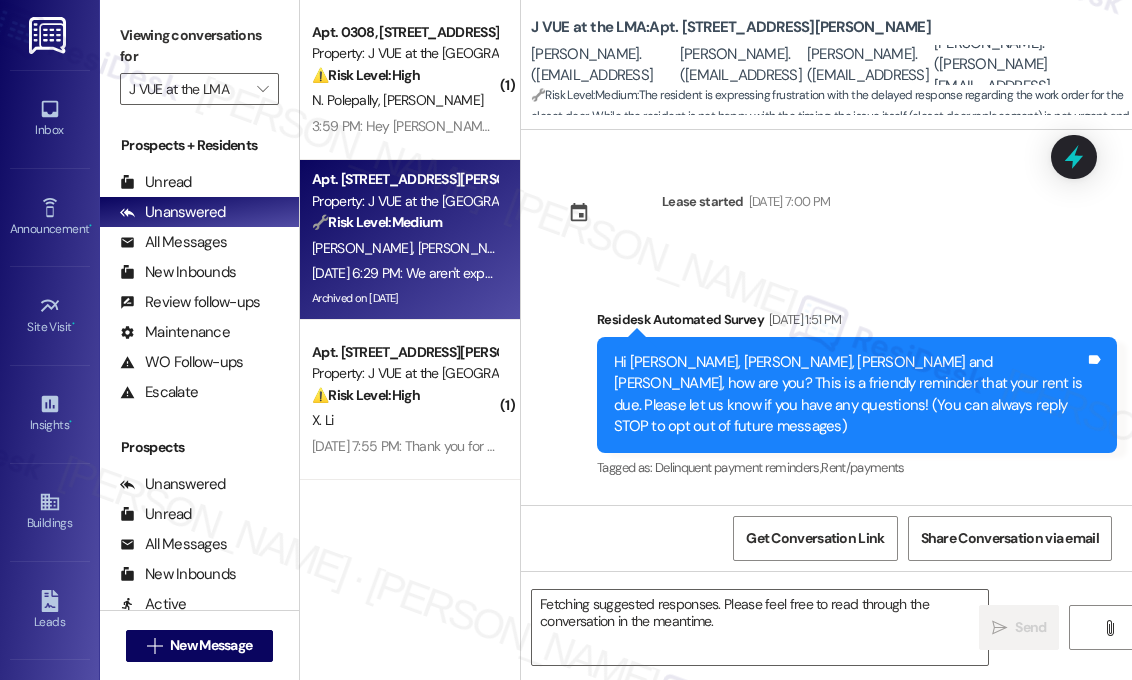 scroll, scrollTop: 19786, scrollLeft: 0, axis: vertical 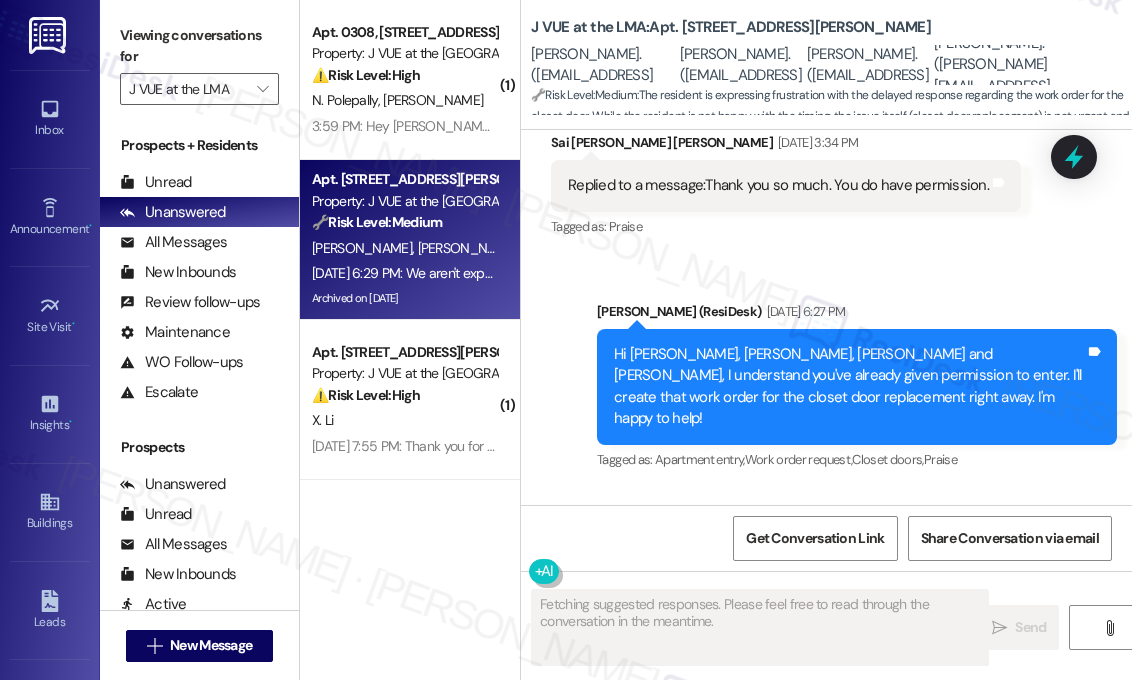 click on "Received via SMS Sai [PERSON_NAME] [PERSON_NAME] [DATE] 6:29 PM We aren't expecting this late reply  Tags and notes Tagged as:   Bad communication Click to highlight conversations about Bad communication" at bounding box center [826, 573] 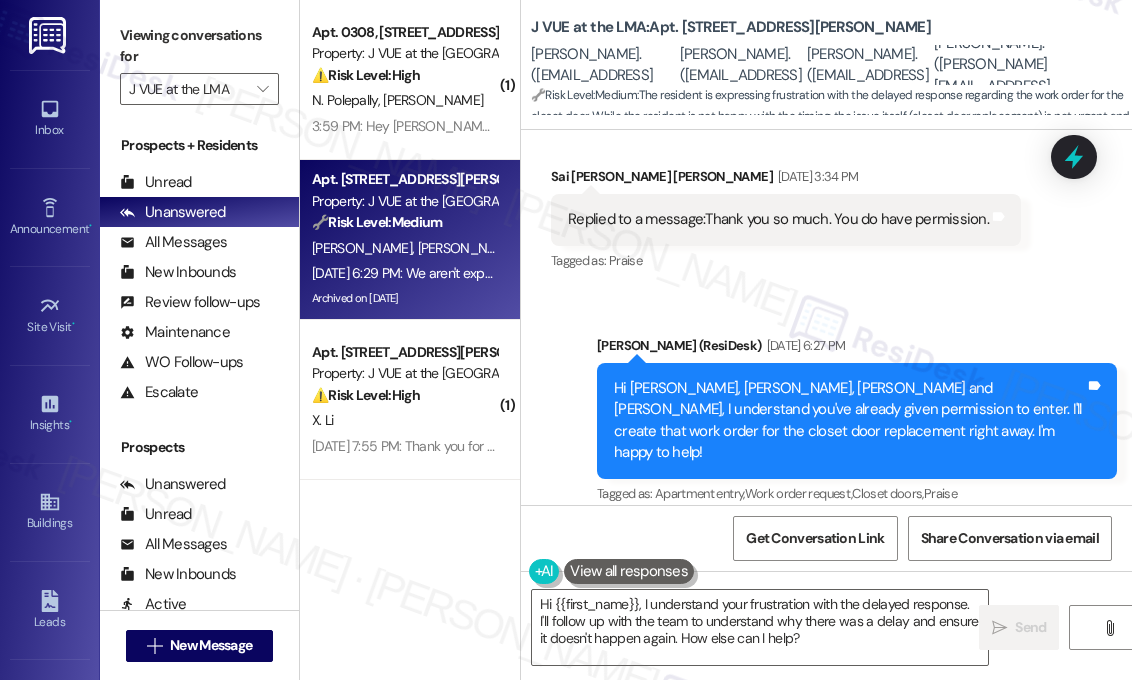 scroll, scrollTop: 19786, scrollLeft: 0, axis: vertical 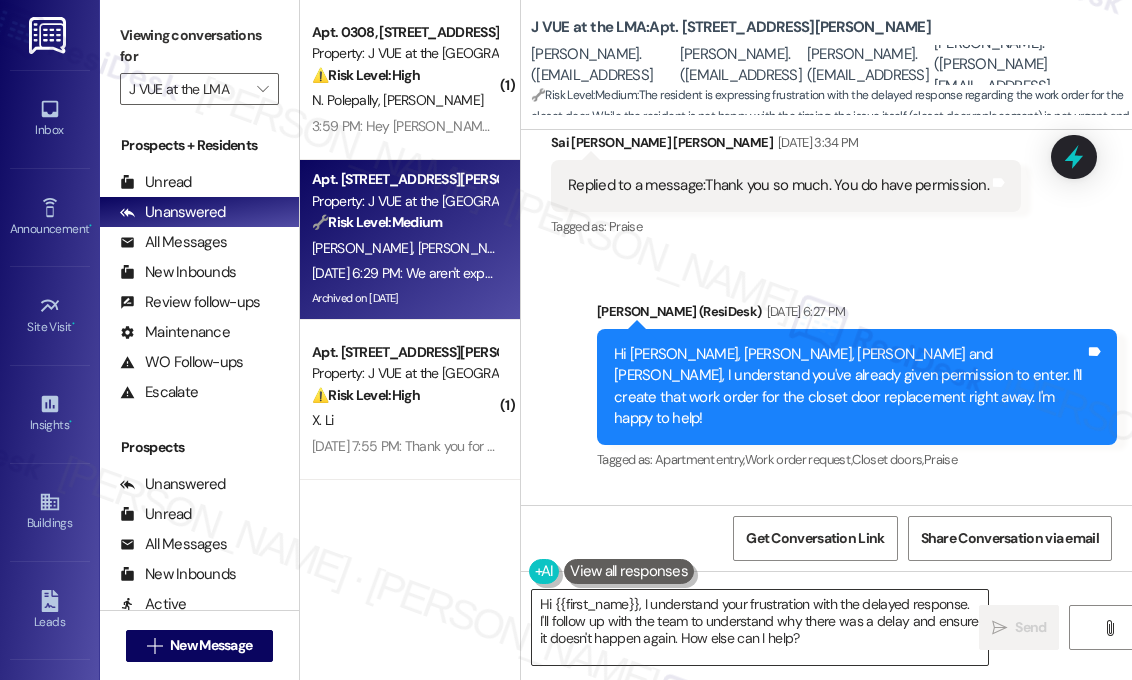 click on "Hi {{first_name}}, I understand your frustration with the delayed response. I'll follow up with the team to understand why there was a delay and ensure it doesn't happen again. How else can I help?" at bounding box center [760, 627] 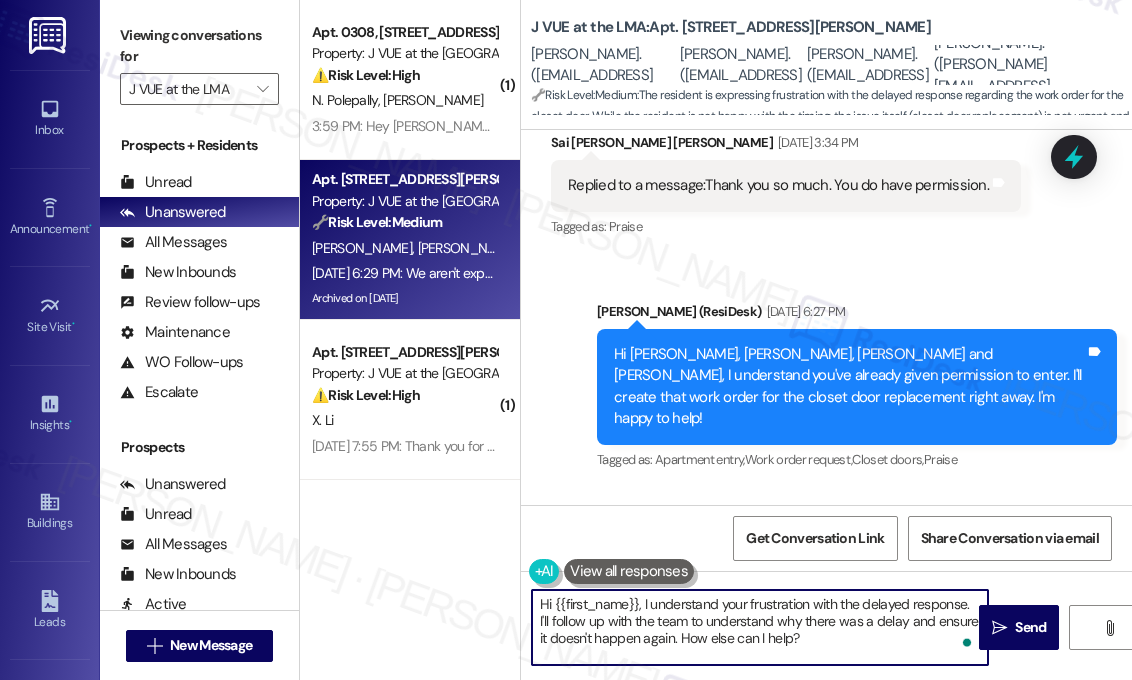 click on "Received via SMS Sai [PERSON_NAME] [PERSON_NAME] [DATE] 6:29 PM We aren't expecting this late reply  Tags and notes Tagged as:   Bad communication Click to highlight conversations about Bad communication" at bounding box center (826, 573) 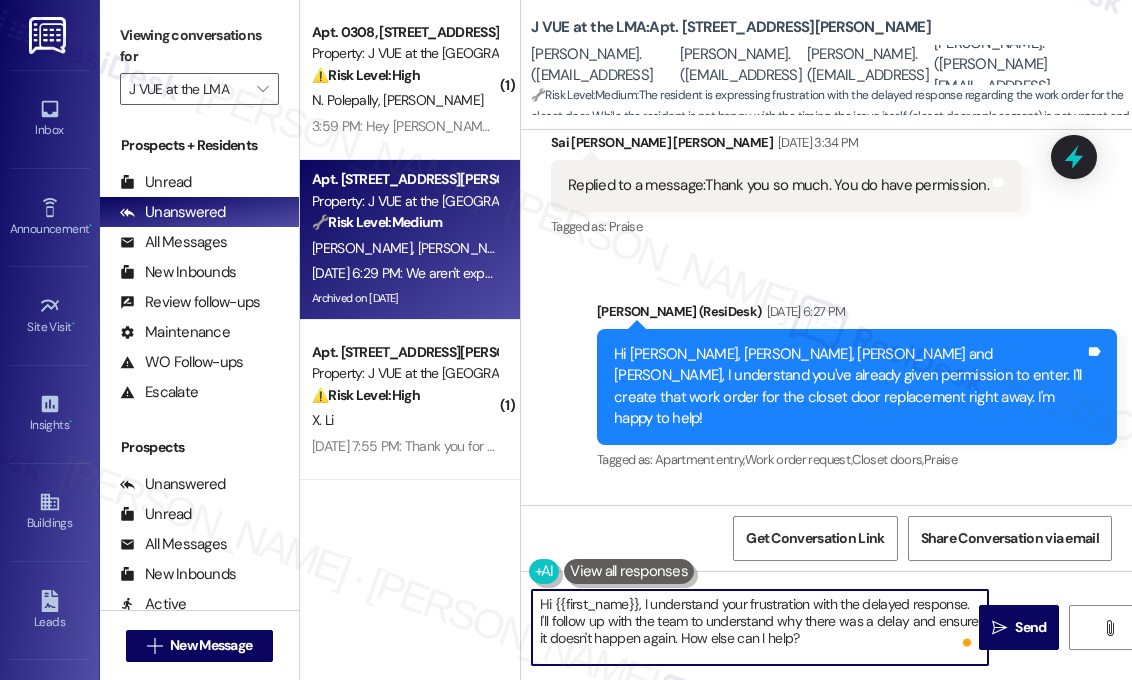 drag, startPoint x: 900, startPoint y: 639, endPoint x: 968, endPoint y: 603, distance: 76.941536 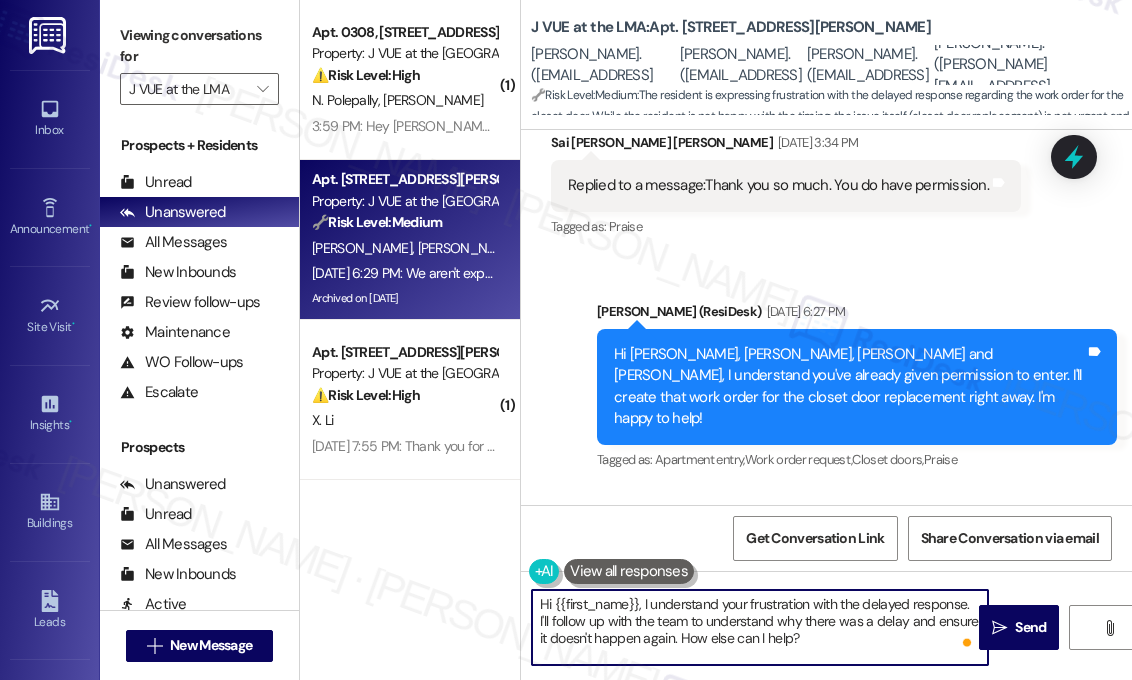 click on "Hi {{first_name}}, I understand your frustration with the delayed response. I'll follow up with the team to understand why there was a delay and ensure it doesn't happen again. How else can I help?" at bounding box center [760, 627] 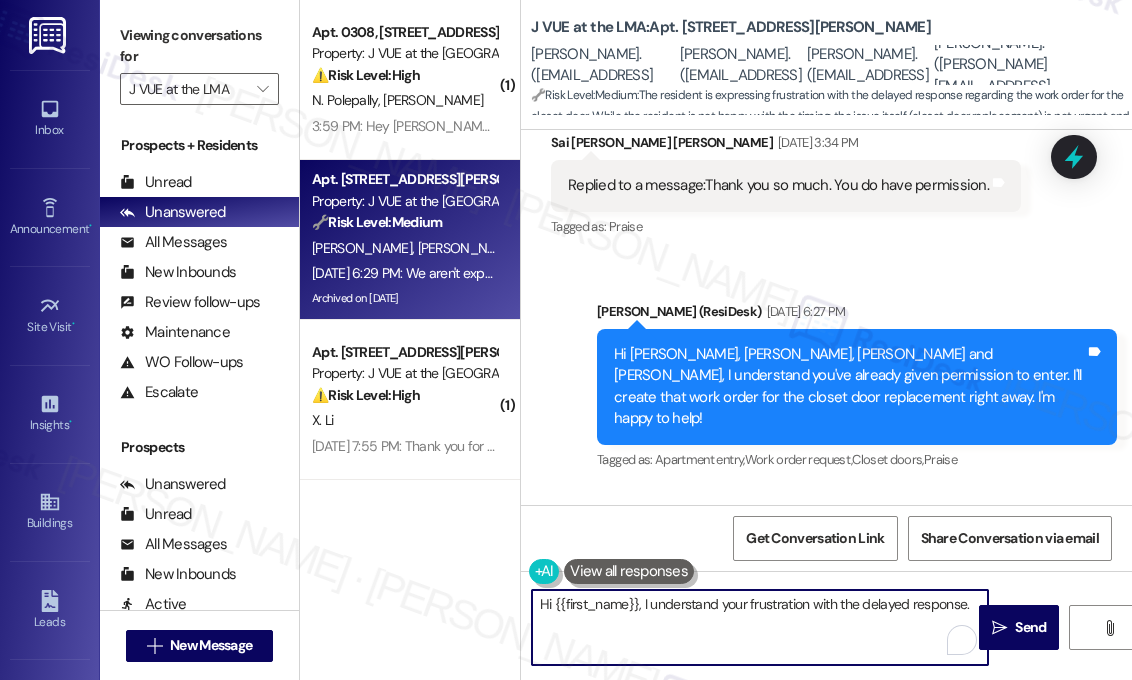 click on "Hi {{first_name}}, I understand your frustration with the delayed response." at bounding box center (760, 627) 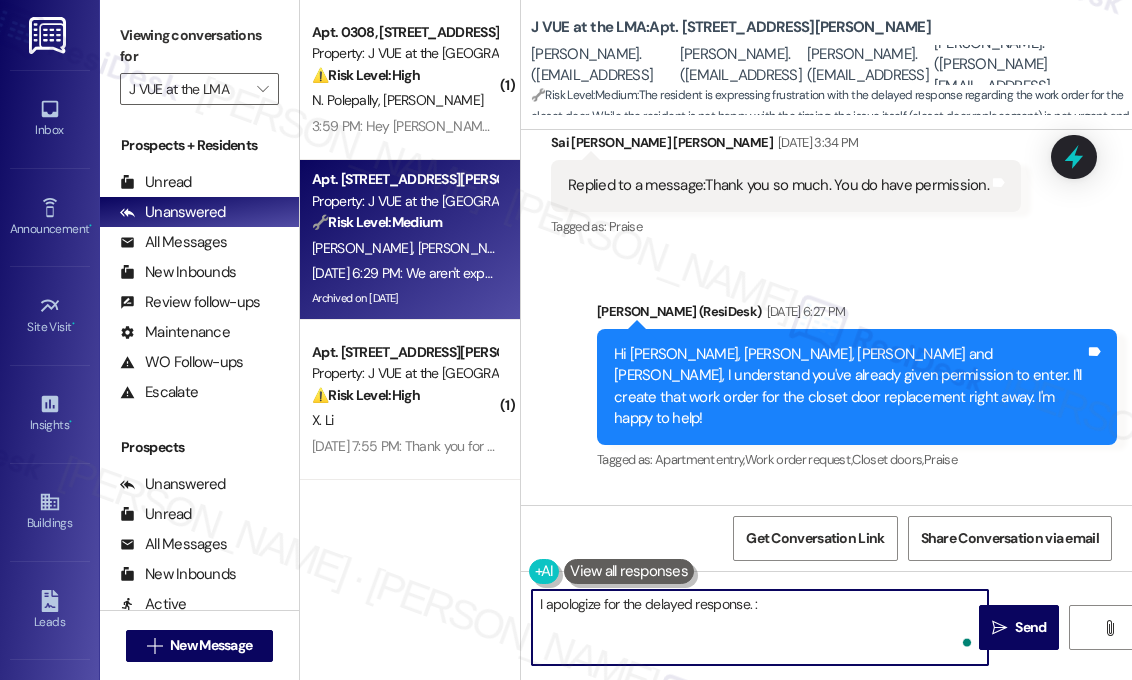 type on "I apologize for the delayed response." 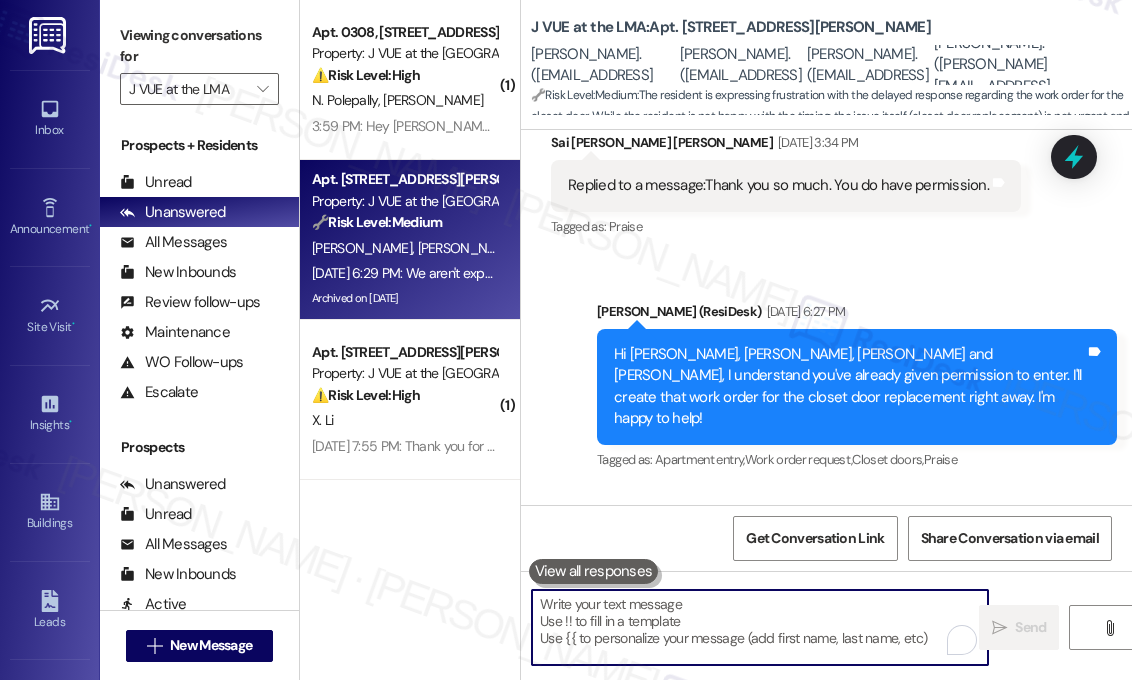 scroll, scrollTop: 19785, scrollLeft: 0, axis: vertical 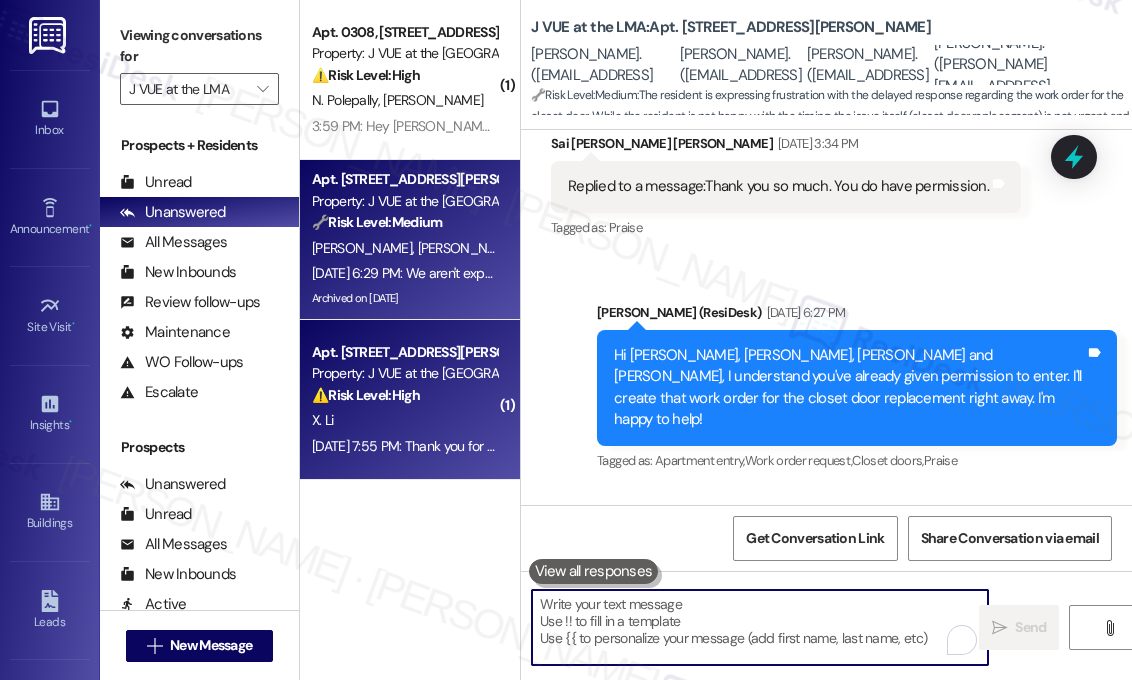 type 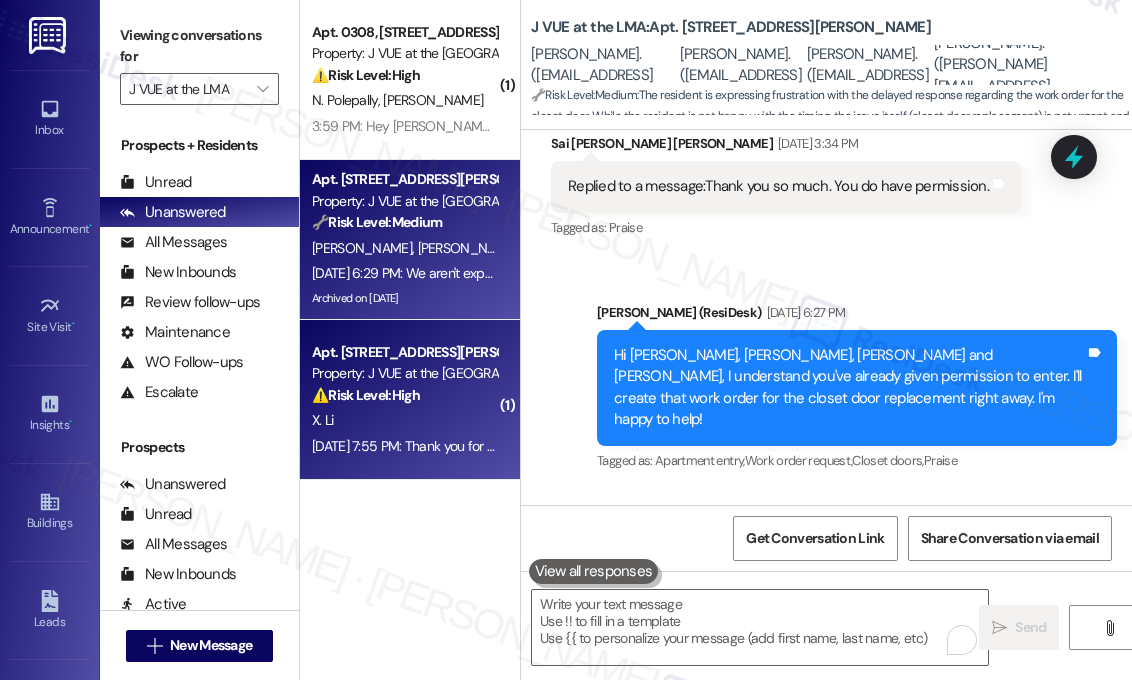 click on "X. Li" at bounding box center (404, 420) 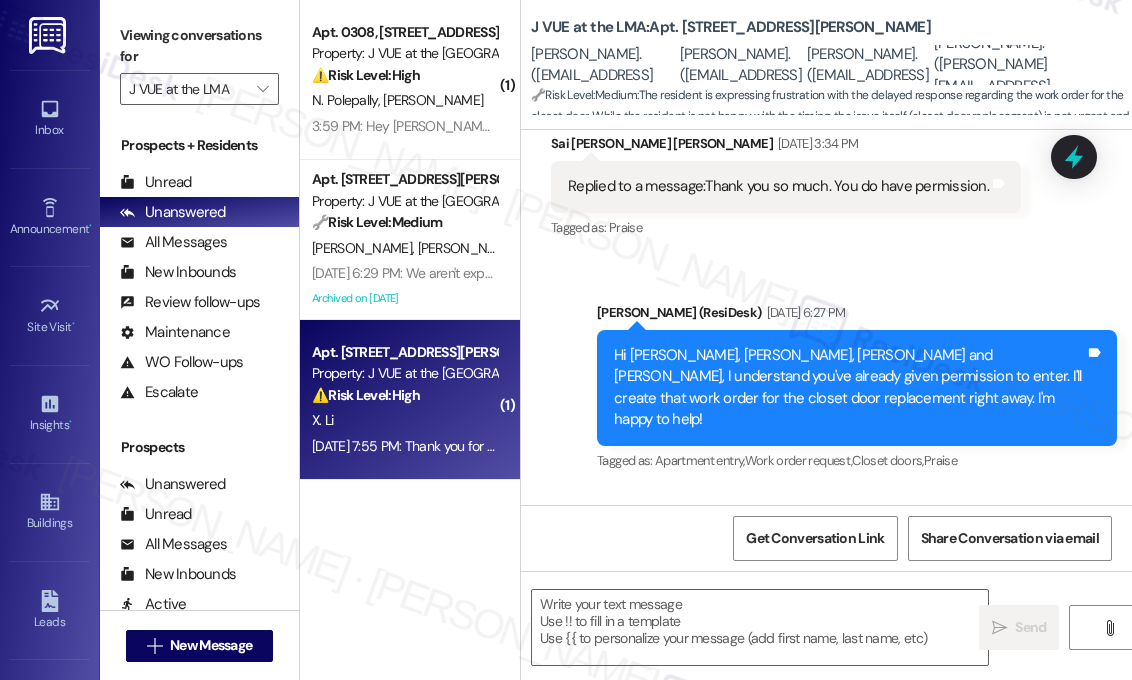 type on "Fetching suggested responses. Please feel free to read through the conversation in the meantime." 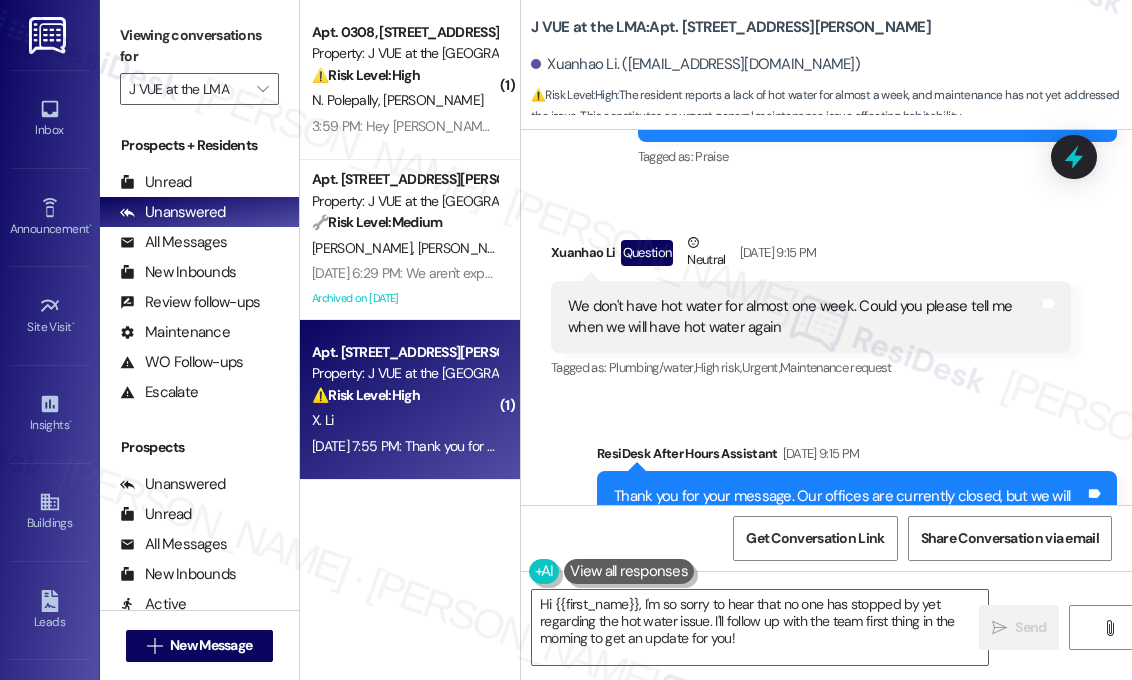 scroll, scrollTop: 19317, scrollLeft: 0, axis: vertical 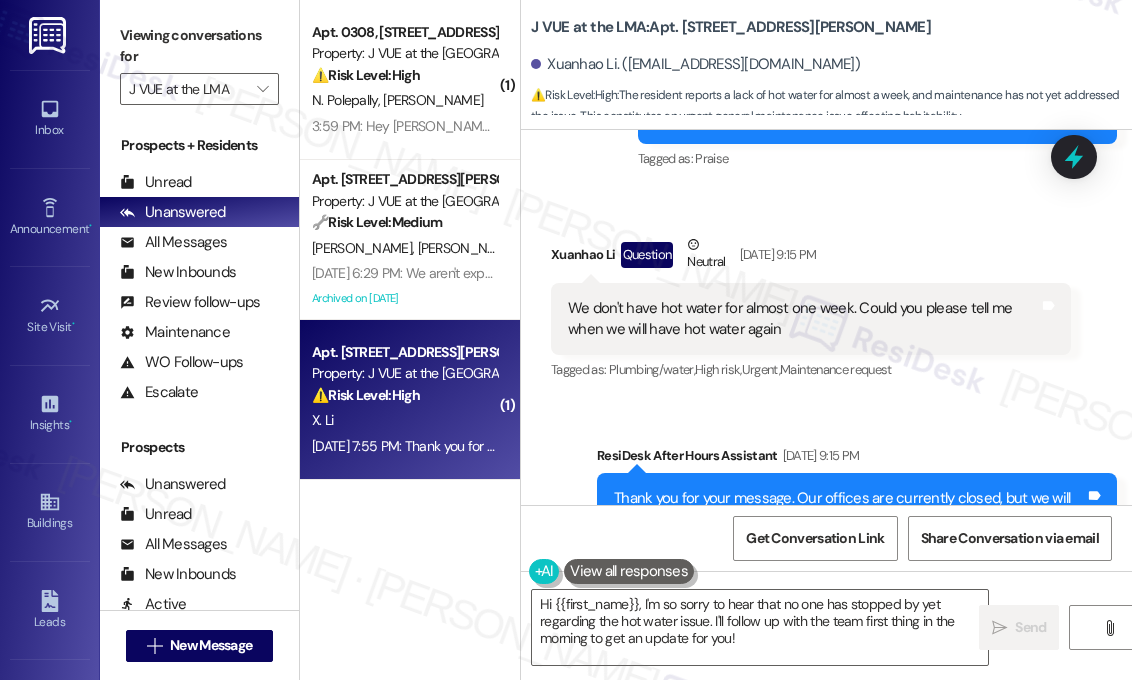 click on "We don't have hot water for almost one week. Could you please tell me when we will have hot water again" at bounding box center [803, 319] 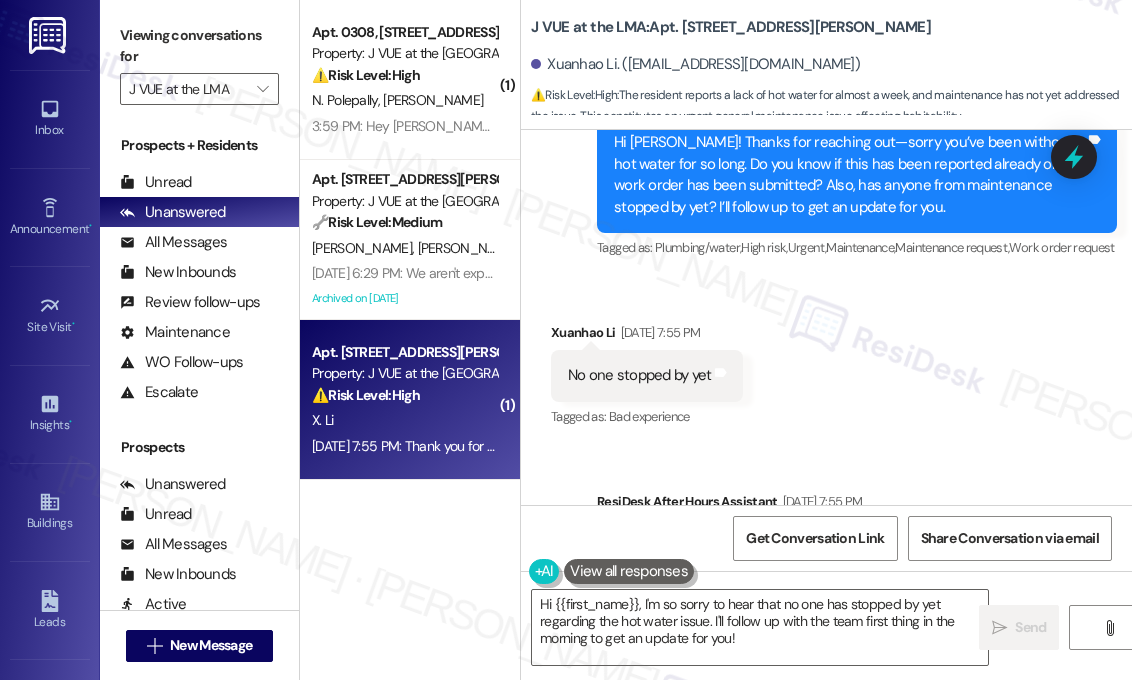 scroll, scrollTop: 20017, scrollLeft: 0, axis: vertical 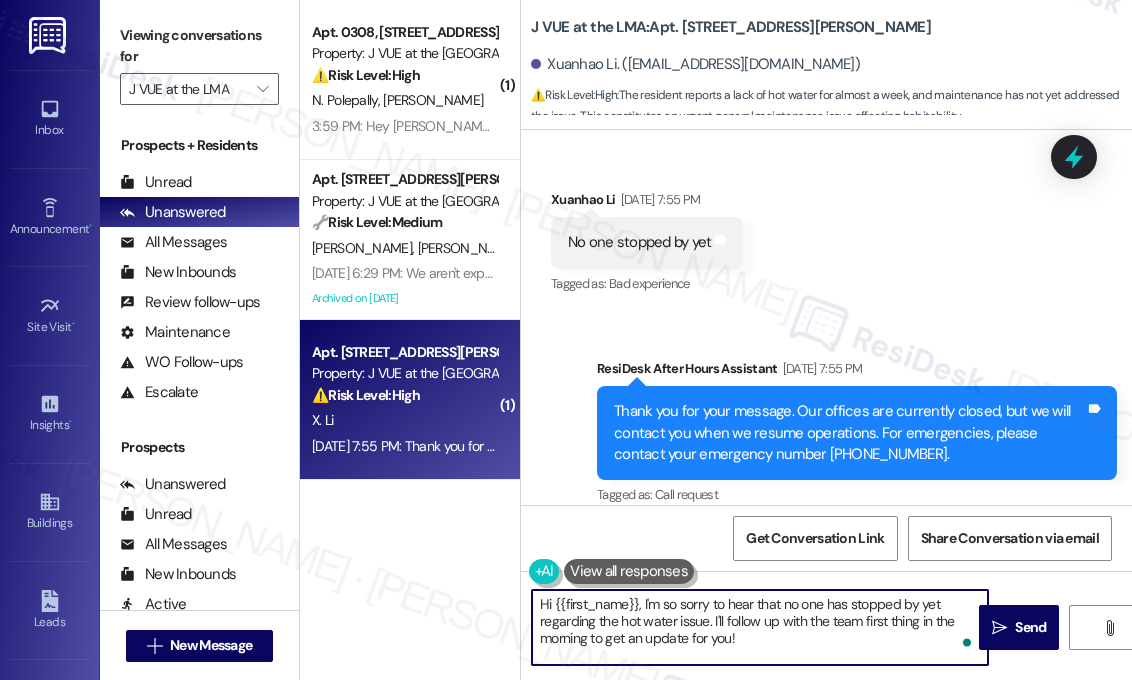 click on "Hi {{first_name}}, I'm so sorry to hear that no one has stopped by yet regarding the hot water issue. I'll follow up with the team first thing in the morning to get an update for you!" at bounding box center [760, 627] 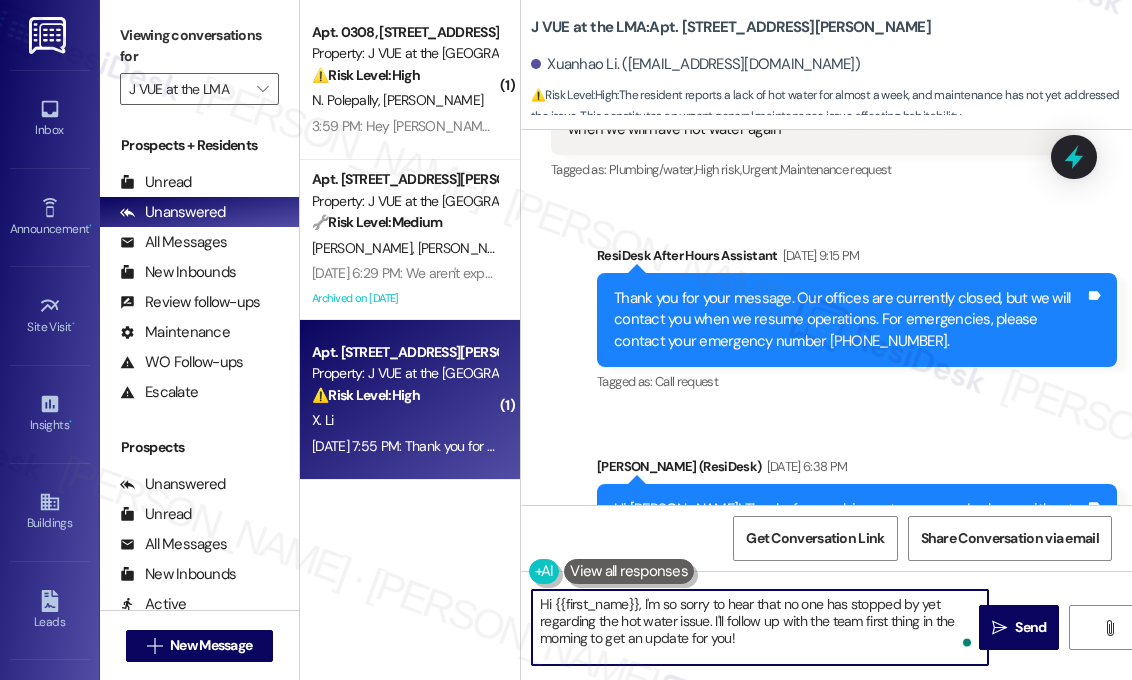 scroll, scrollTop: 19317, scrollLeft: 0, axis: vertical 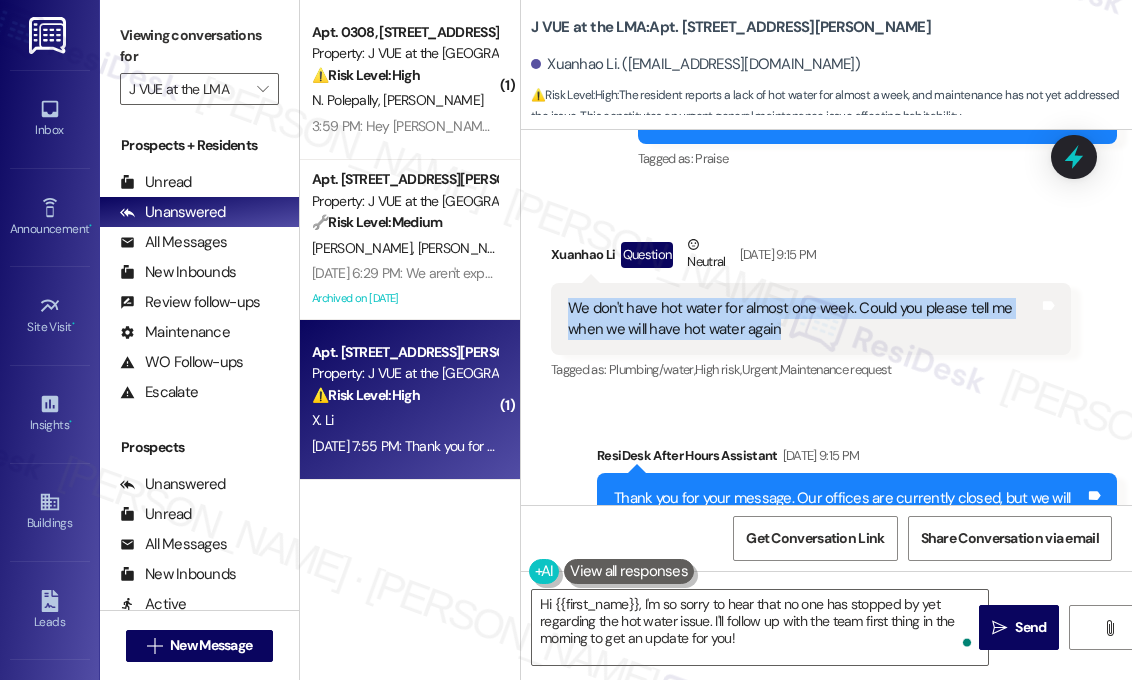 drag, startPoint x: 790, startPoint y: 284, endPoint x: 572, endPoint y: 273, distance: 218.27734 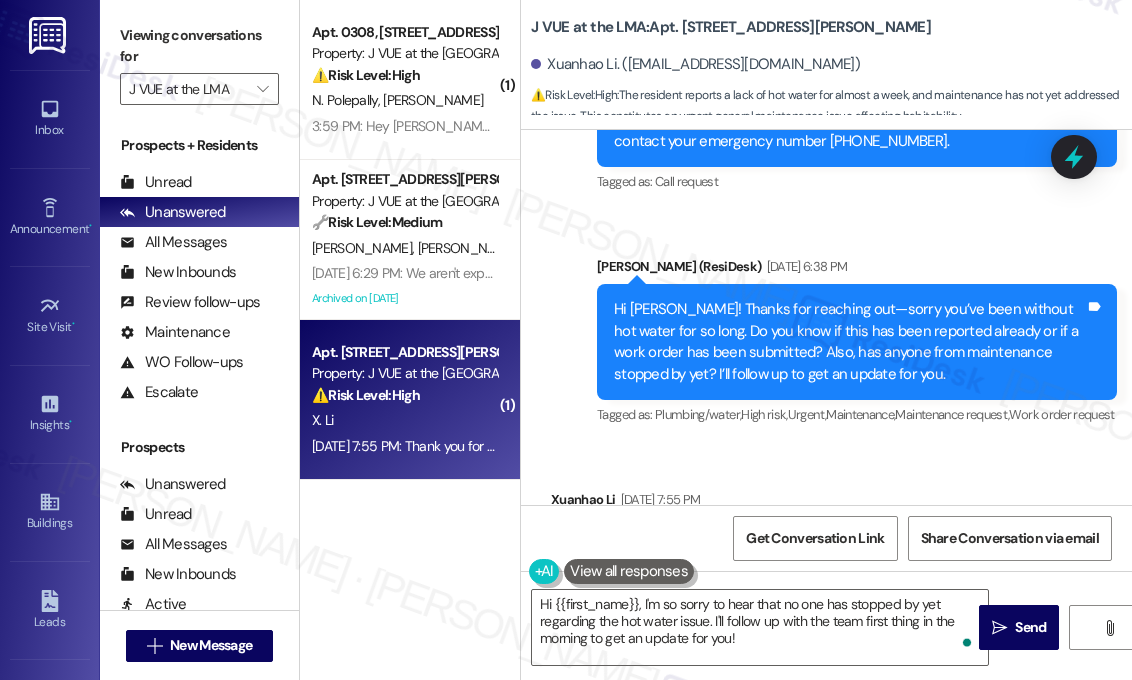 scroll, scrollTop: 19817, scrollLeft: 0, axis: vertical 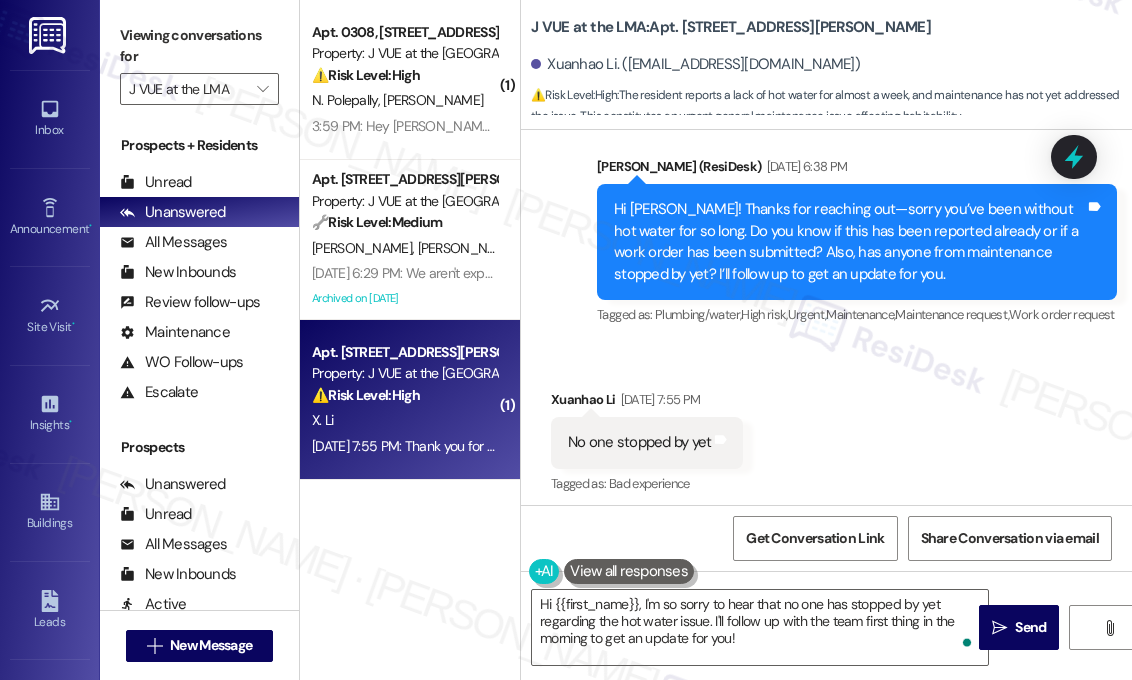 click on "No one stopped by yet" at bounding box center (639, 442) 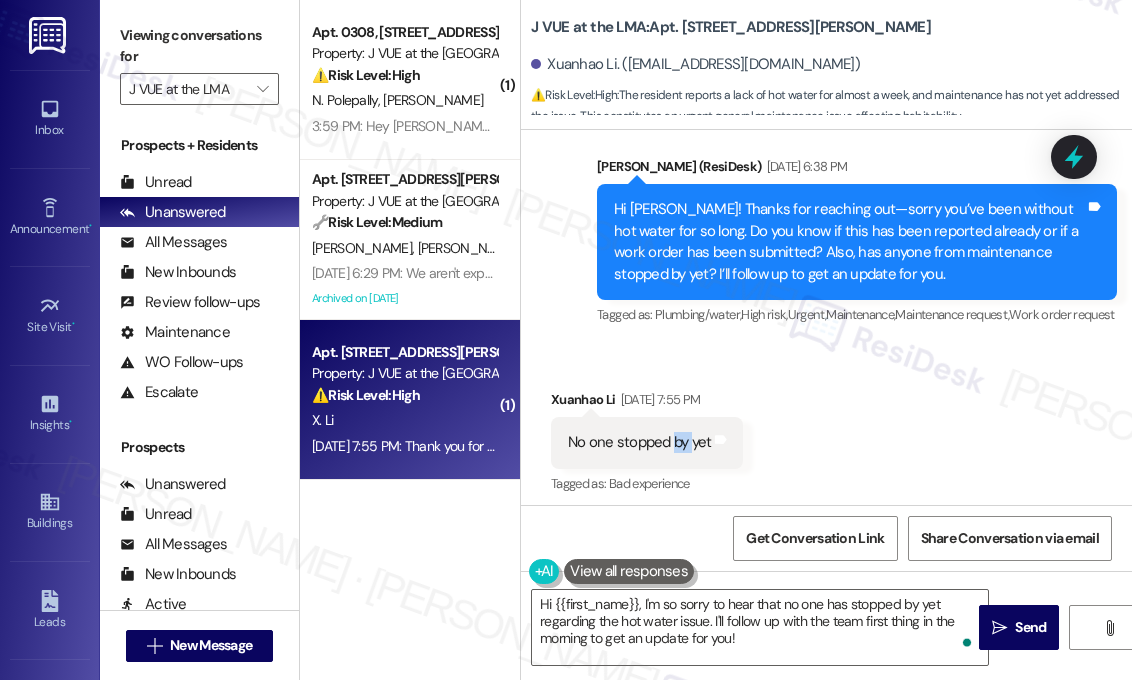 click on "No one stopped by yet" at bounding box center (639, 442) 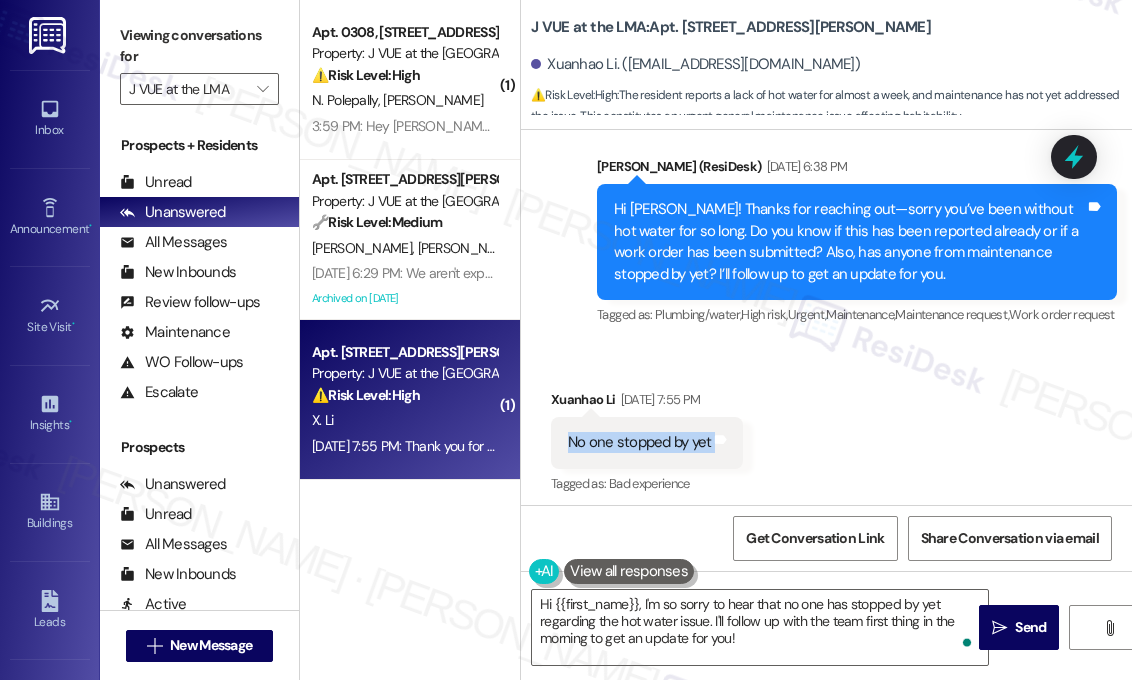 click on "No one stopped by yet" at bounding box center [639, 442] 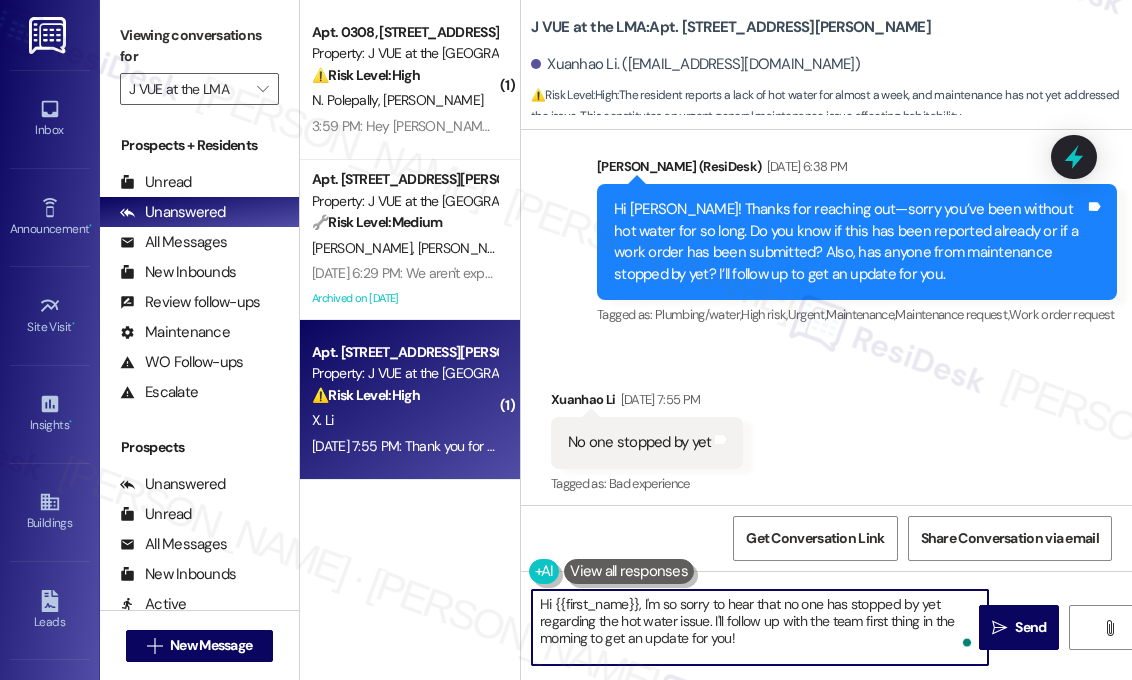 drag, startPoint x: 785, startPoint y: 639, endPoint x: 640, endPoint y: 599, distance: 150.41609 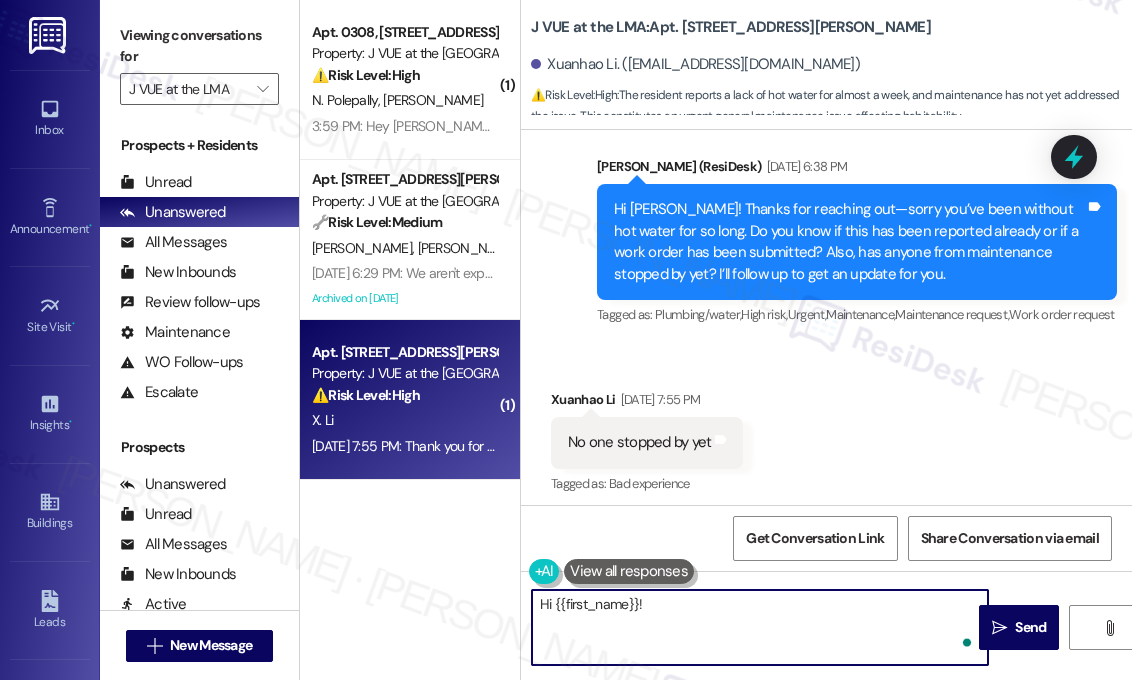 paste on "Thanks for reaching out, and I’m really sorry you’ve been without hot water for almost a week. I’ll follow up with the site team for an update. In the meantime, do we have your permission to enter during your absence to check and address the issue? Also, let us know if there are any pets our maintenance team should be aware of." 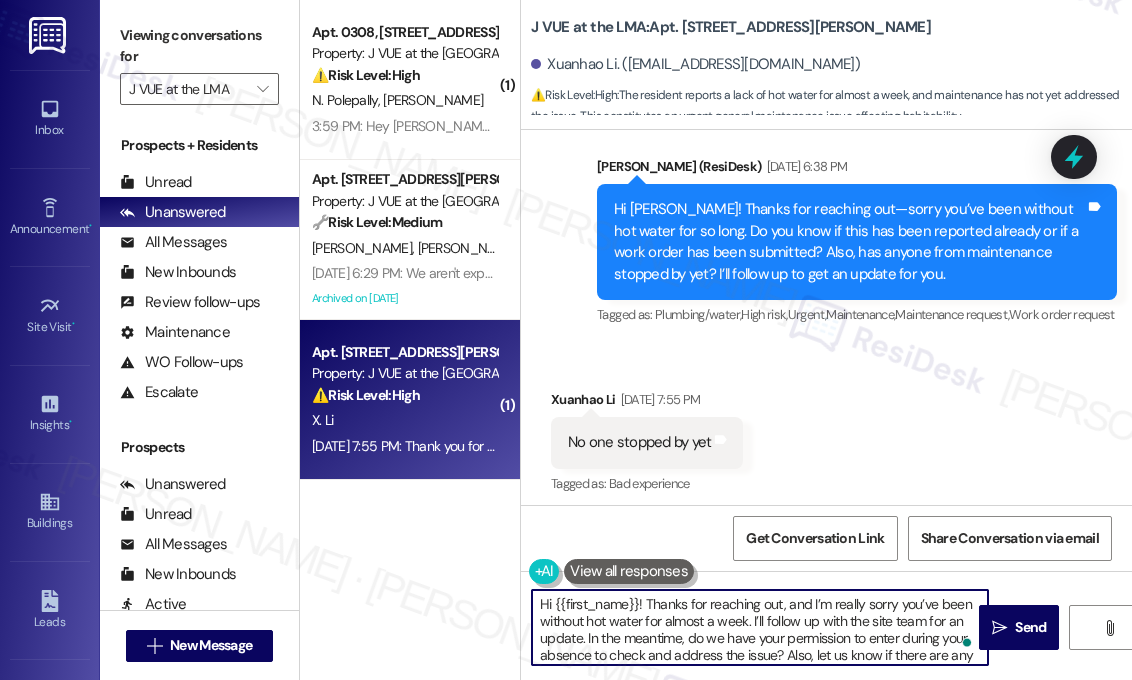 scroll, scrollTop: 16, scrollLeft: 0, axis: vertical 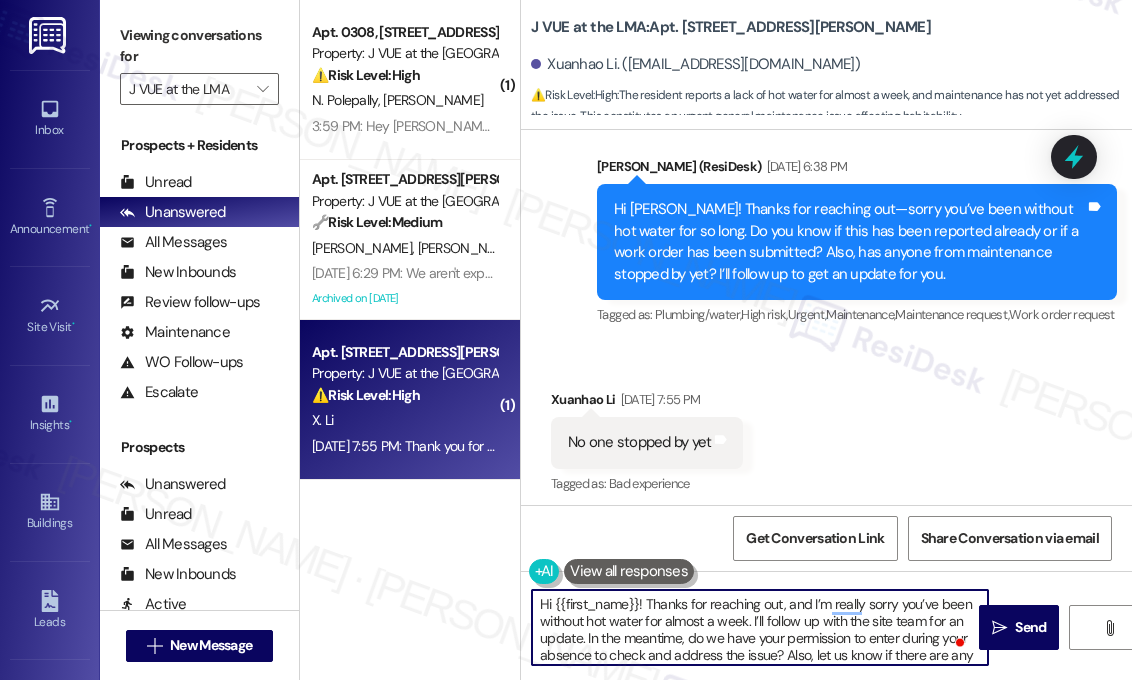 click on "Hi {{first_name}}! Thanks for reaching out, and I’m really sorry you’ve been without hot water for almost a week. I’ll follow up with the site team for an update. In the meantime, do we have your permission to enter during your absence to check and address the issue? Also, let us know if there are any pets our maintenance team should be aware of." at bounding box center [760, 627] 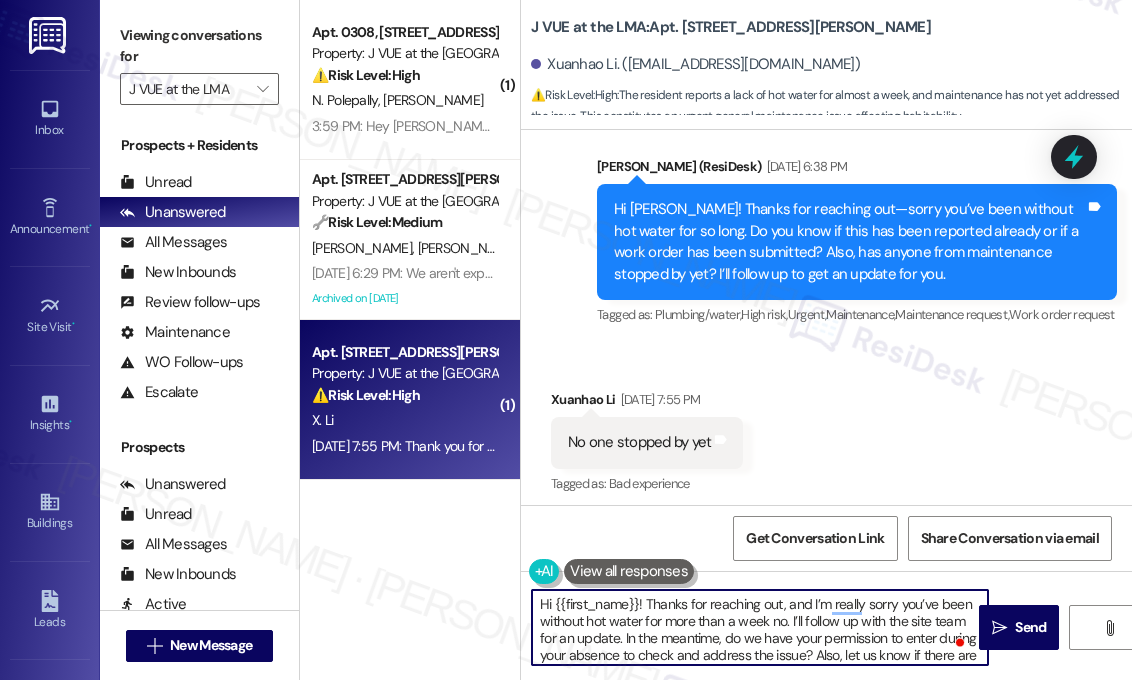 type on "Hi {{first_name}}! Thanks for reaching out, and I’m really sorry you’ve been without hot water for more than a week now. I’ll follow up with the site team for an update. In the meantime, do we have your permission to enter during your absence to check and address the issue? Also, let us know if there are any pets our maintenance team should be aware of." 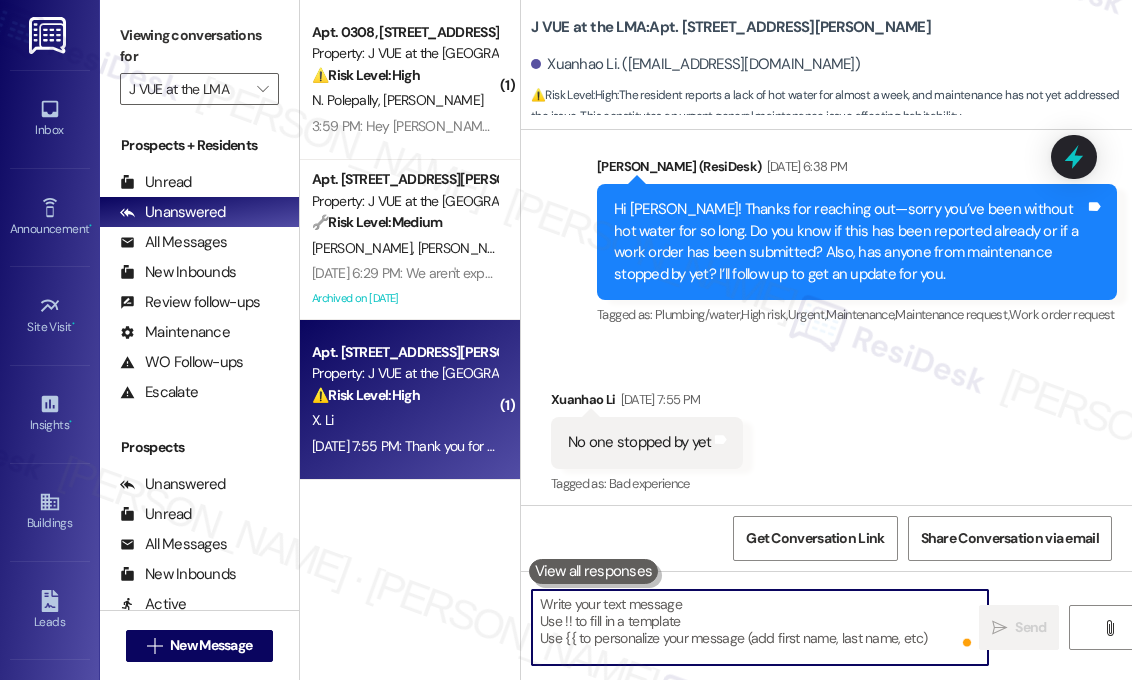 scroll, scrollTop: 19805, scrollLeft: 0, axis: vertical 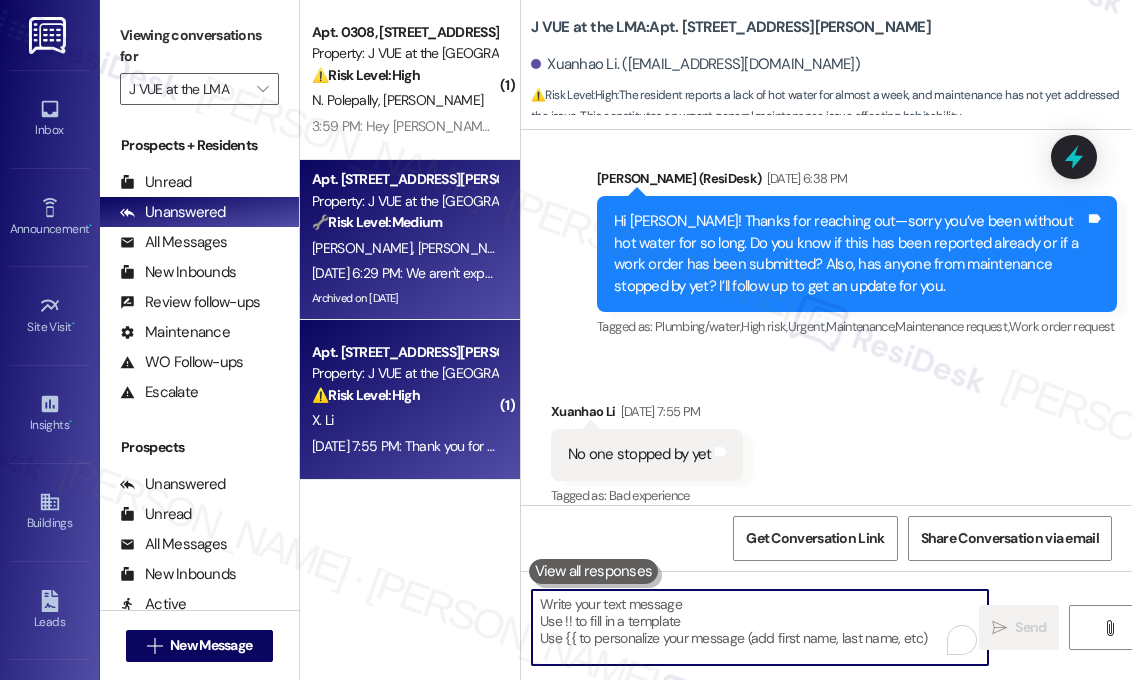 type 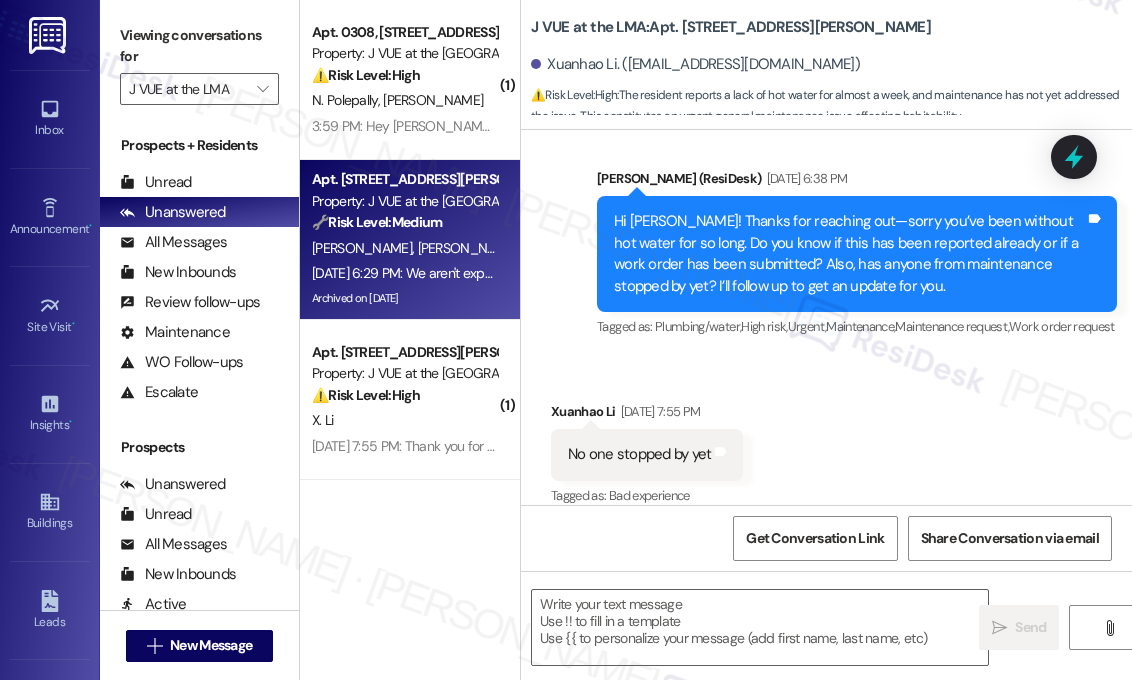 type on "Fetching suggested responses. Please feel free to read through the conversation in the meantime." 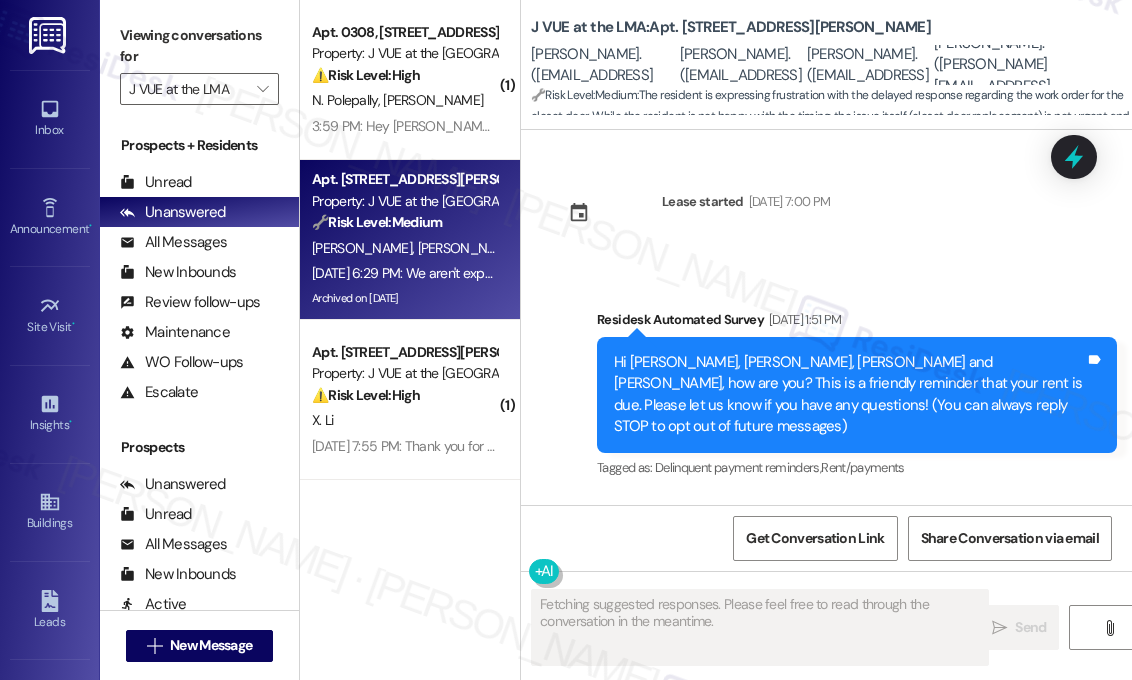 scroll, scrollTop: 19955, scrollLeft: 0, axis: vertical 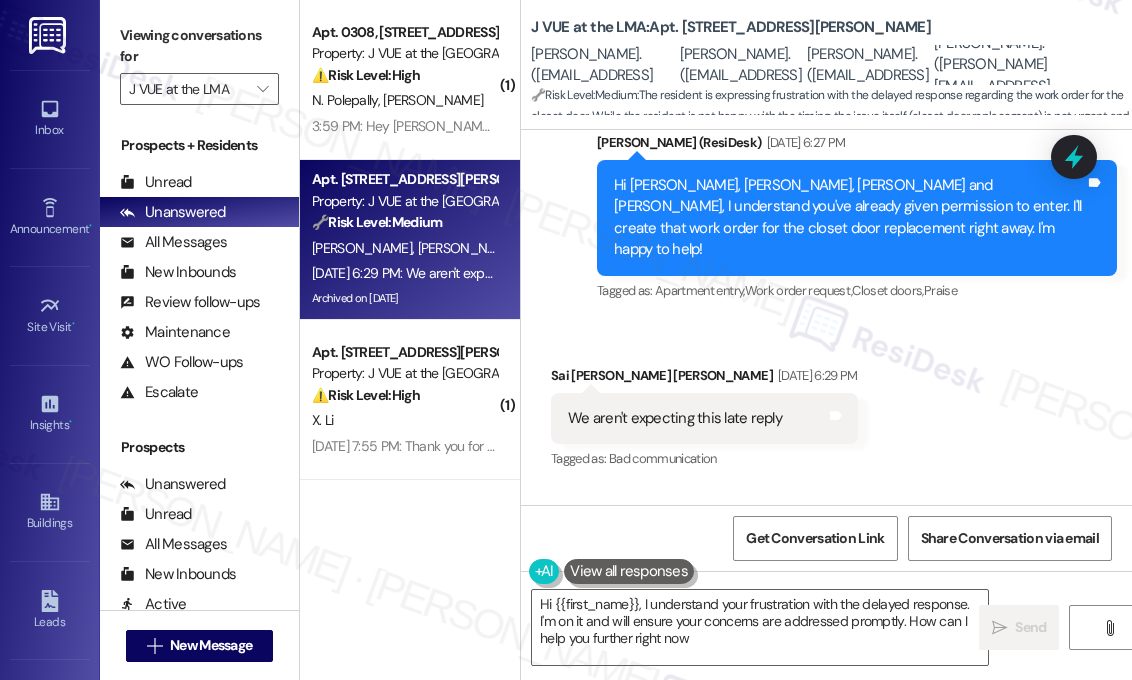 type on "Hi {{first_name}}, I understand your frustration with the delayed response. I'm on it and will ensure your concerns are addressed promptly. How can I help you further right now?" 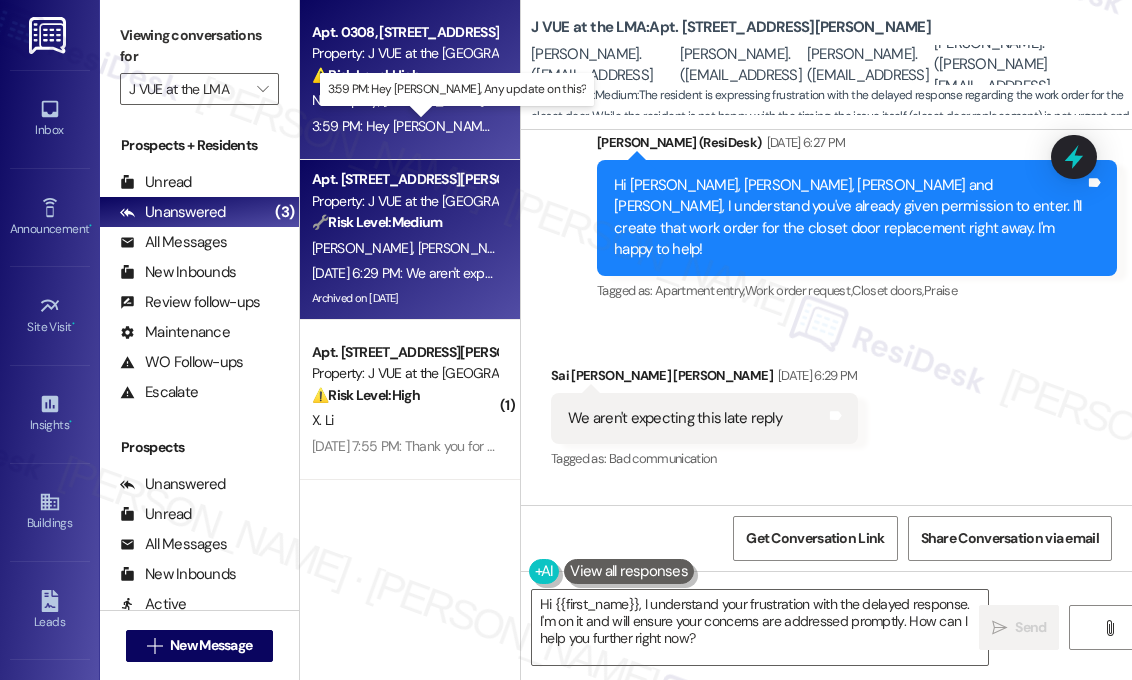 click on "3:59 PM: Hey [PERSON_NAME],
Any update on this?  3:59 PM: Hey [PERSON_NAME],
Any update on this?" at bounding box center (463, 126) 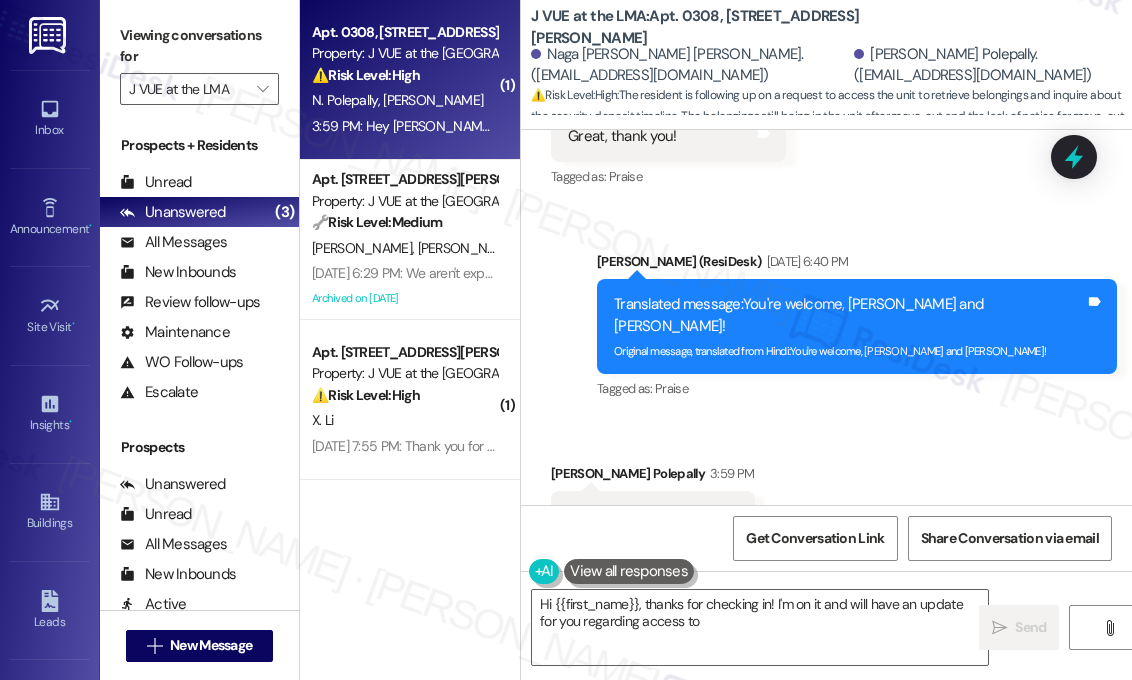 scroll, scrollTop: 6502, scrollLeft: 0, axis: vertical 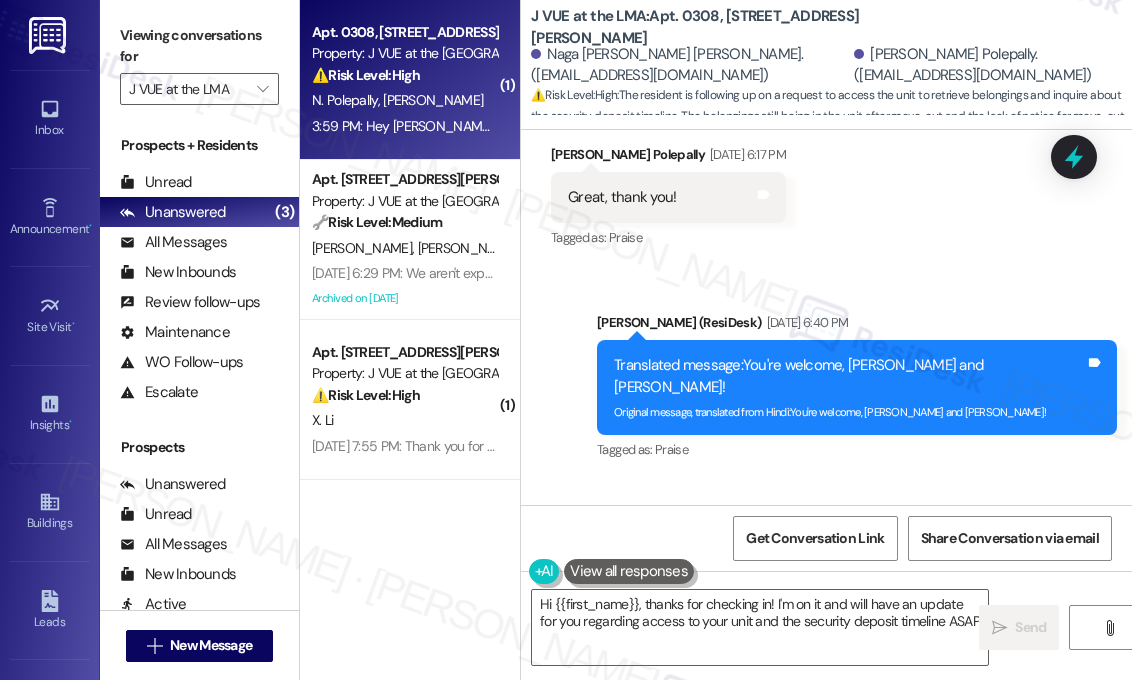 type on "Hi {{first_name}}, thanks for checking in! I'm on it and will have an update for you regarding access to your unit and the security deposit timeline ASAP." 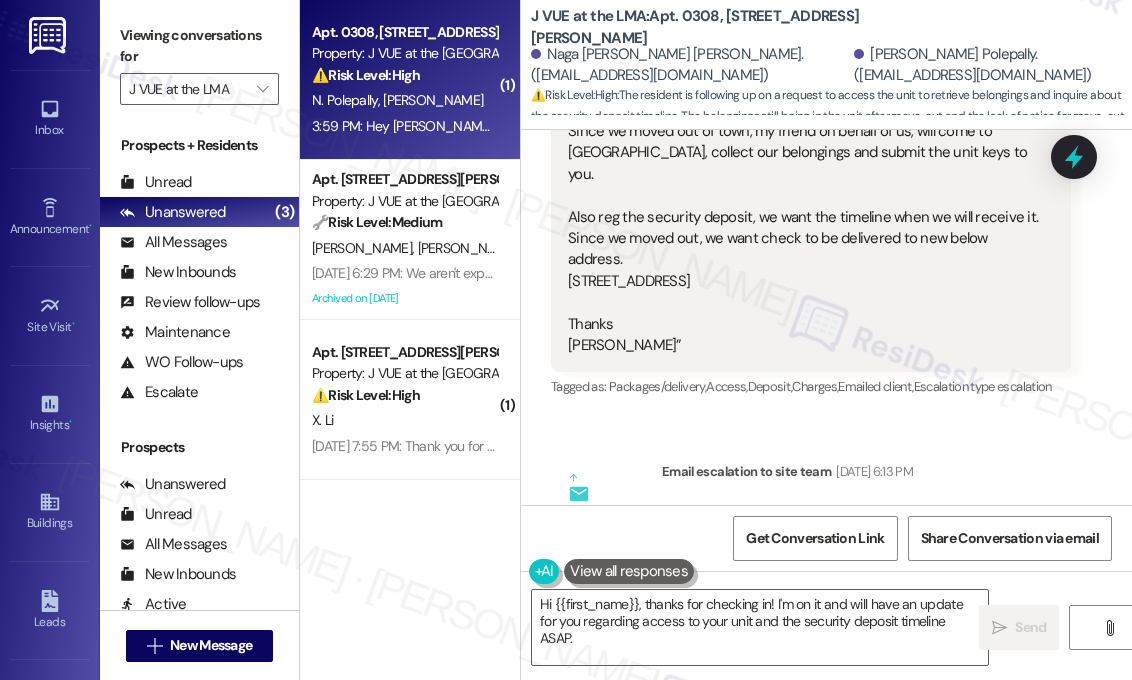 scroll, scrollTop: 5702, scrollLeft: 0, axis: vertical 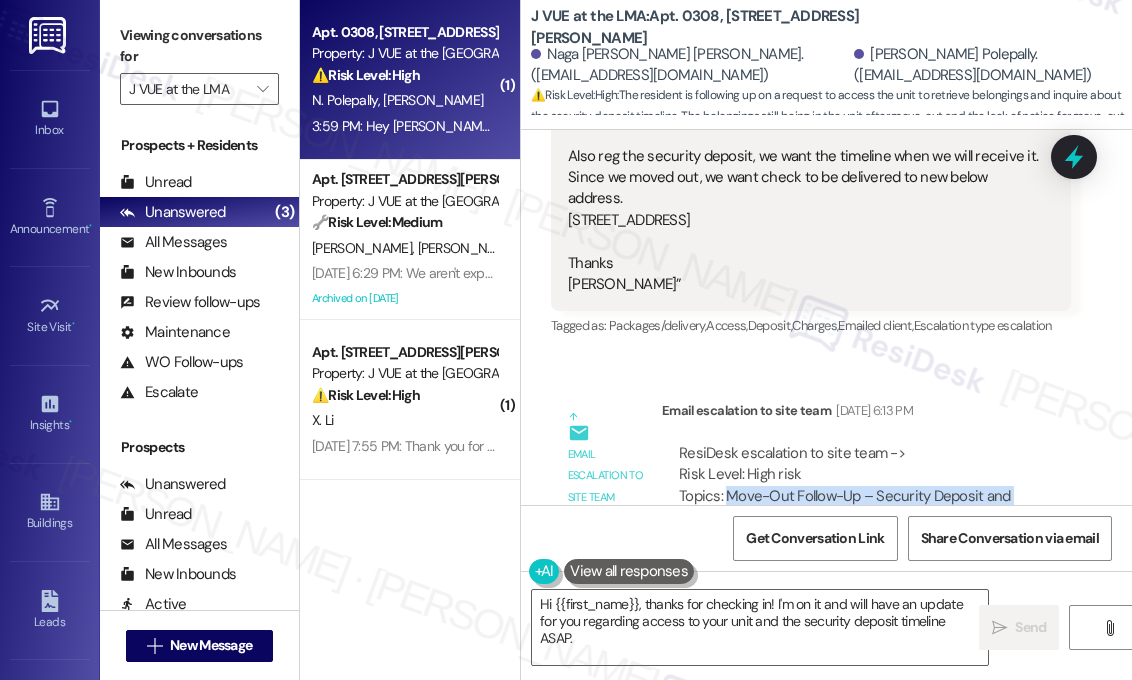 drag, startPoint x: 852, startPoint y: 448, endPoint x: 728, endPoint y: 434, distance: 124.78782 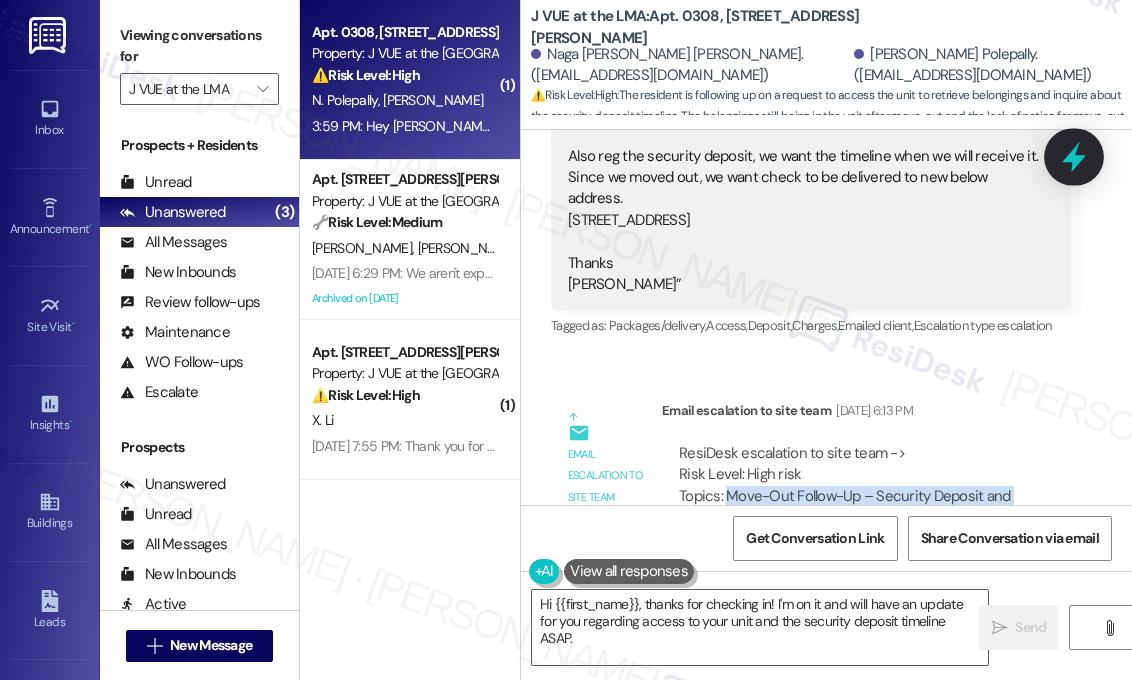 click 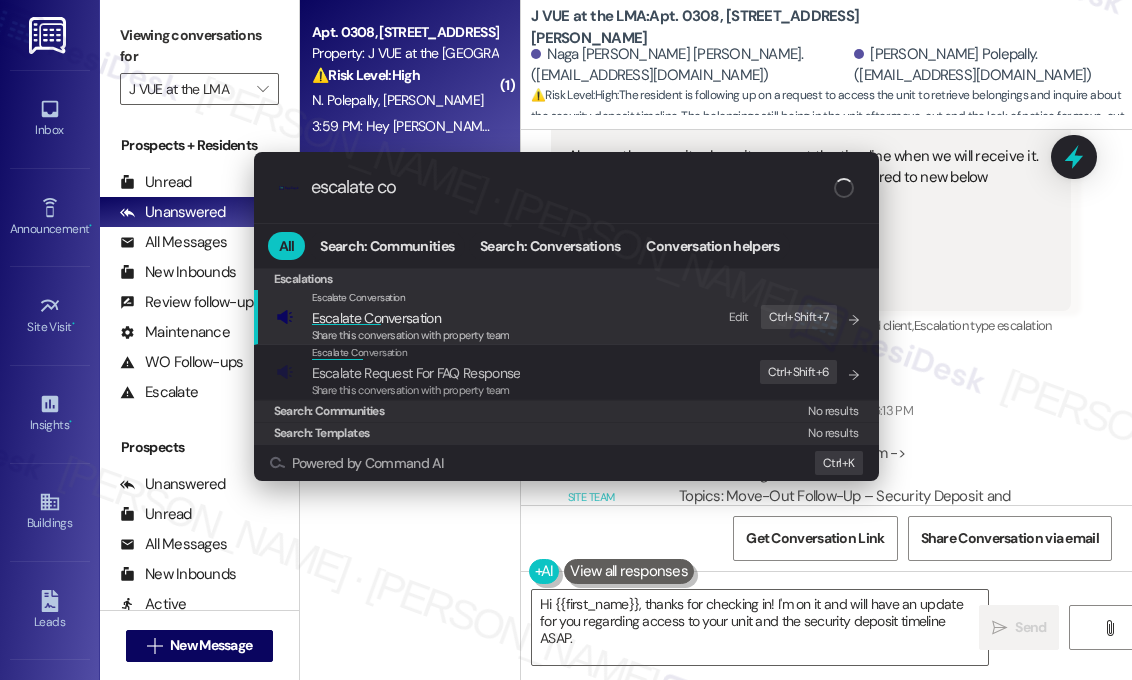 type on "escalate con" 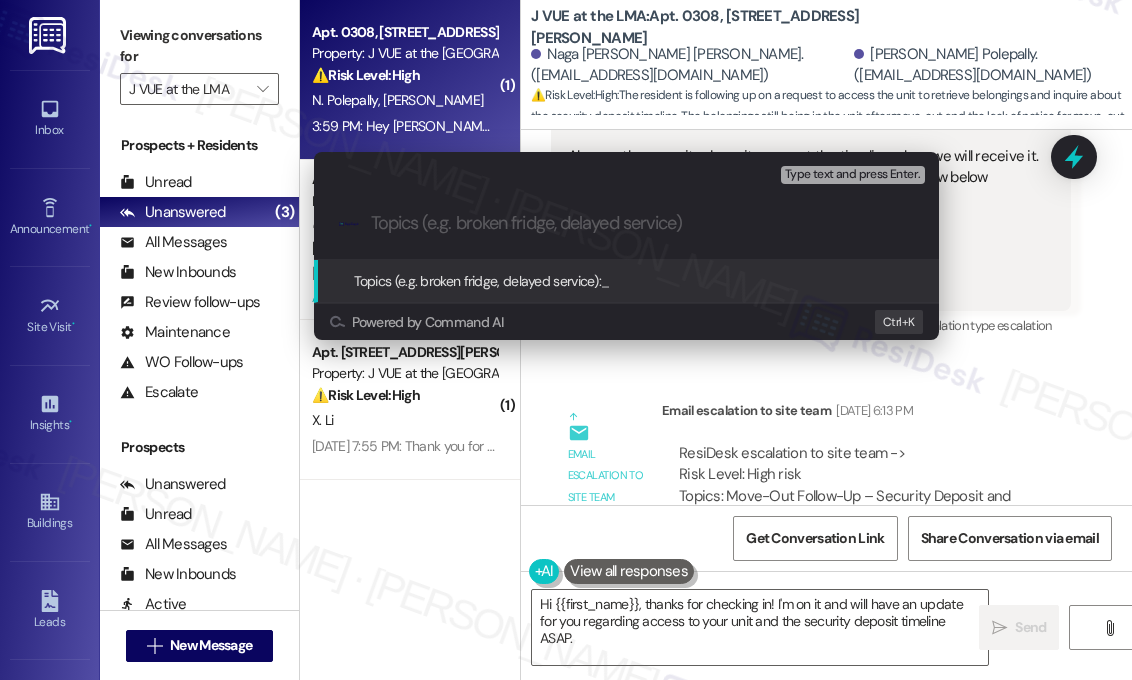 type on "Move-Out Follow-Up – Security Deposit and Access to Vacated Unit" 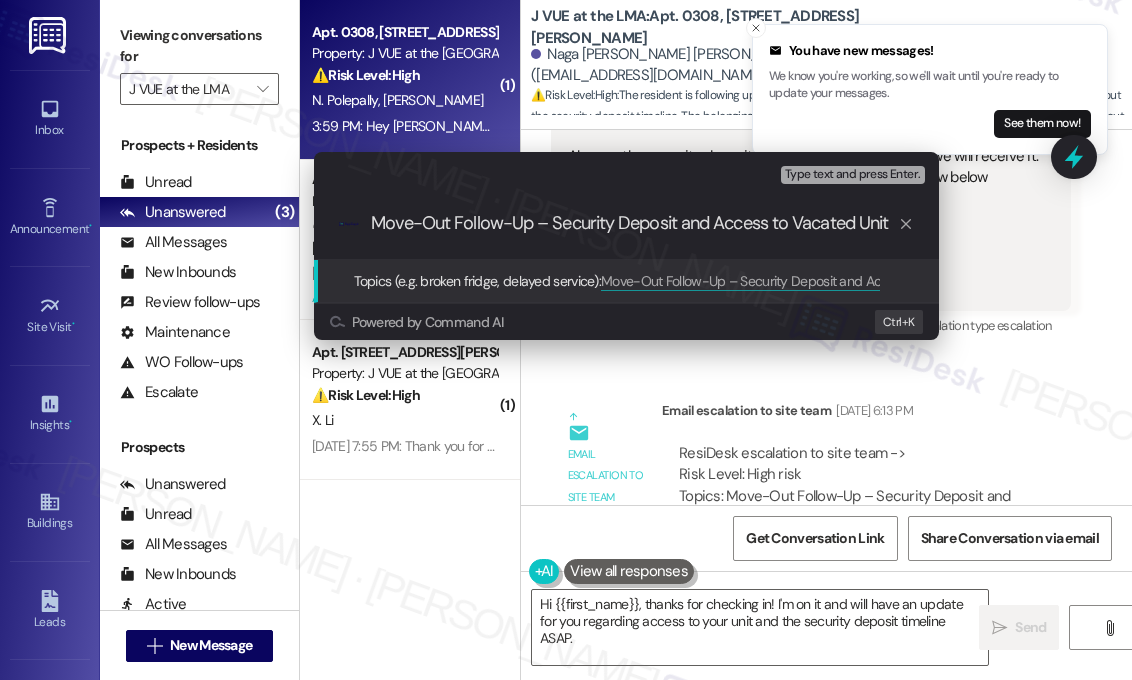 type 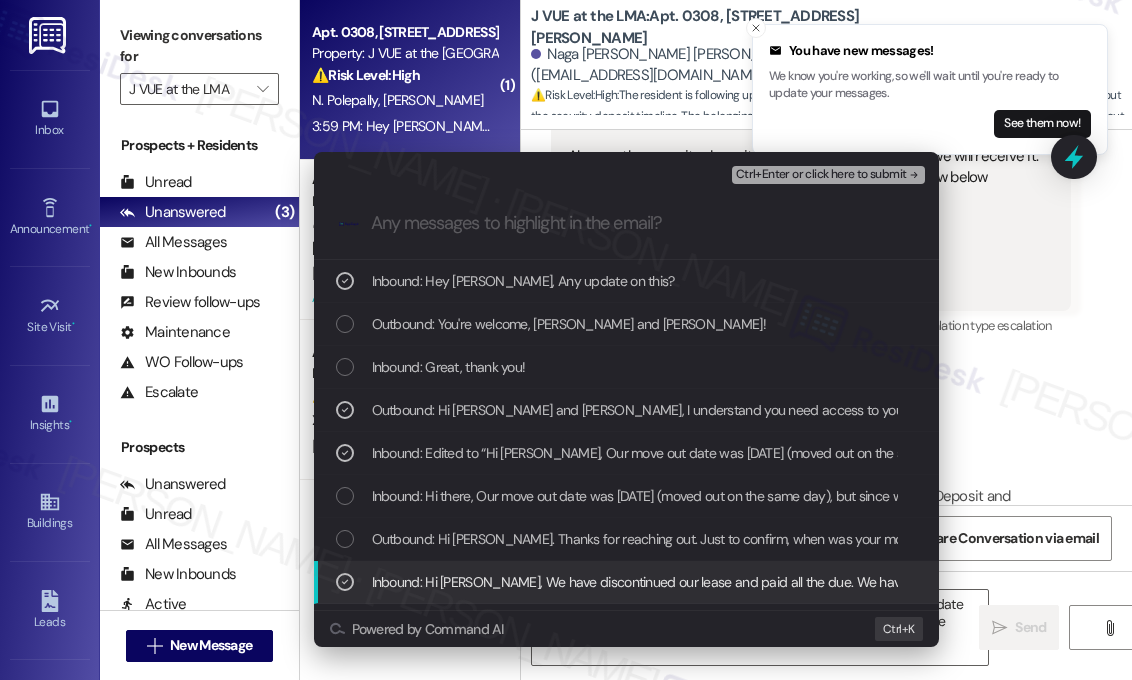 click on "Ctrl+Enter or click here to submit" at bounding box center [821, 175] 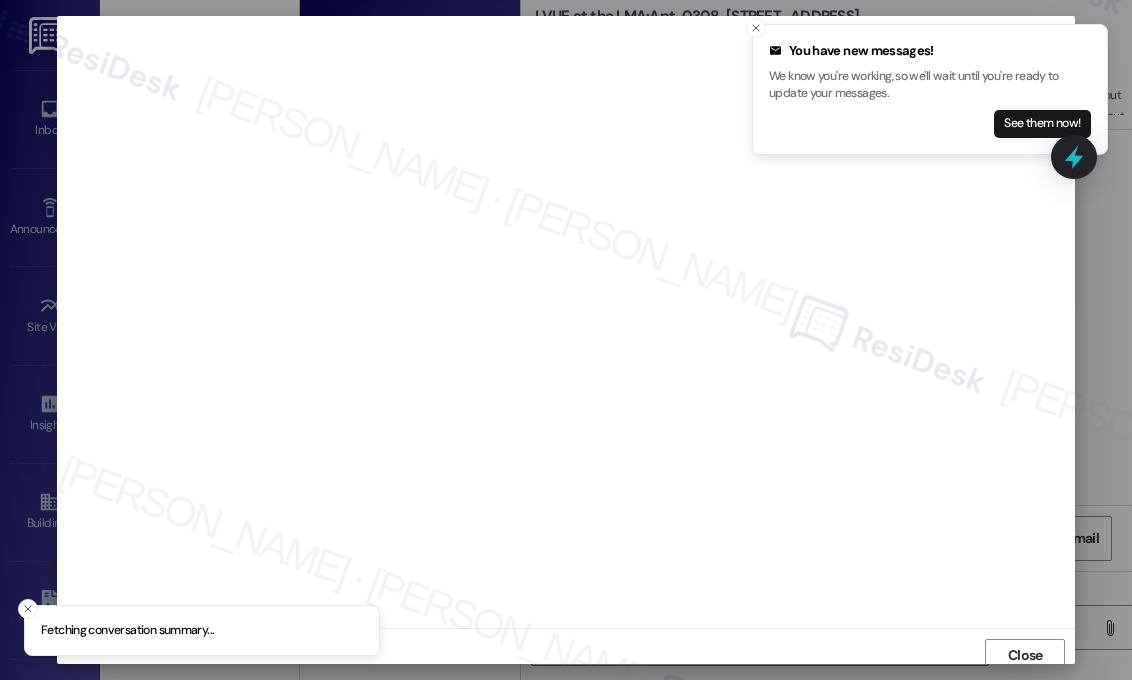 scroll, scrollTop: 7, scrollLeft: 0, axis: vertical 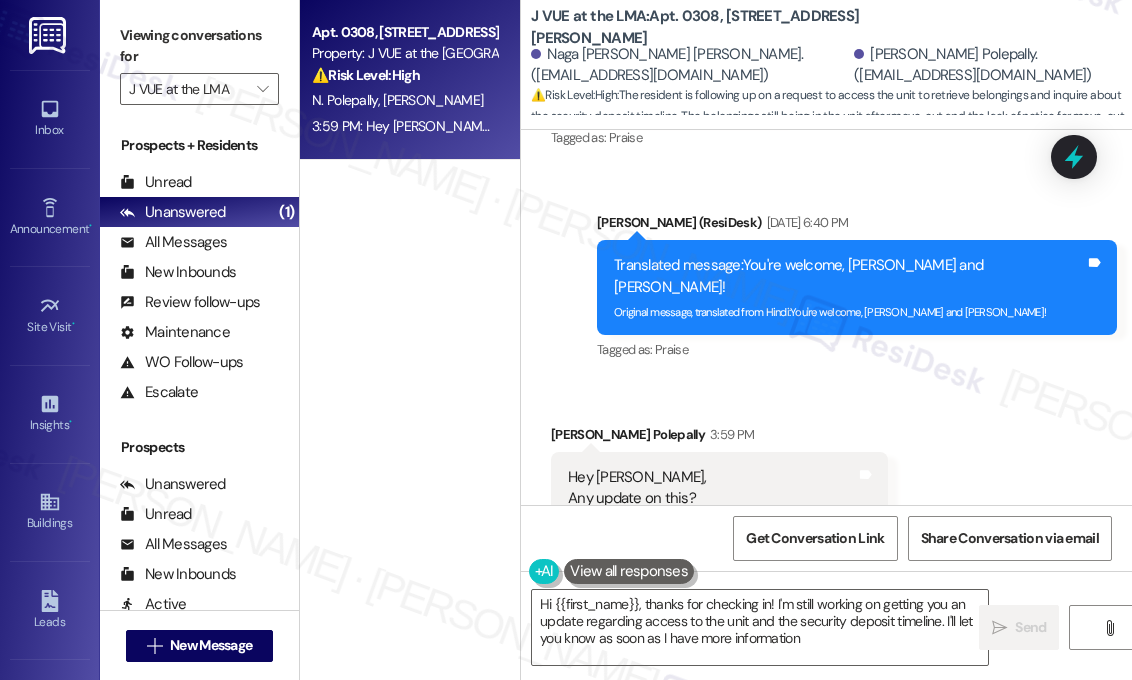 type on "Hi {{first_name}}, thanks for checking in! I'm still working on getting you an update regarding access to the unit and the security deposit timeline. I'll let you know as soon as I have more information!" 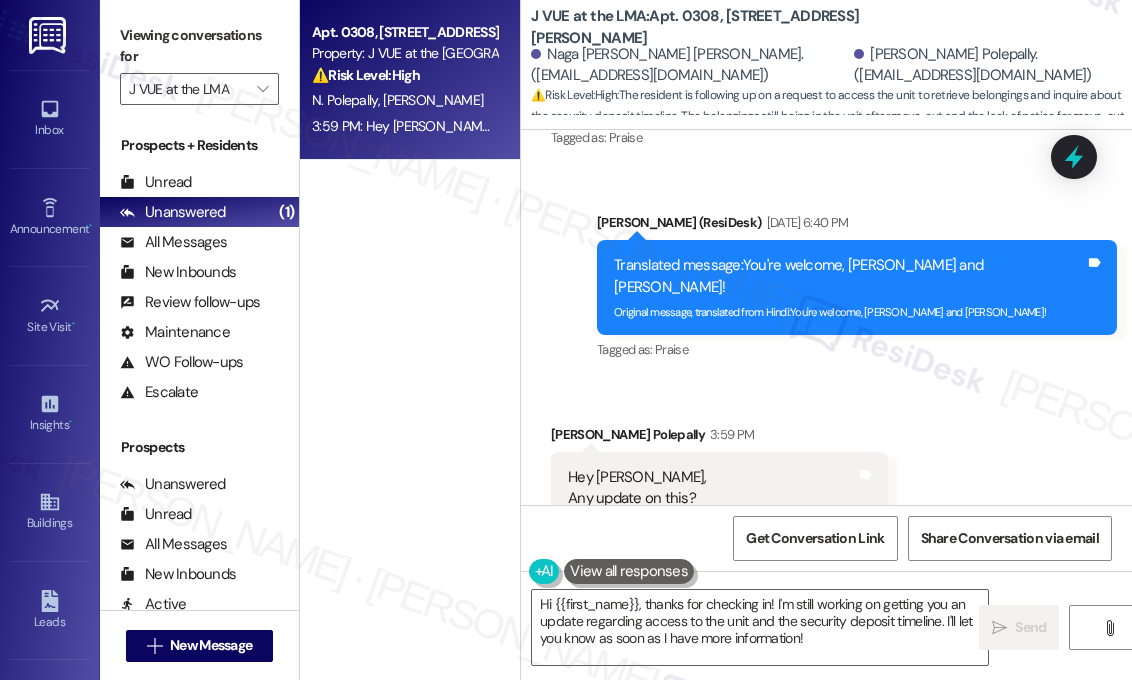 scroll, scrollTop: 6603, scrollLeft: 0, axis: vertical 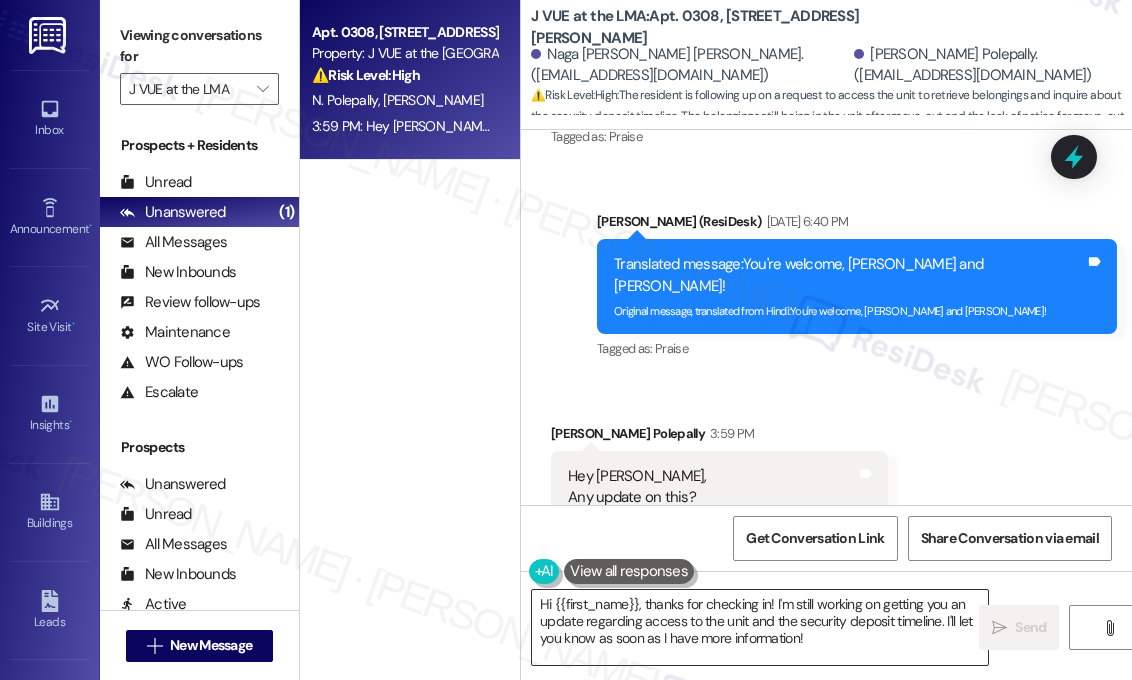 click on "Hi {{first_name}}, thanks for checking in! I'm still working on getting you an update regarding access to the unit and the security deposit timeline. I'll let you know as soon as I have more information!" at bounding box center (760, 627) 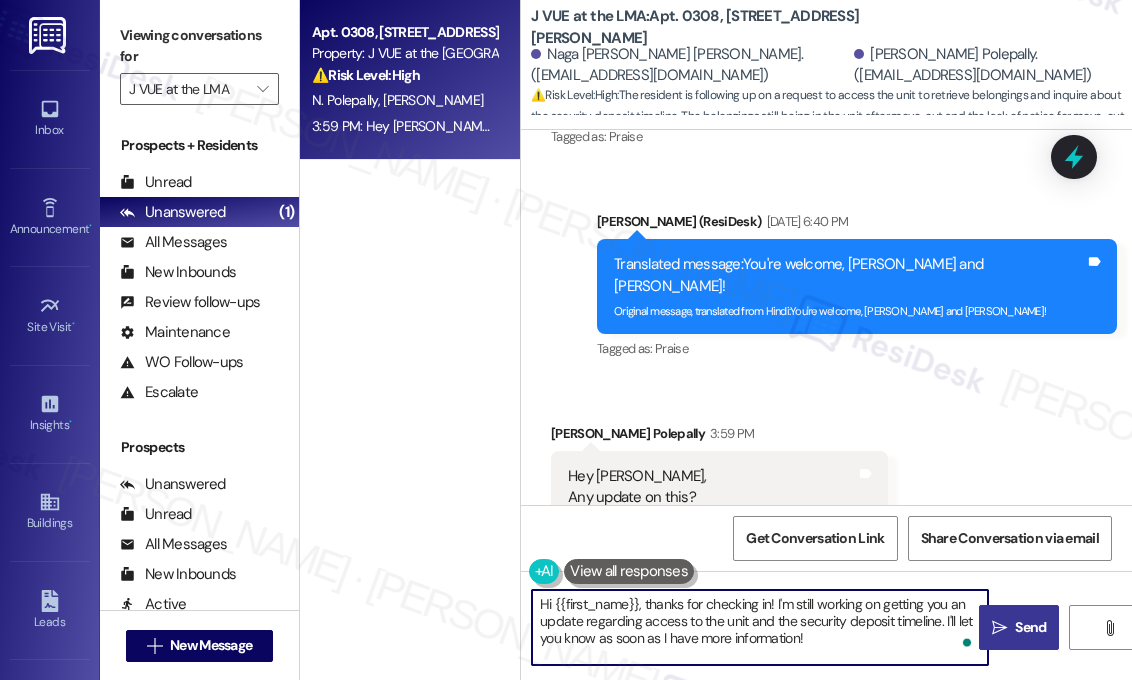 click on "Send" at bounding box center (1030, 627) 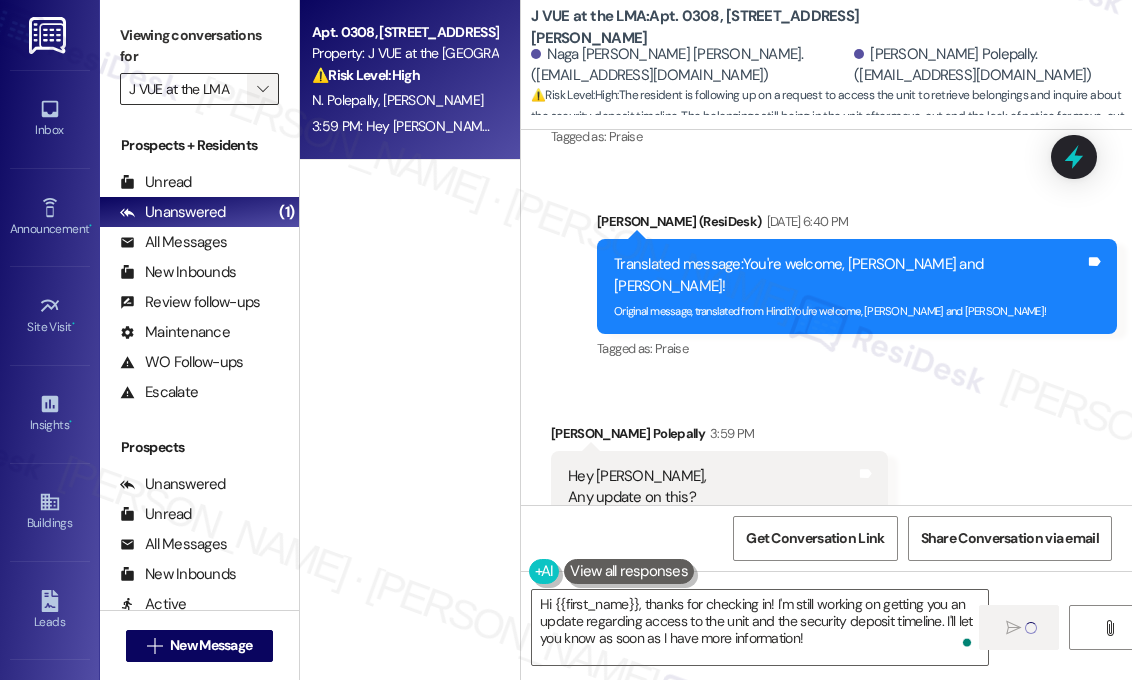 click on "" at bounding box center (262, 89) 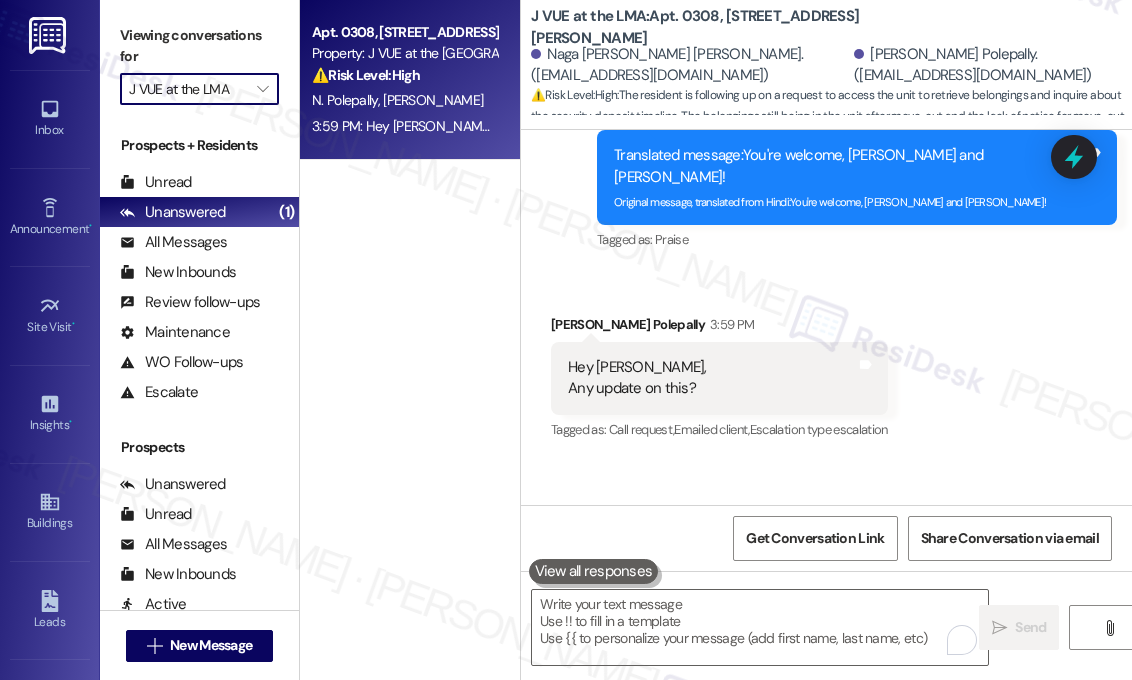 scroll, scrollTop: 6807, scrollLeft: 0, axis: vertical 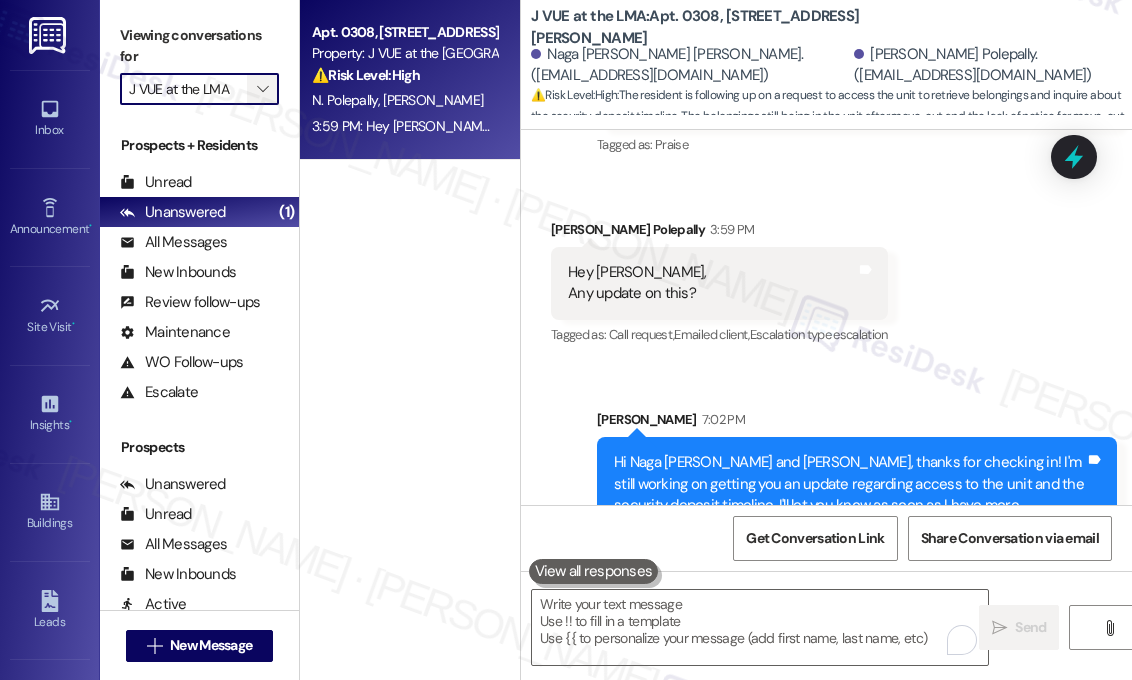 click on "" at bounding box center (262, 89) 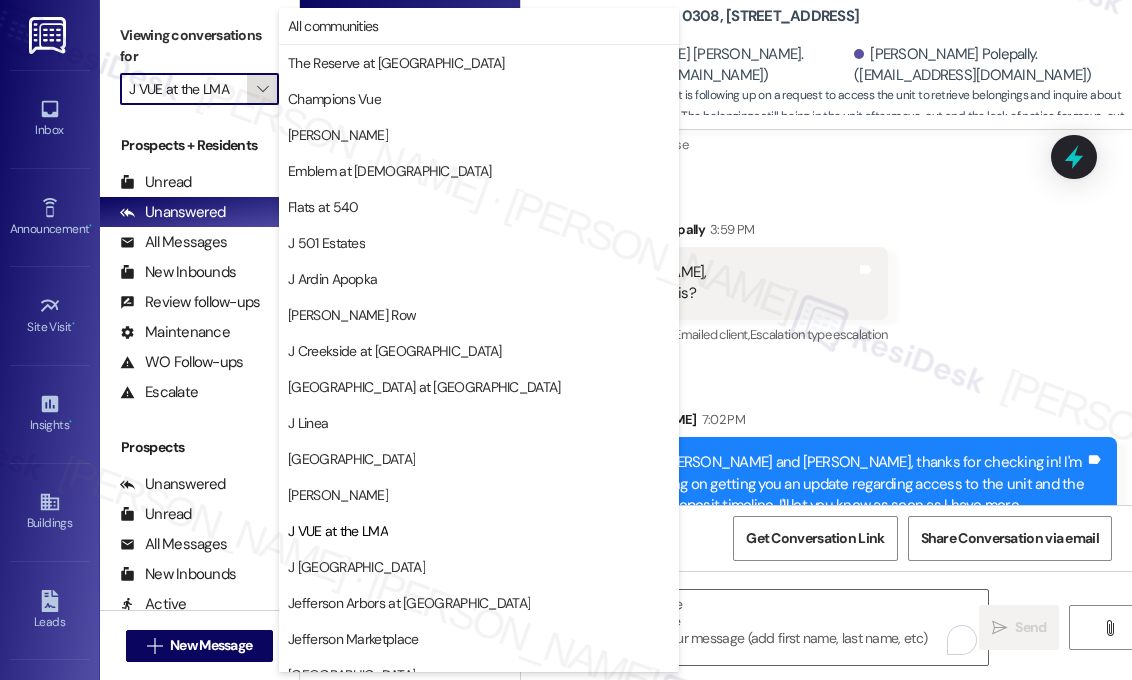 scroll, scrollTop: 324, scrollLeft: 0, axis: vertical 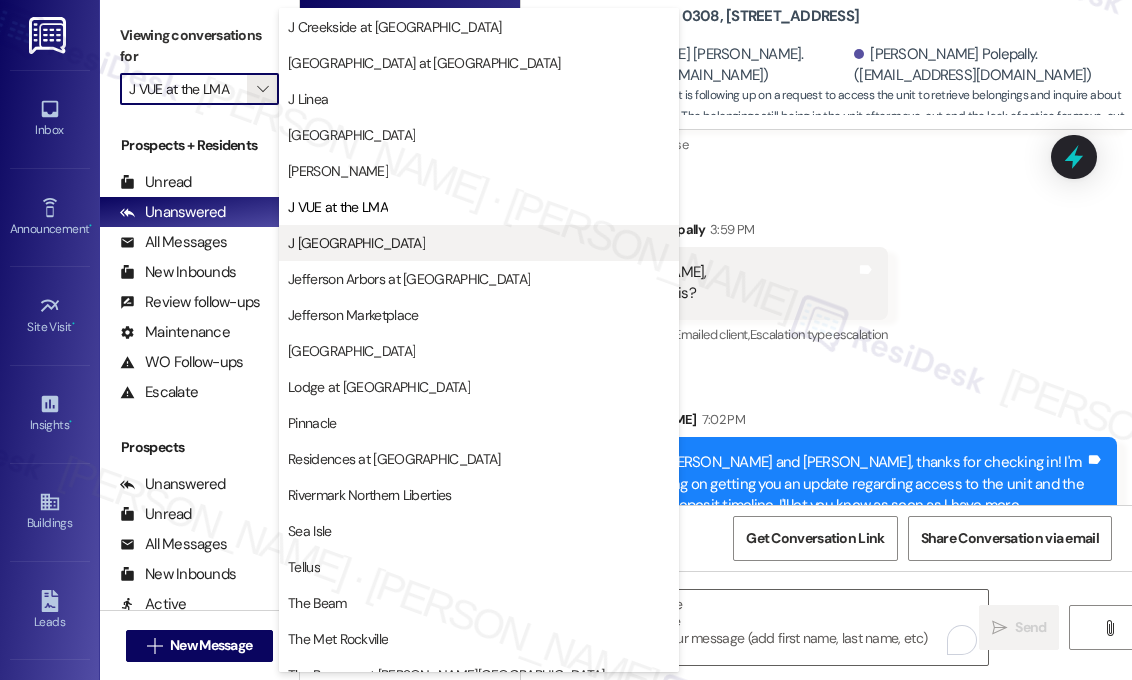 click on "J [GEOGRAPHIC_DATA]" at bounding box center (356, 243) 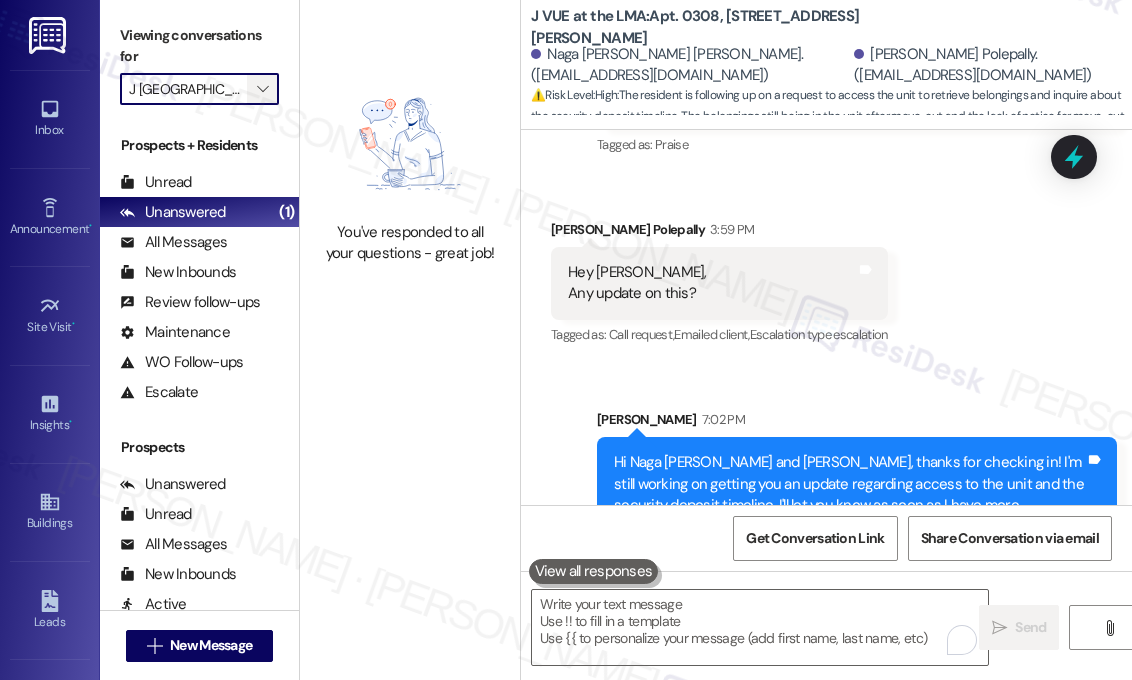 click on "" at bounding box center (262, 89) 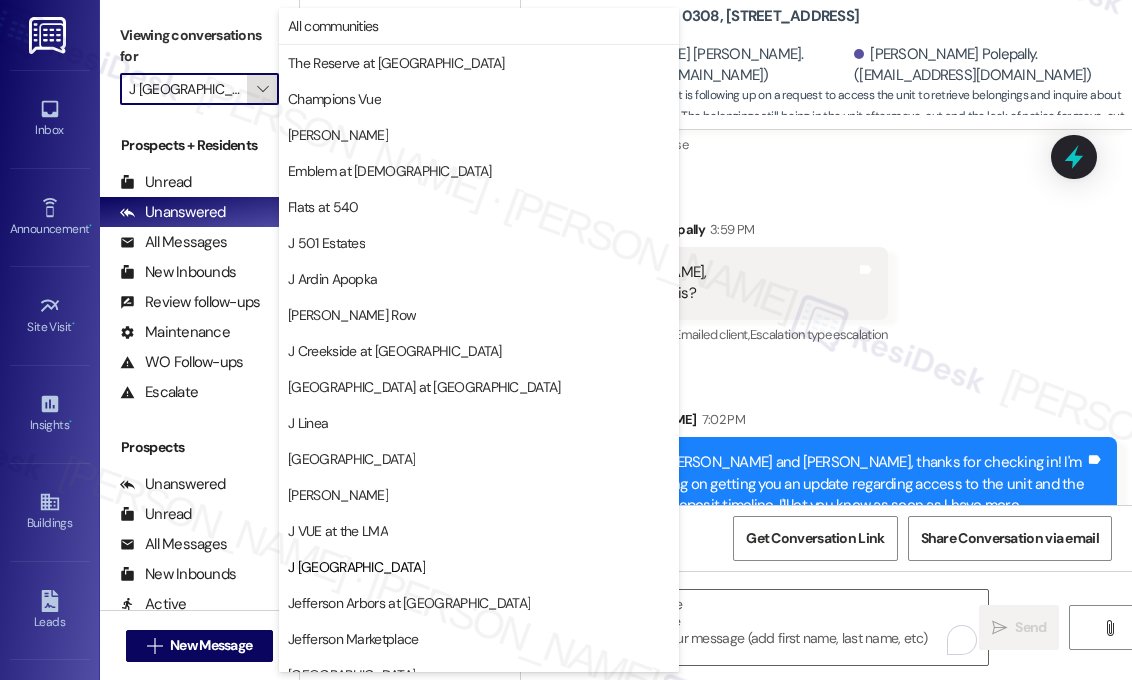 scroll, scrollTop: 324, scrollLeft: 0, axis: vertical 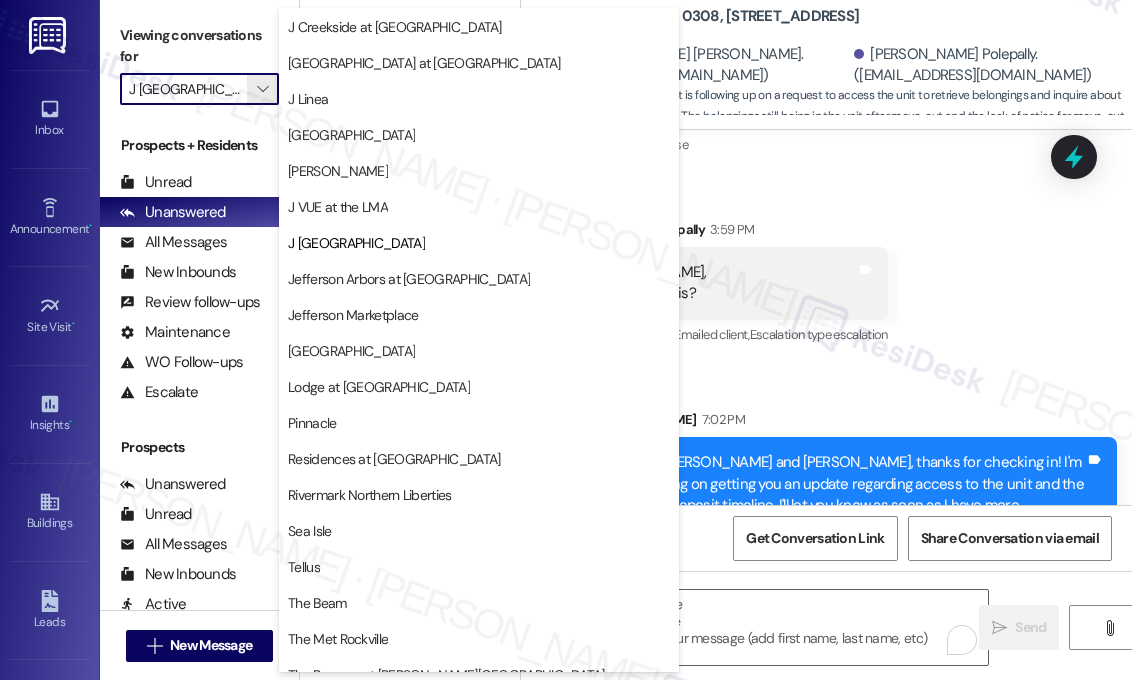 click on "Jefferson Arbors at [GEOGRAPHIC_DATA]" at bounding box center [409, 279] 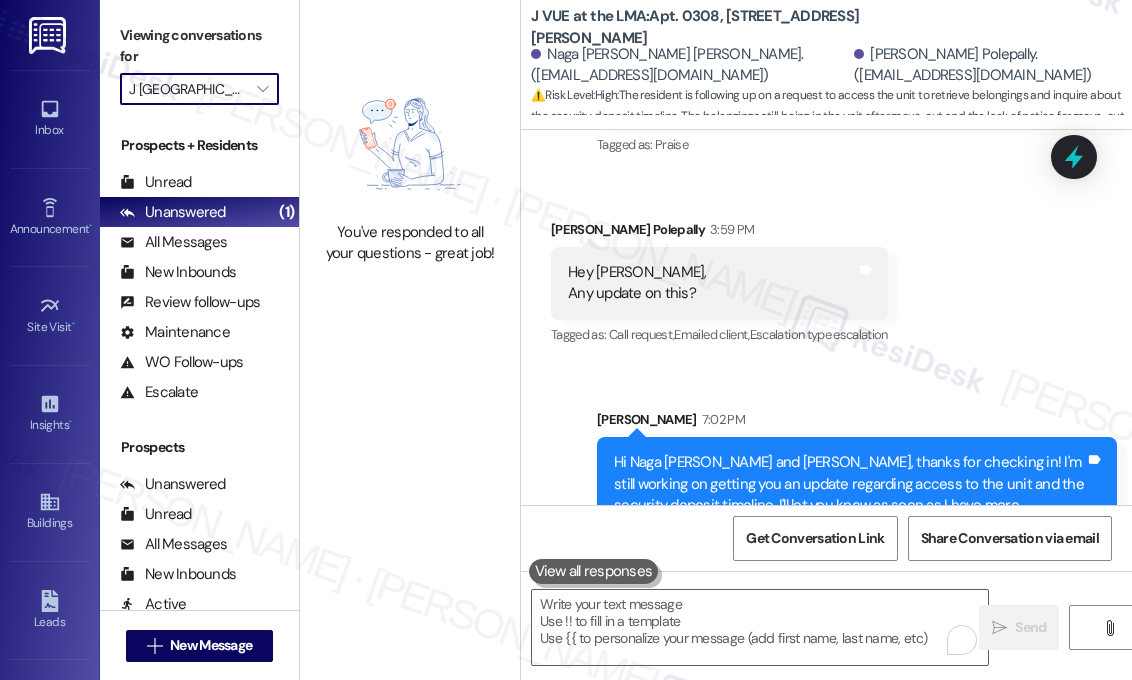 type on "Jefferson Arbors at [GEOGRAPHIC_DATA]" 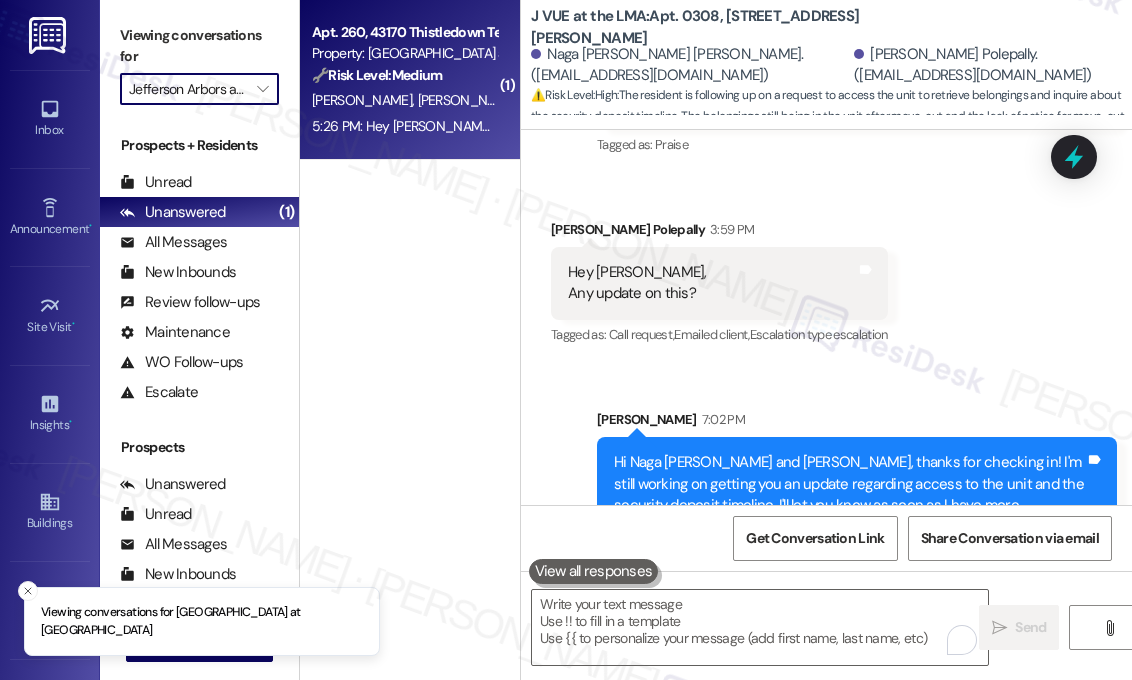 click on "5:26 PM: Hey [PERSON_NAME],
I don't mean to be a bother but it's been a week and there's been no update on the dishwasher repairs 5:26 PM: Hey [PERSON_NAME],
I don't mean to be a bother but it's been a week and there's been no update on the dishwasher repairs" at bounding box center (702, 126) 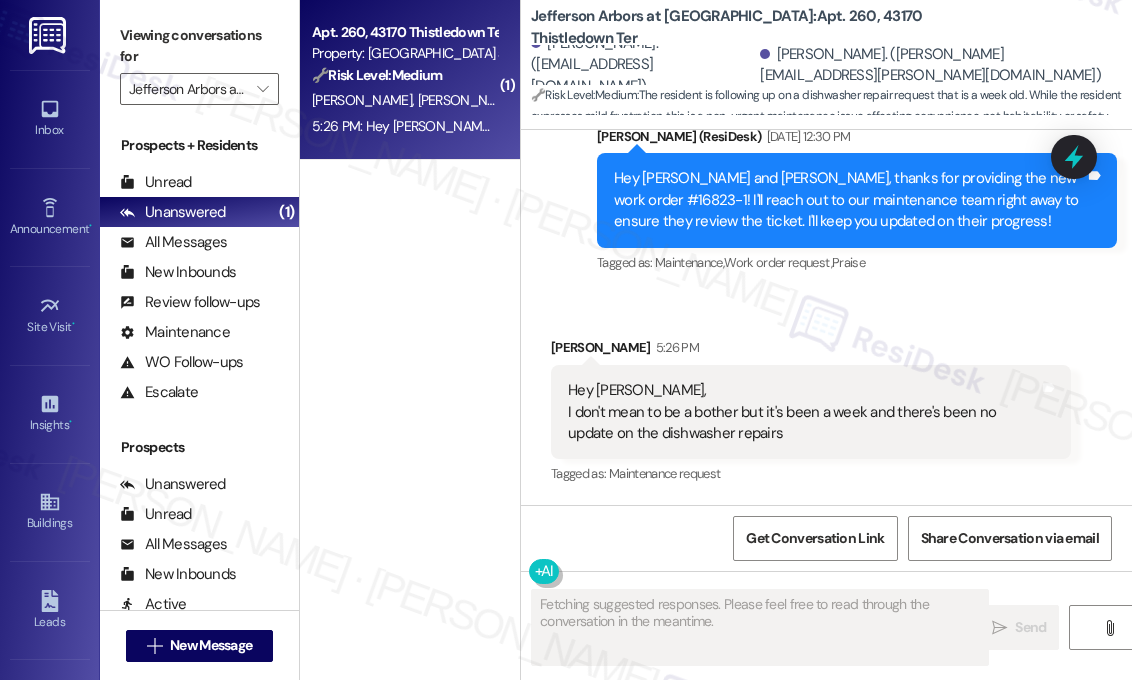 scroll, scrollTop: 2455, scrollLeft: 0, axis: vertical 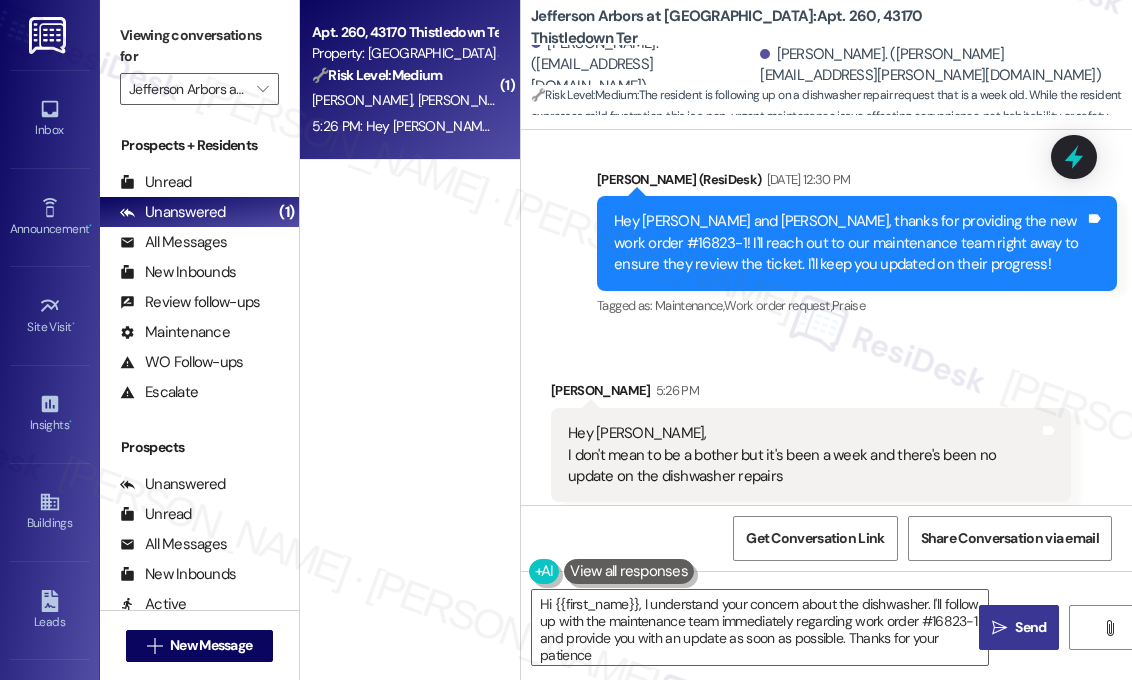 type on "Hi {{first_name}}, I understand your concern about the dishwasher. I'll follow up with the maintenance team immediately regarding work order #16823-1 and provide you with an update as soon as possible. Thanks for your patience!" 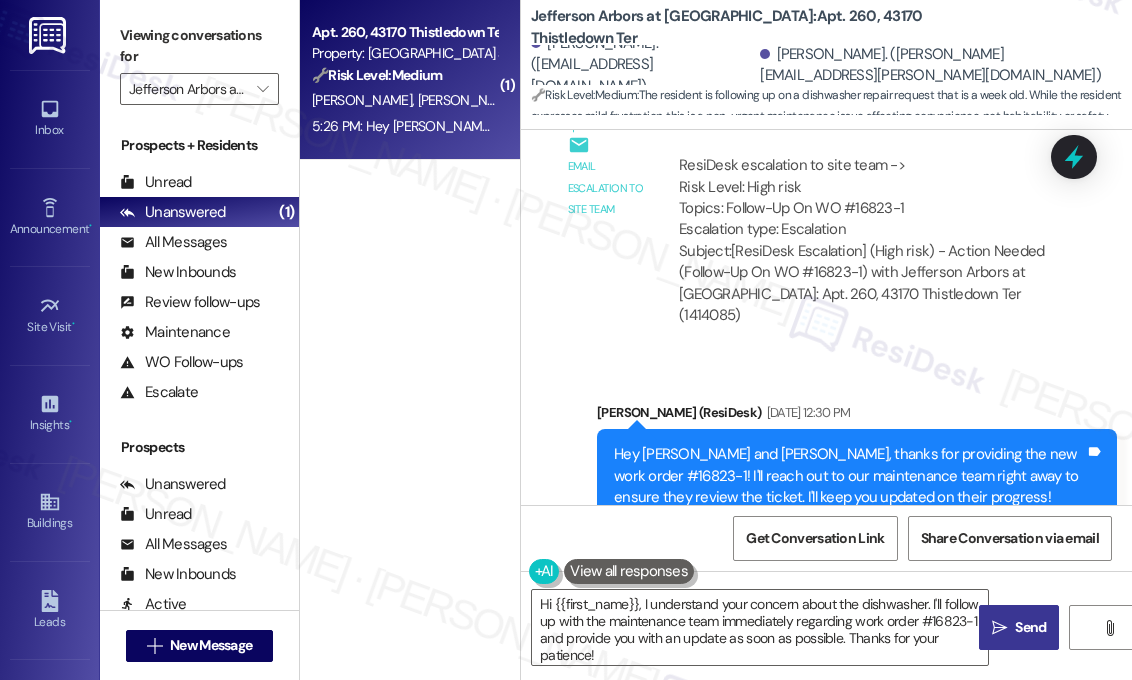 scroll, scrollTop: 2255, scrollLeft: 0, axis: vertical 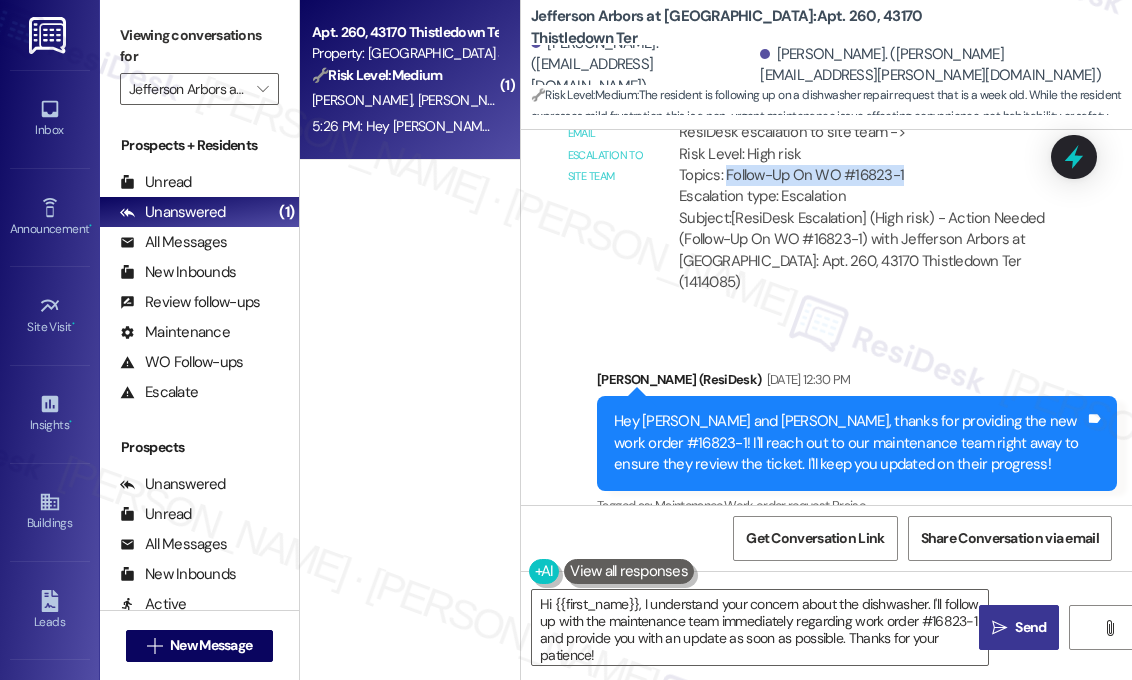 drag, startPoint x: 914, startPoint y: 155, endPoint x: 727, endPoint y: 154, distance: 187.00267 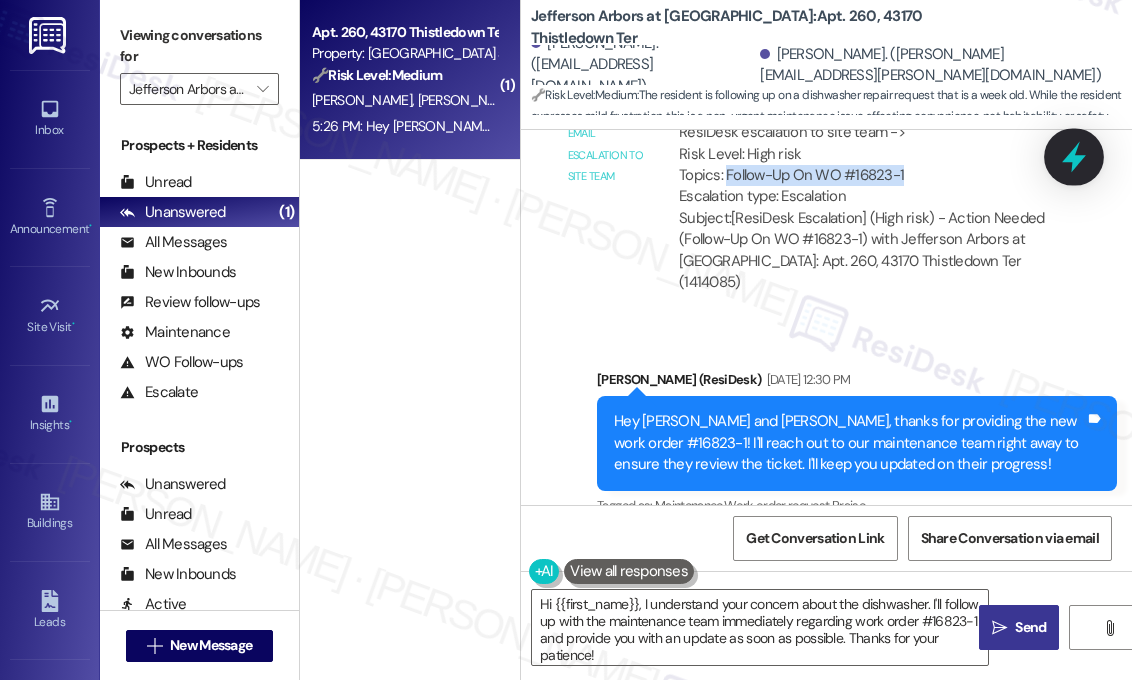 click 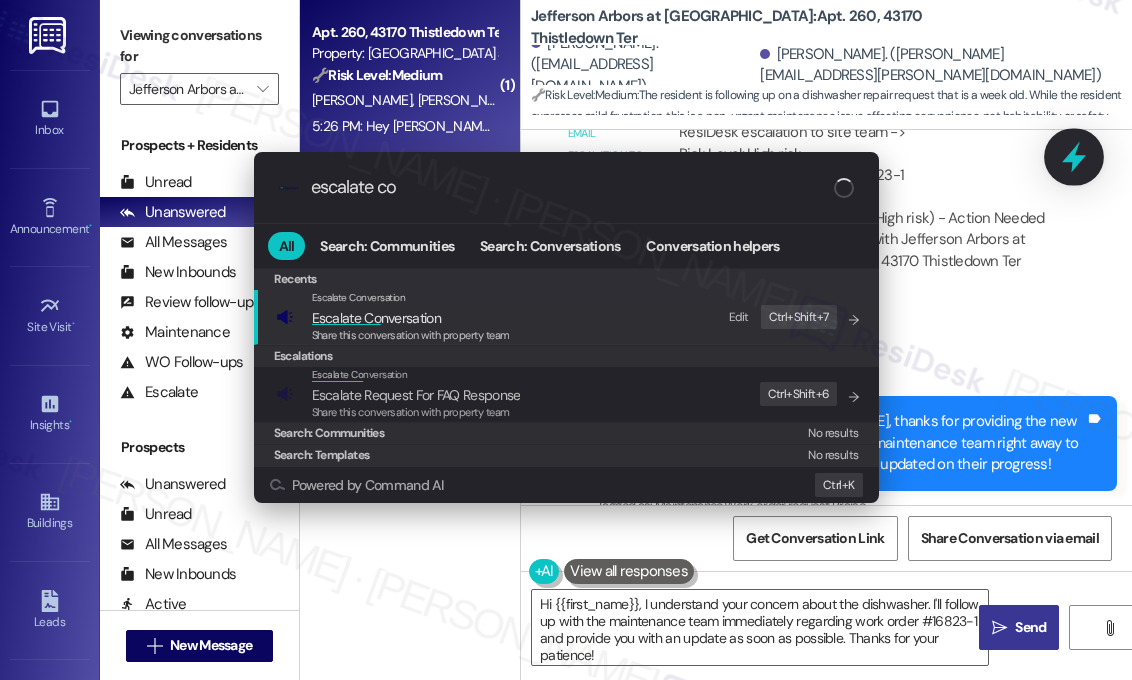 type on "escalate con" 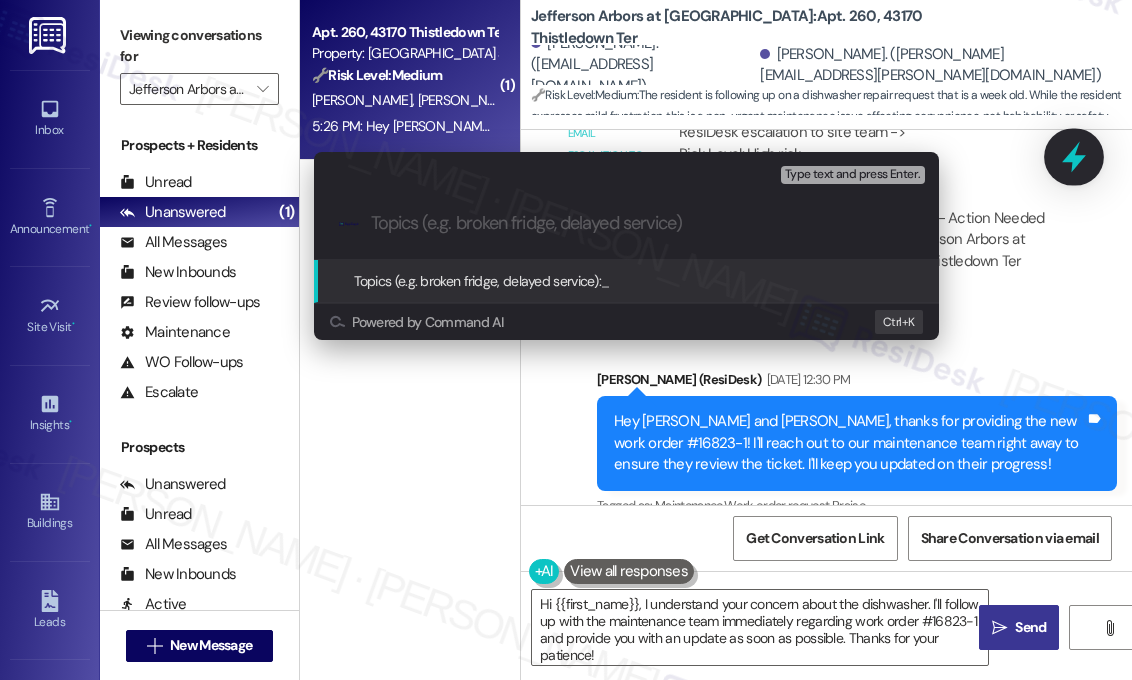 paste on "Follow-Up On WO #16823-1" 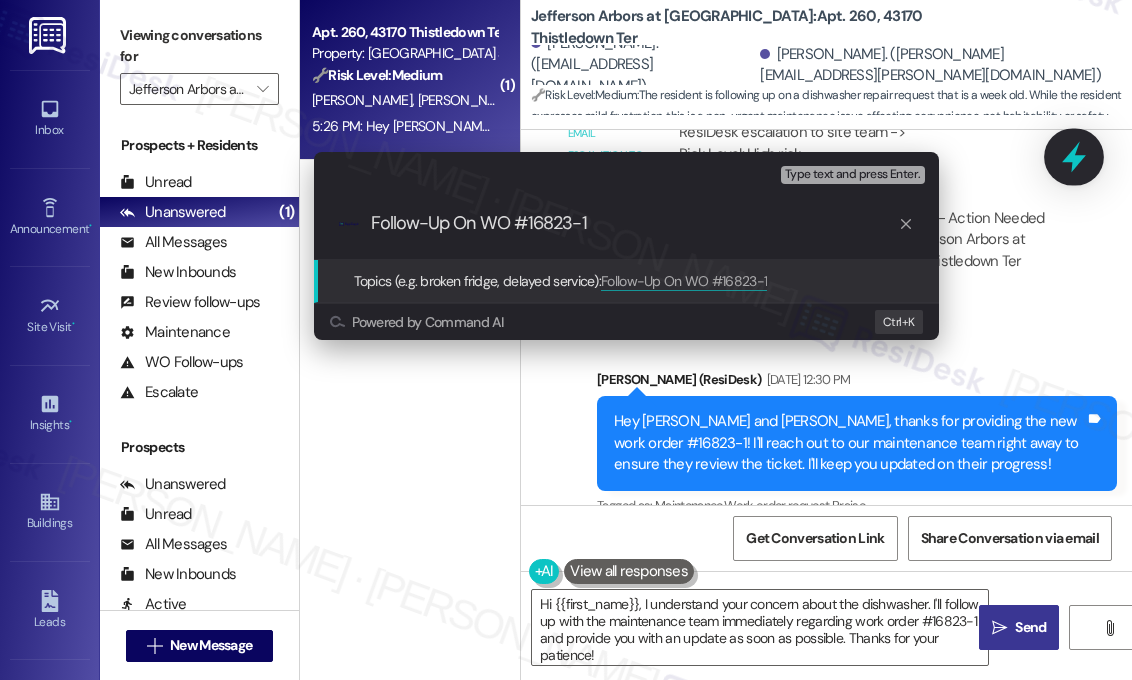 type 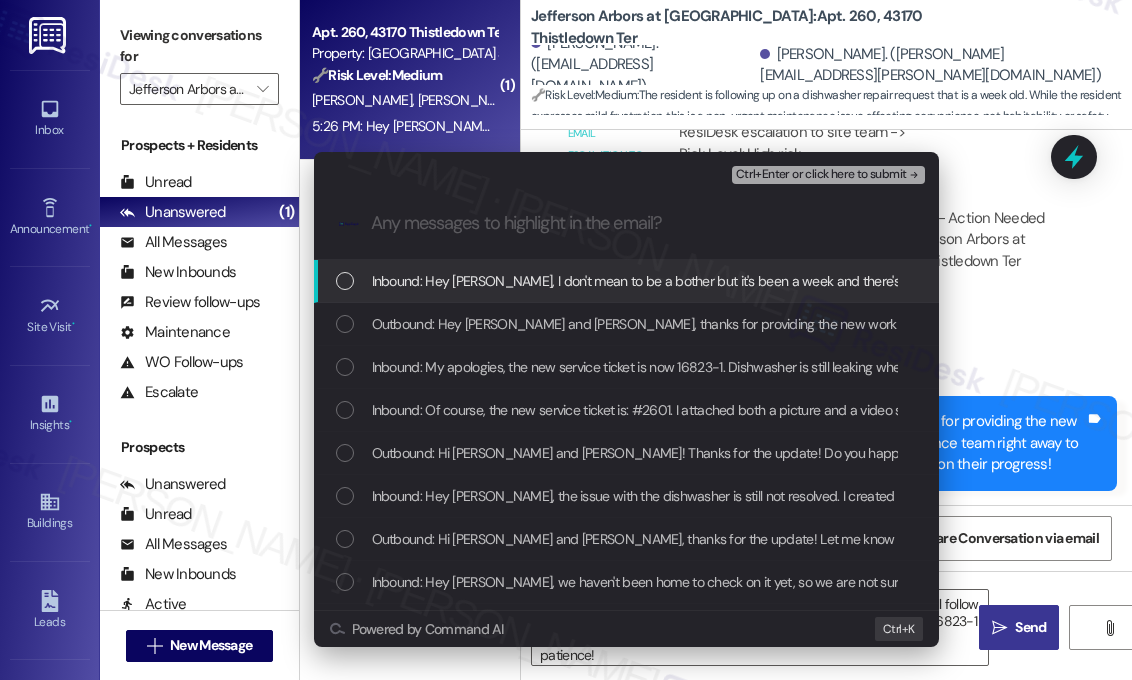click on "Inbound: Hey [PERSON_NAME],
I don't mean to be a bother but it's been a week and there's been no update on the dishwasher repairs" at bounding box center (762, 281) 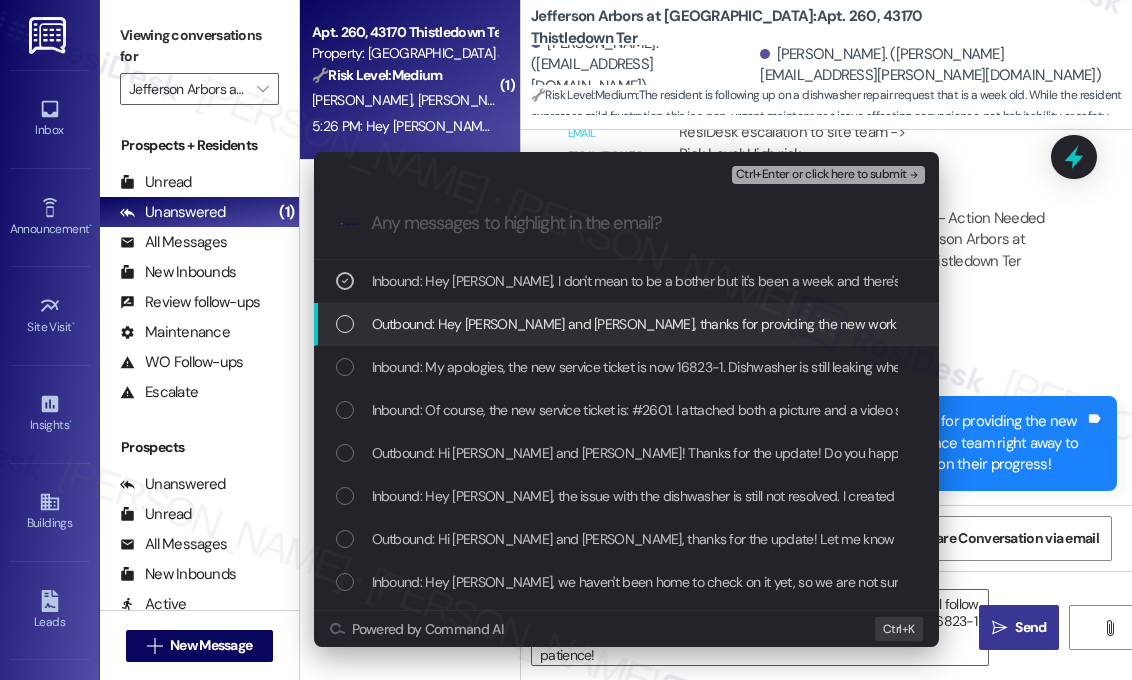 click on "Outbound: Hey [PERSON_NAME] and [PERSON_NAME], thanks for providing the new work order #16823-1! I'll reach out to our maintenance team right away to ensure they review the ticket. I'll keep you updated on their progress!" at bounding box center (1032, 324) 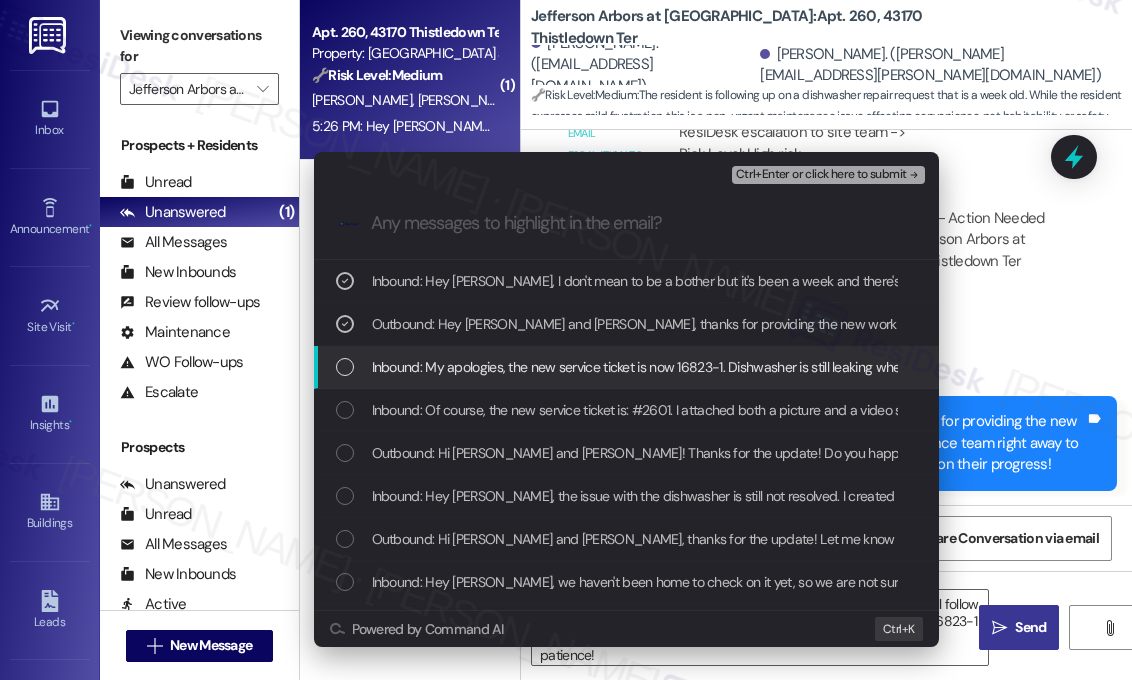 click on "Inbound: My apologies, the new service ticket is now 16823-1.
Dishwasher is still leaking when it runs" at bounding box center (626, 367) 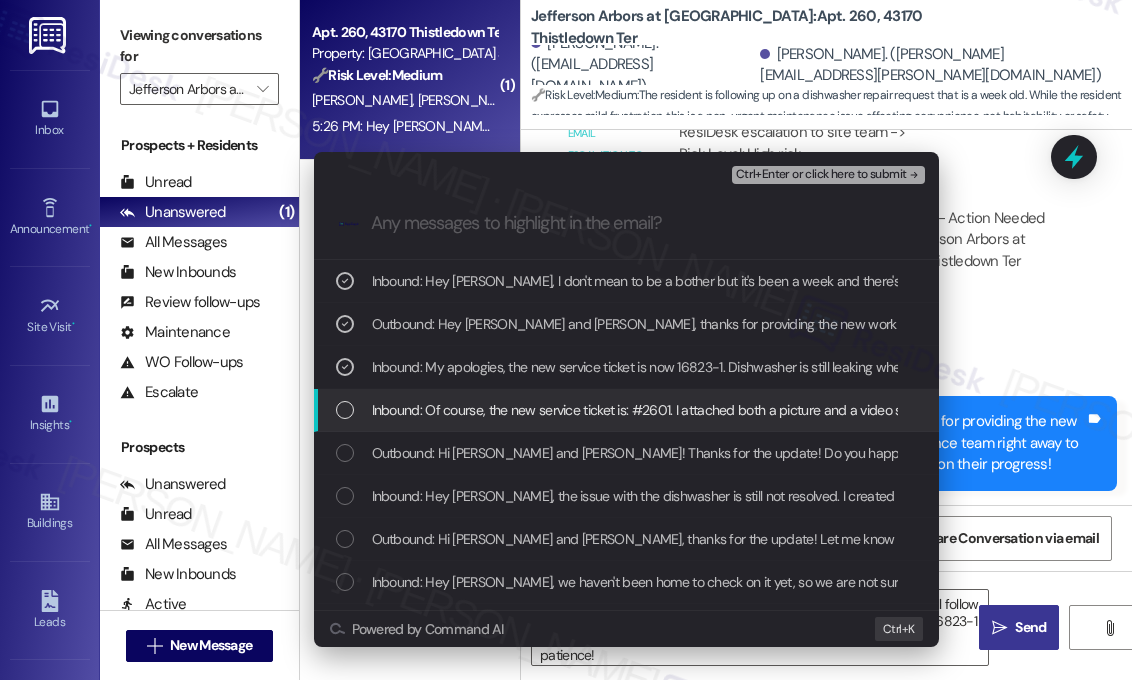 click on "Inbound: Of course, the new service ticket is:
#2601. I attached both a picture and a video showing the dishwasher leaking before I shut it off" at bounding box center (626, 410) 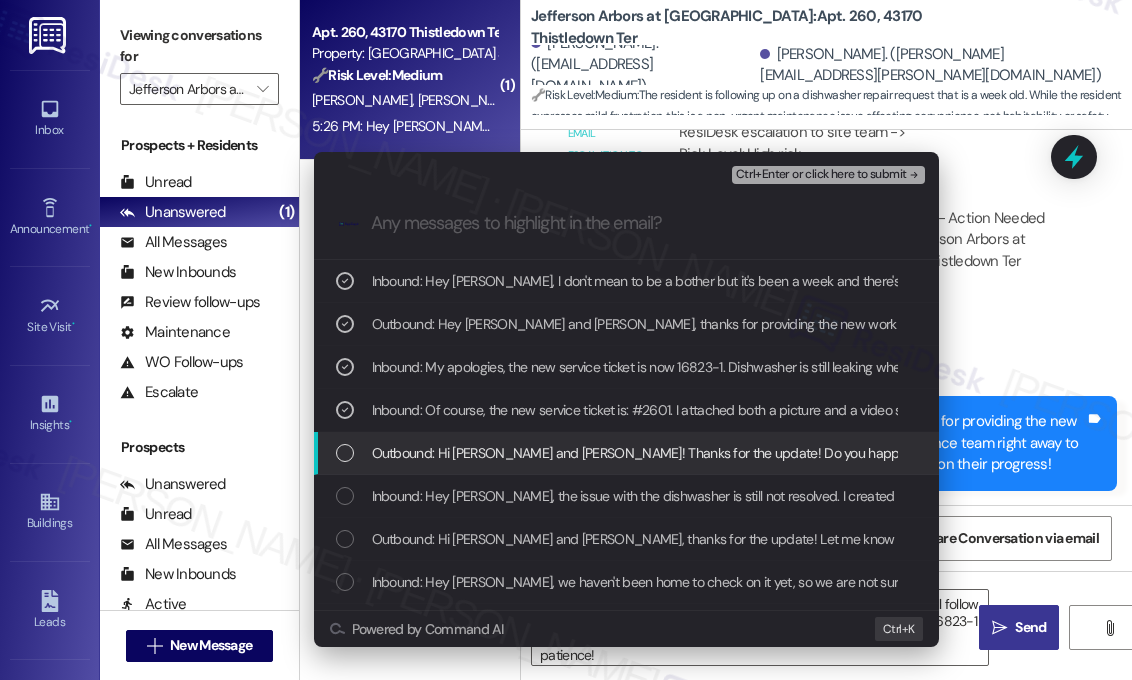 click on "Outbound: Hi [PERSON_NAME] and [PERSON_NAME]! Thanks for the update! Do you happen to have the work order number for the new service ticket? I’d like to follow up with the maintenance team and make sure it’s being addressed." at bounding box center (1053, 453) 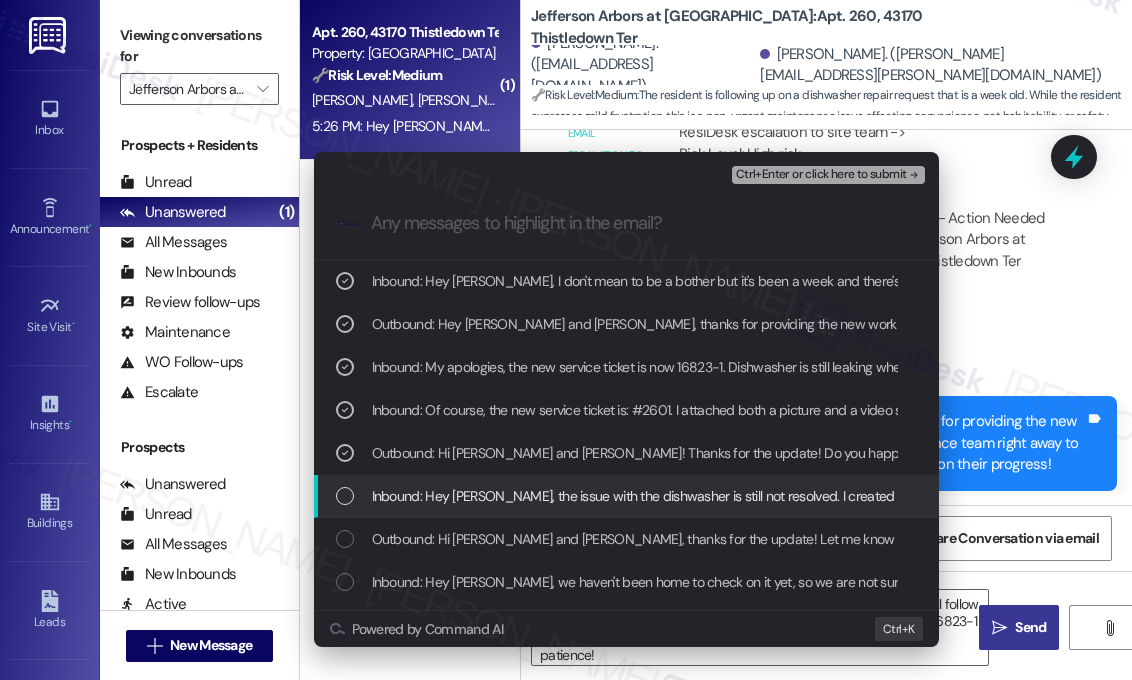 click on "Inbound: Hey [PERSON_NAME], the issue with the dishwasher is still not resolved. I created a new service ticket explaining after the dishwasher runs for about 10-15 minutes it start to leak water. It might be longer than 15 minutes, I didn't think to time it exactly as I wasn't actively watching it." at bounding box center [1202, 496] 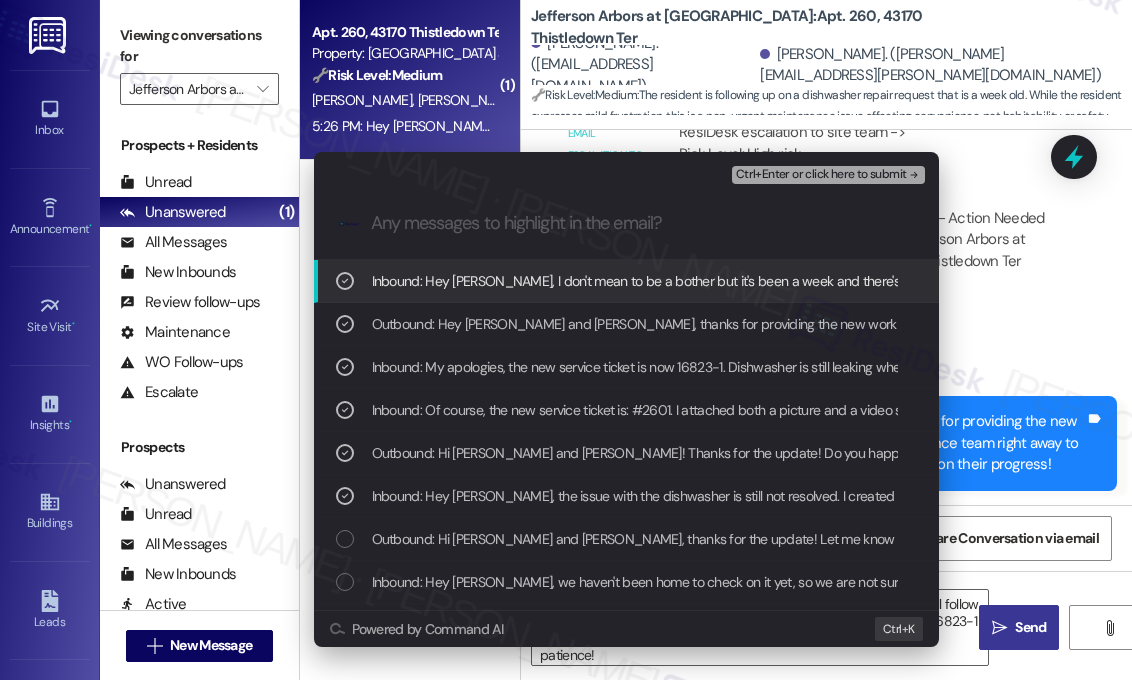click on "Ctrl+Enter or click here to submit" at bounding box center (821, 175) 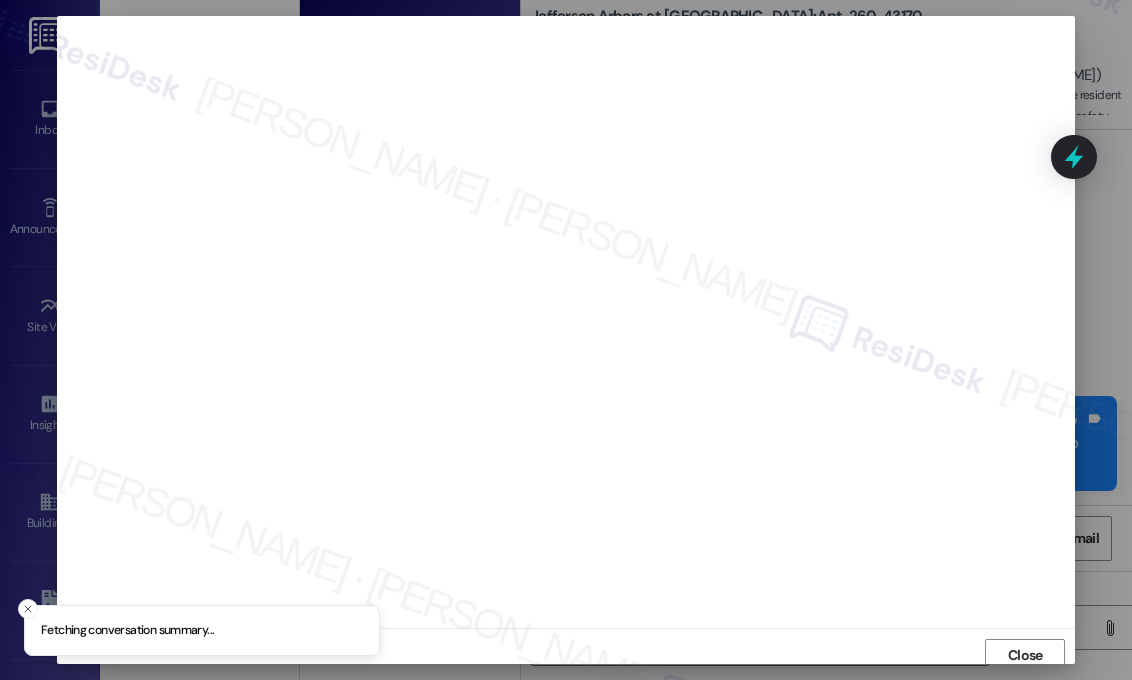 scroll, scrollTop: 7, scrollLeft: 0, axis: vertical 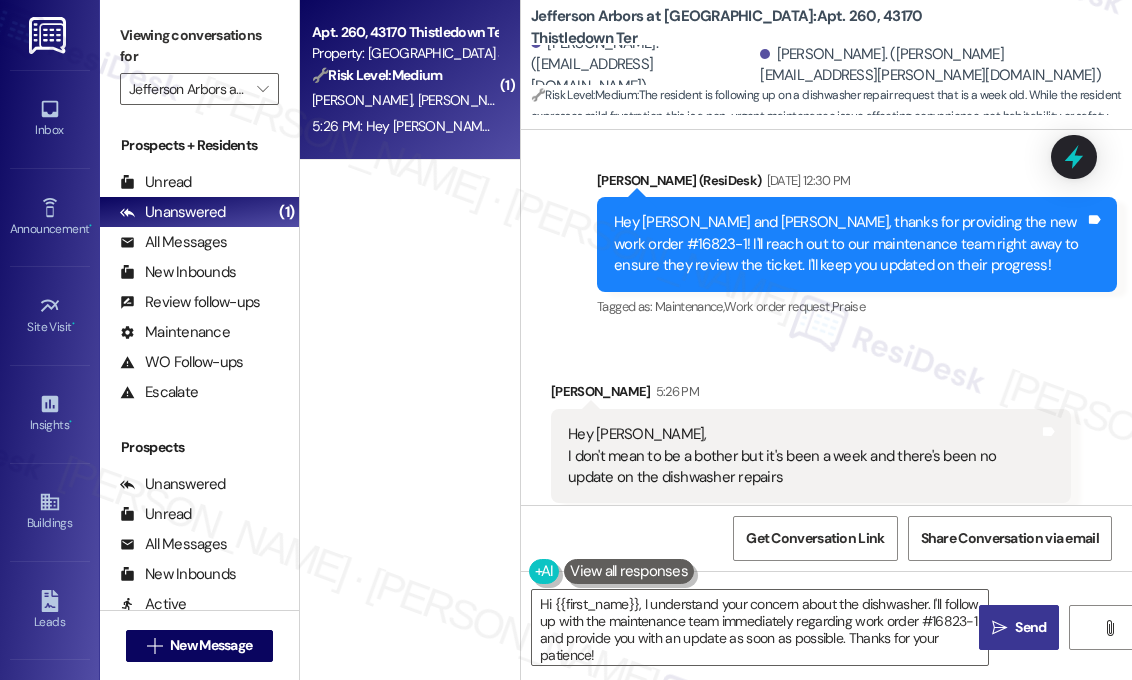 click on "Received via SMS [PERSON_NAME] 5:26 PM Hey [PERSON_NAME],
I don't mean to be a bother but it's been a week and there's been no update on the dishwasher repairs Tags and notes Tagged as:   Maintenance request ,  Click to highlight conversations about Maintenance request Emailed client ,  Click to highlight conversations about Emailed client Escalation type escalation Click to highlight conversations about Escalation type escalation" at bounding box center (811, 457) 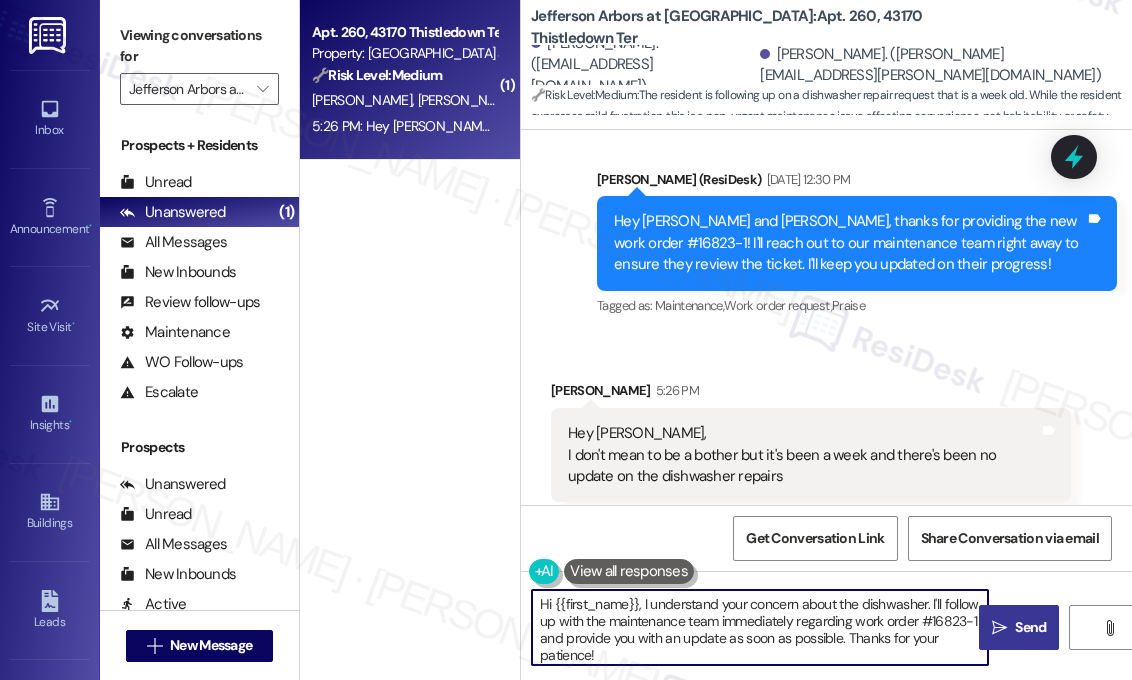 click on "Hi {{first_name}}, I understand your concern about the dishwasher. I'll follow up with the maintenance team immediately regarding work order #16823-1 and provide you with an update as soon as possible. Thanks for your patience!" at bounding box center [760, 627] 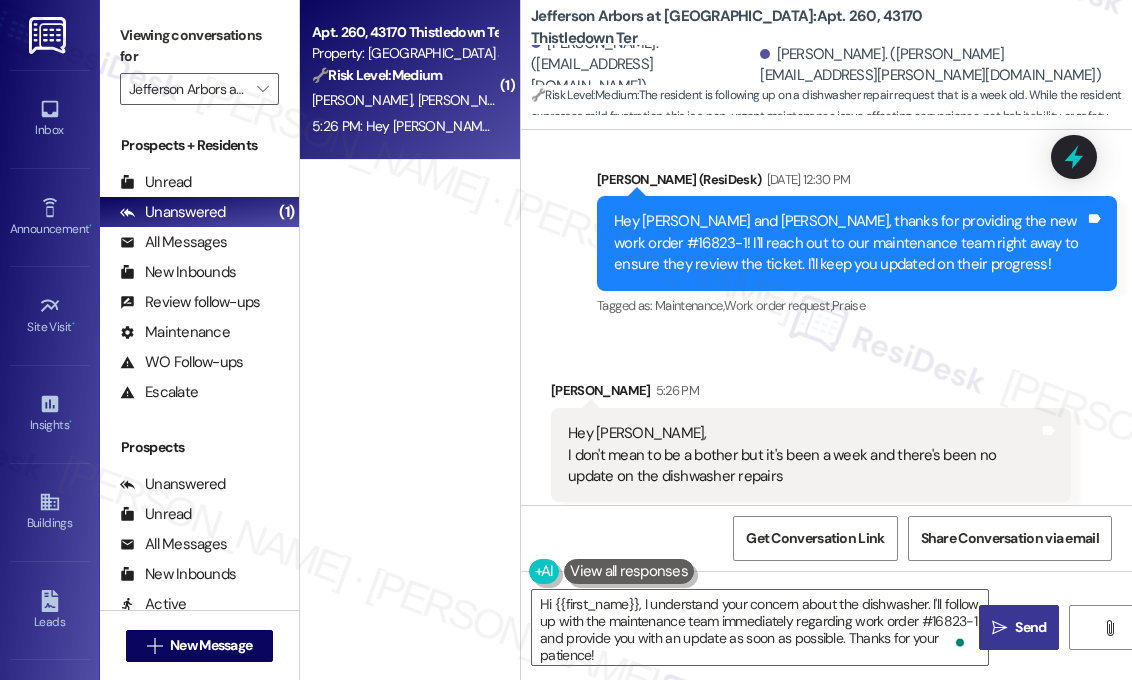 click on "Send" at bounding box center (1030, 627) 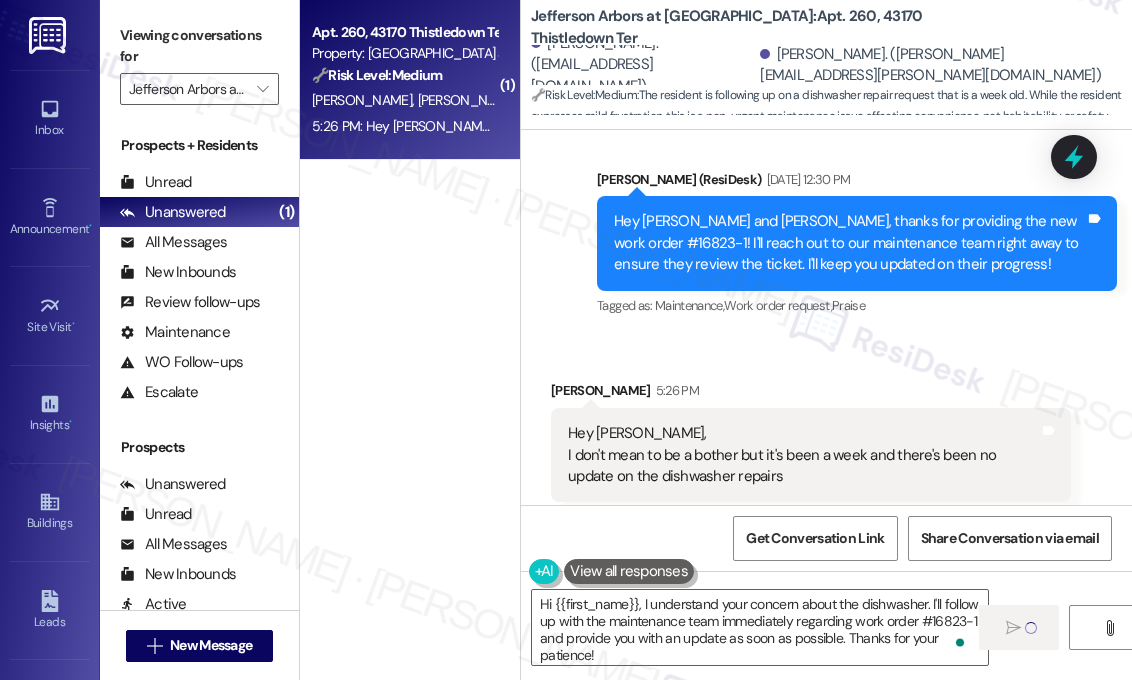 type 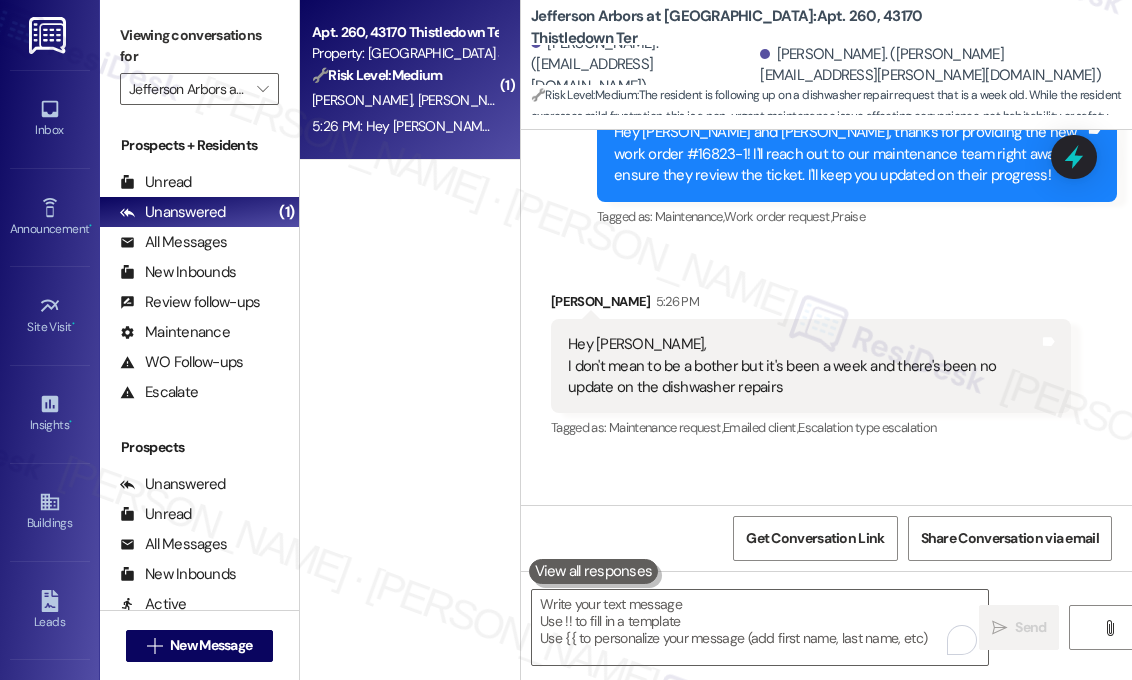scroll, scrollTop: 2658, scrollLeft: 0, axis: vertical 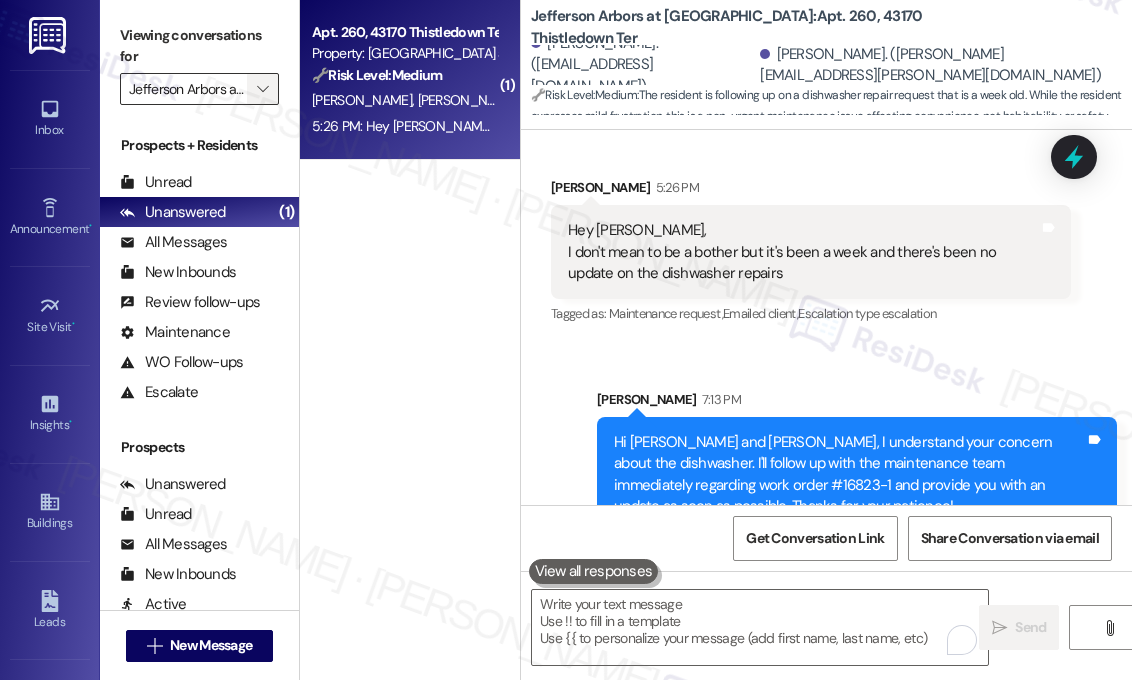 click on "" at bounding box center (262, 89) 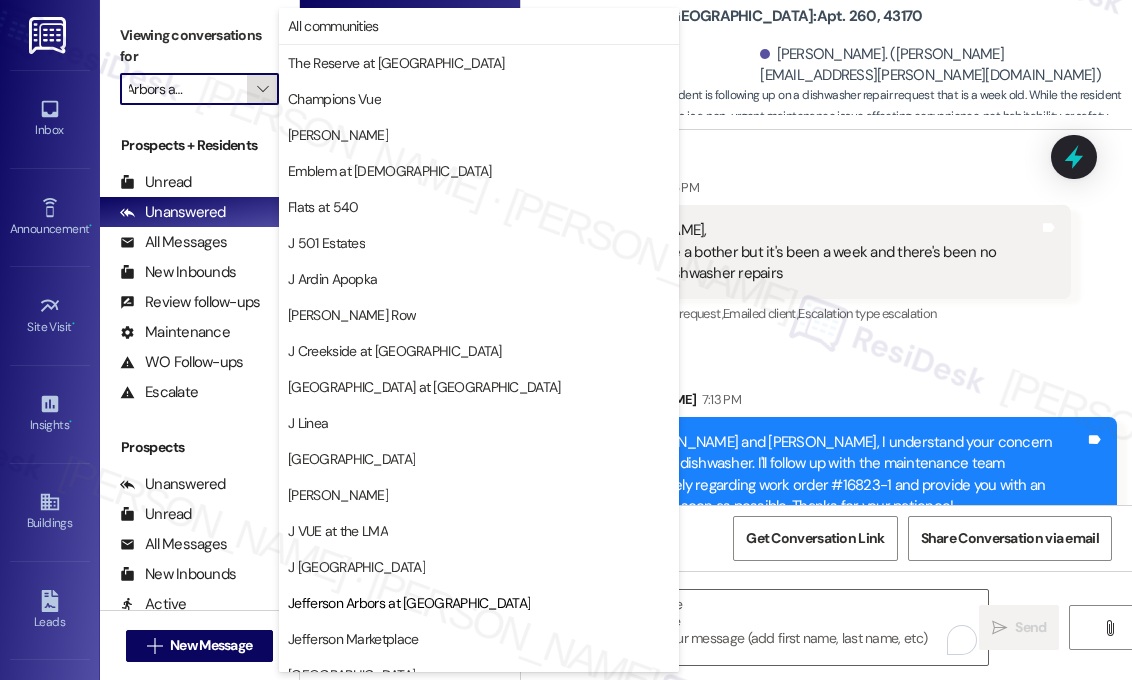 scroll, scrollTop: 324, scrollLeft: 0, axis: vertical 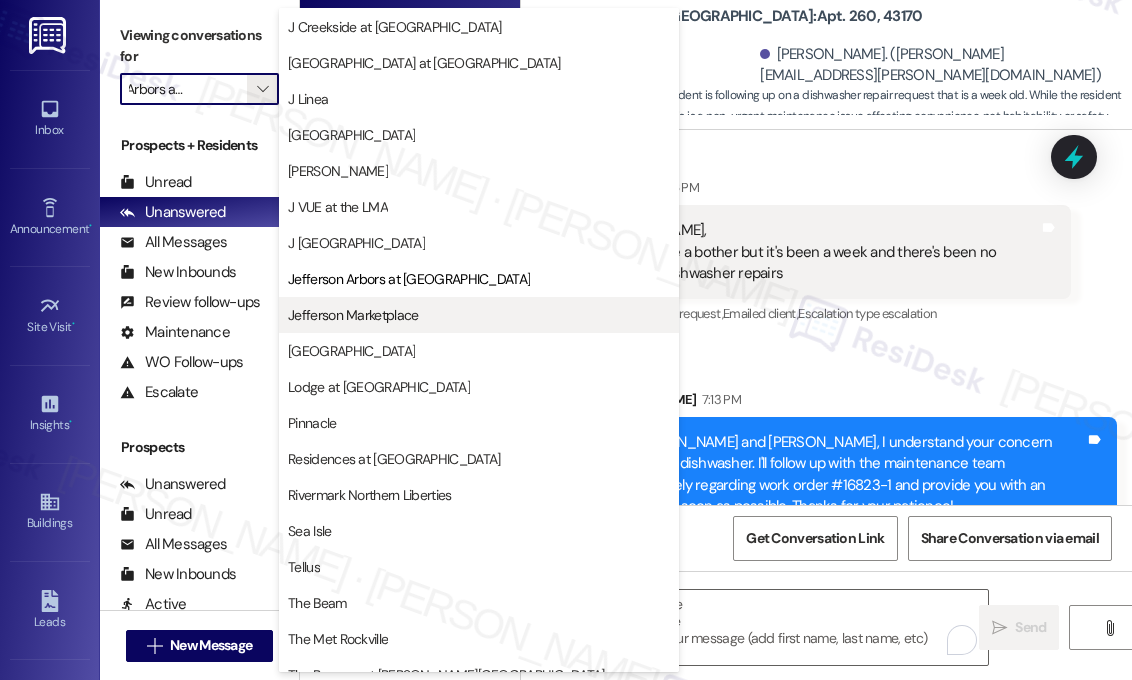 click on "Jefferson Marketplace" at bounding box center (479, 315) 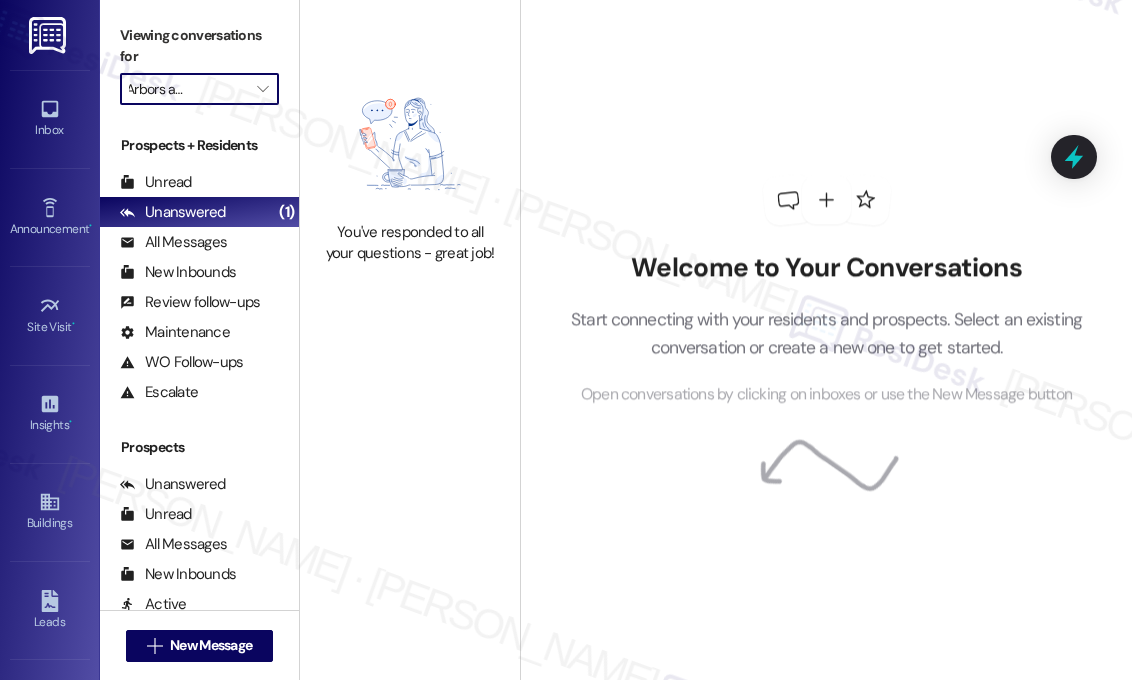type on "Jefferson Marketplace" 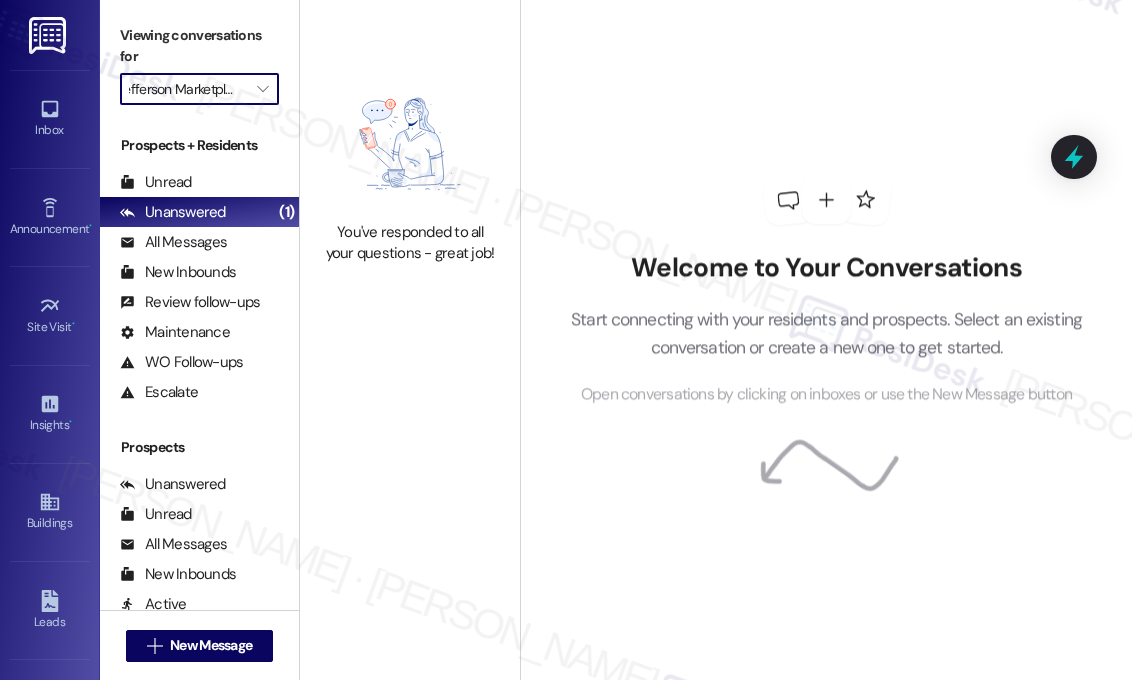 scroll, scrollTop: 0, scrollLeft: 11, axis: horizontal 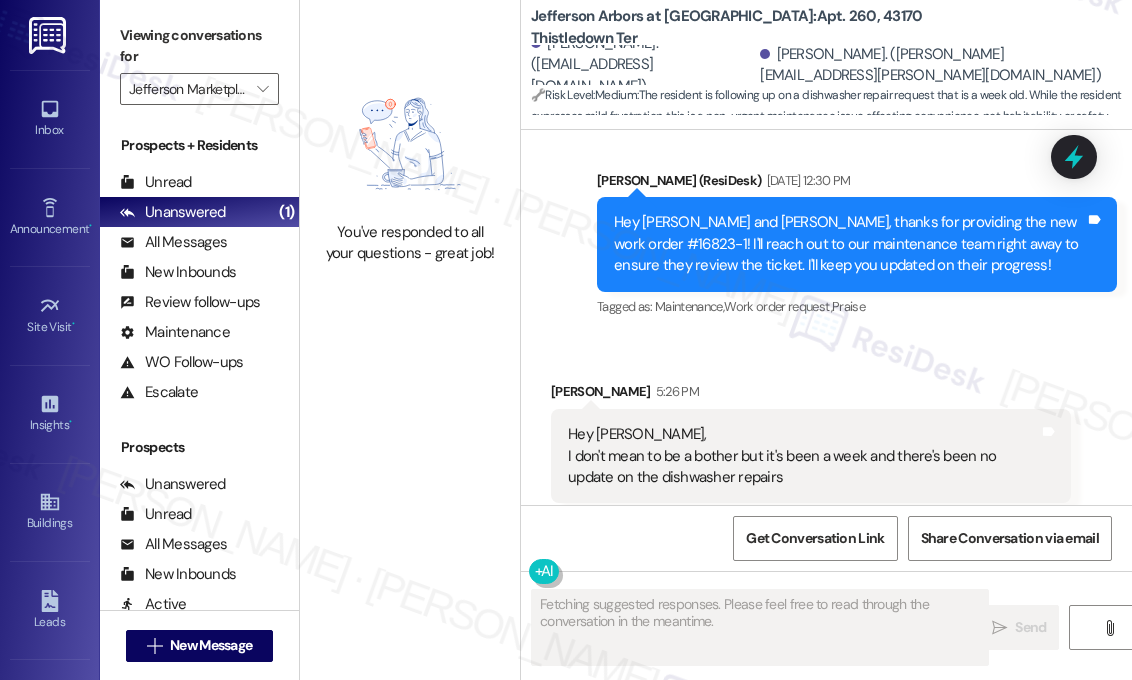 click on "Received via SMS [PERSON_NAME] 5:26 PM Hey [PERSON_NAME],
I don't mean to be a bother but it's been a week and there's been no update on the dishwasher repairs Tags and notes Tagged as:   Maintenance request ,  Click to highlight conversations about Maintenance request Emailed client ,  Click to highlight conversations about Emailed client Escalation type escalation Click to highlight conversations about Escalation type escalation" at bounding box center (826, 442) 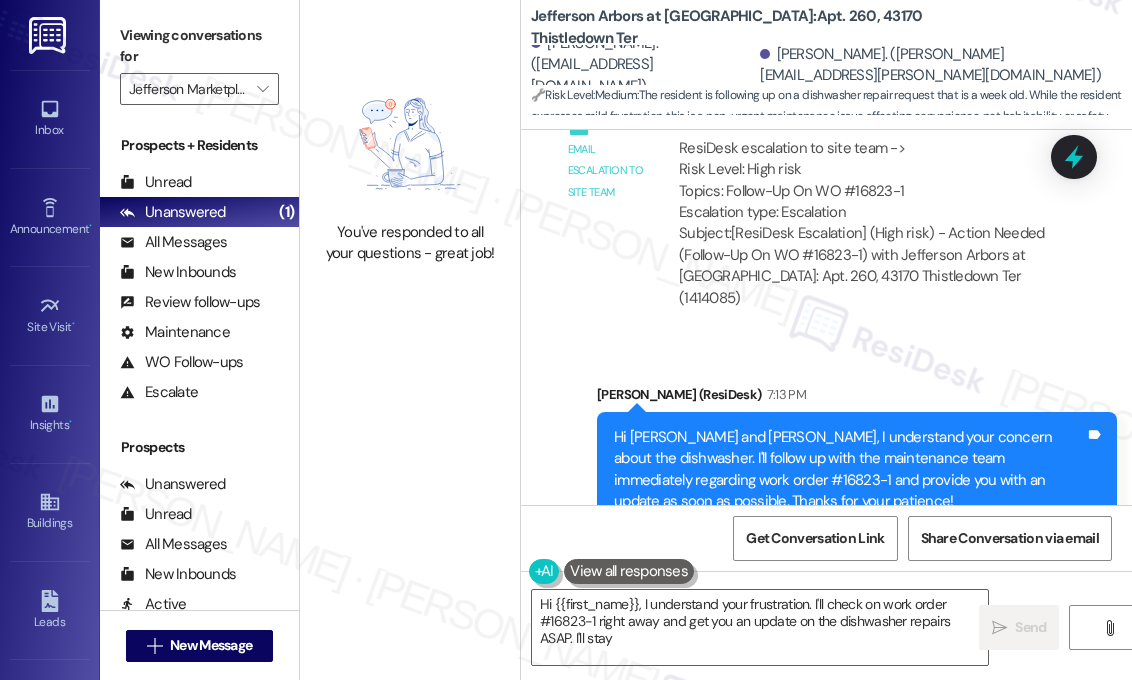scroll, scrollTop: 2956, scrollLeft: 0, axis: vertical 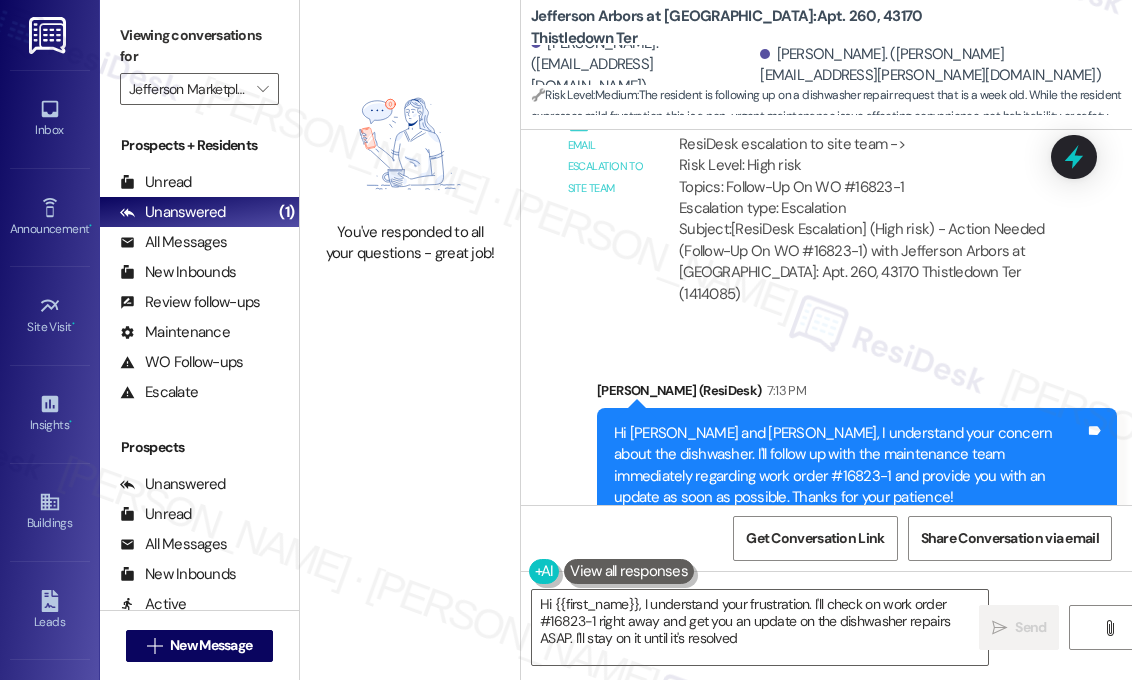 type on "Hi {{first_name}}, I understand your frustration. I'll check on work order #16823-1 right away and get you an update on the dishwasher repairs ASAP. I'll stay on it until it's resolved!" 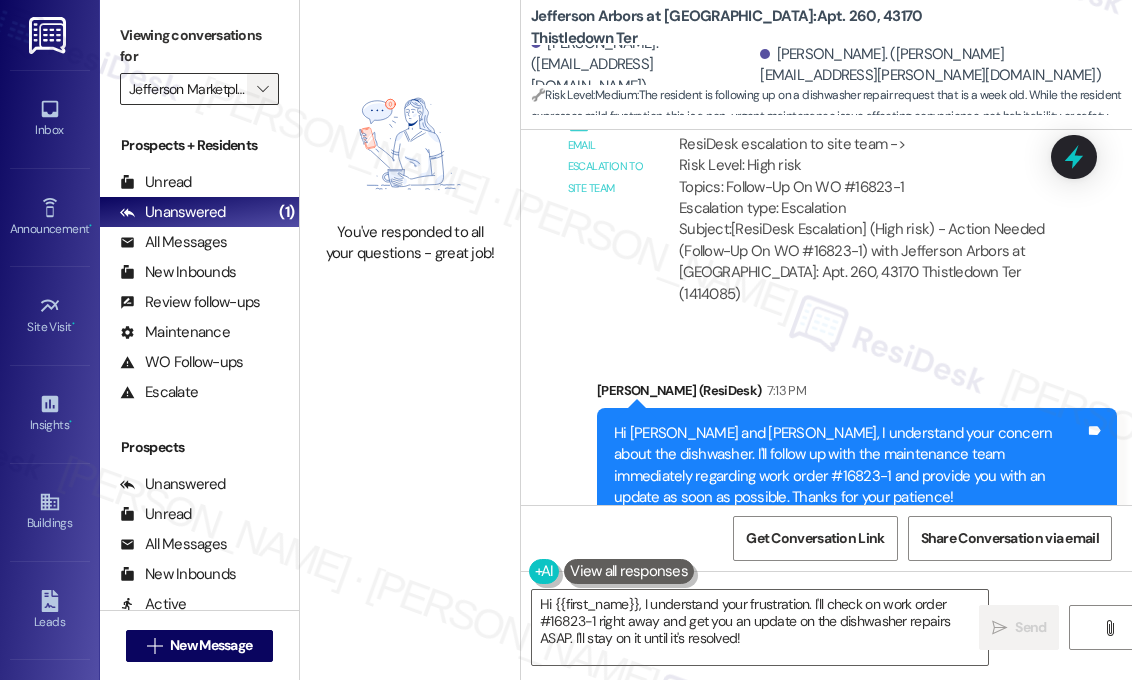 click on "" at bounding box center [262, 89] 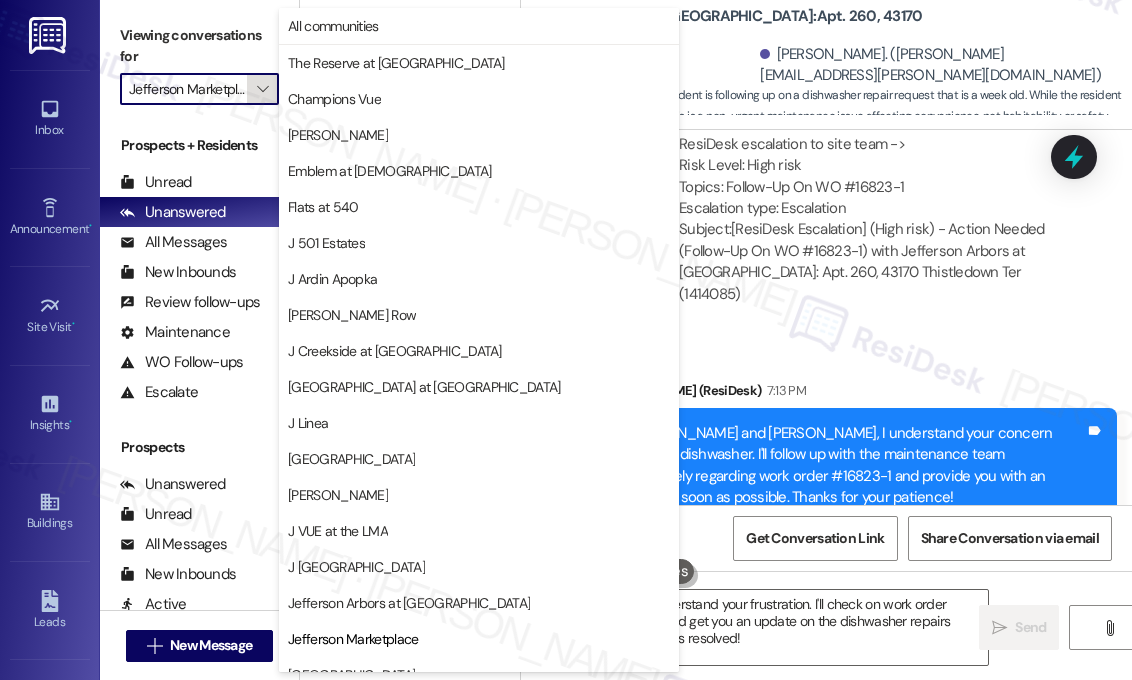scroll, scrollTop: 0, scrollLeft: 11, axis: horizontal 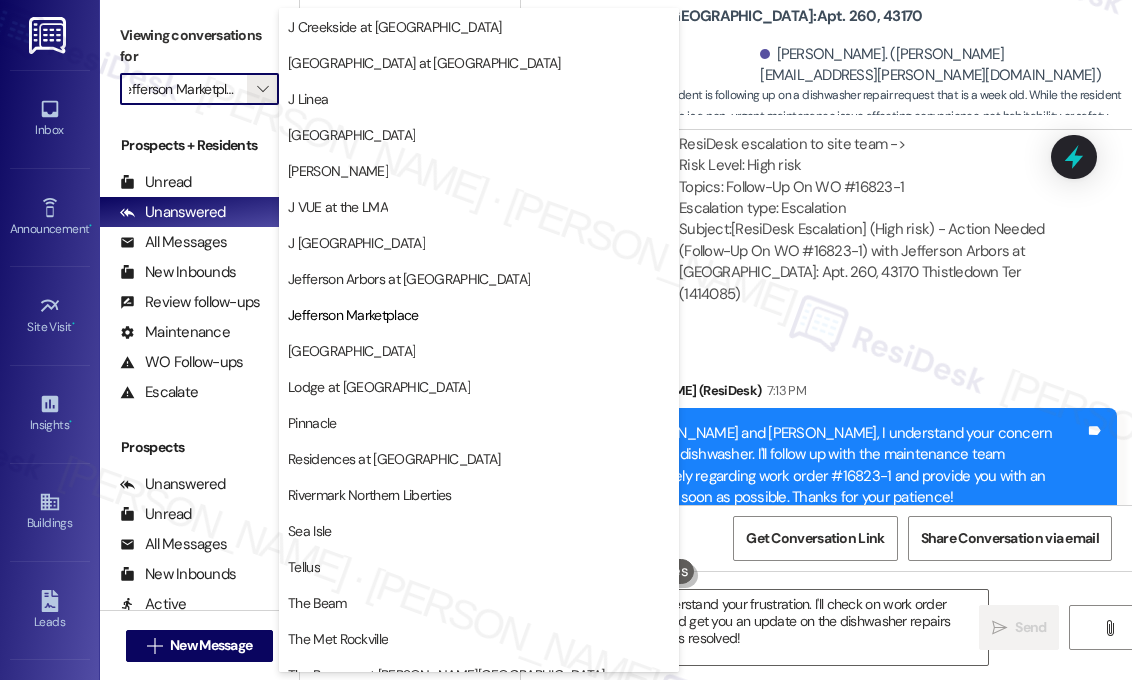 click on "[GEOGRAPHIC_DATA]" at bounding box center [351, 351] 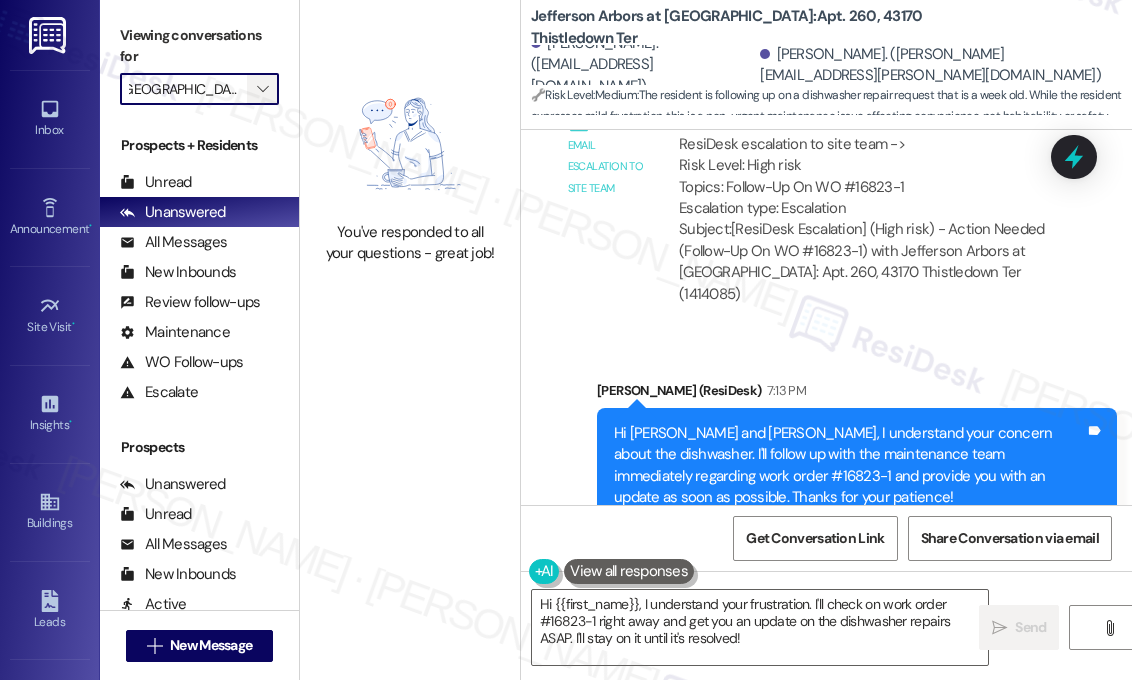 click on "" at bounding box center (262, 89) 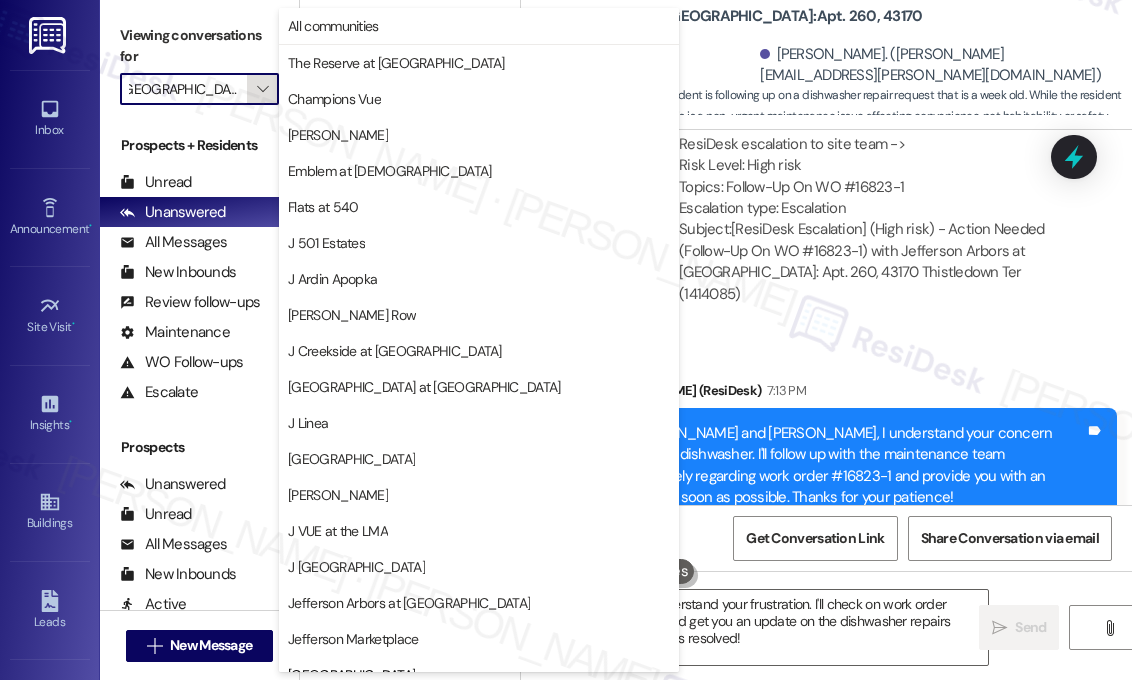 scroll, scrollTop: 324, scrollLeft: 0, axis: vertical 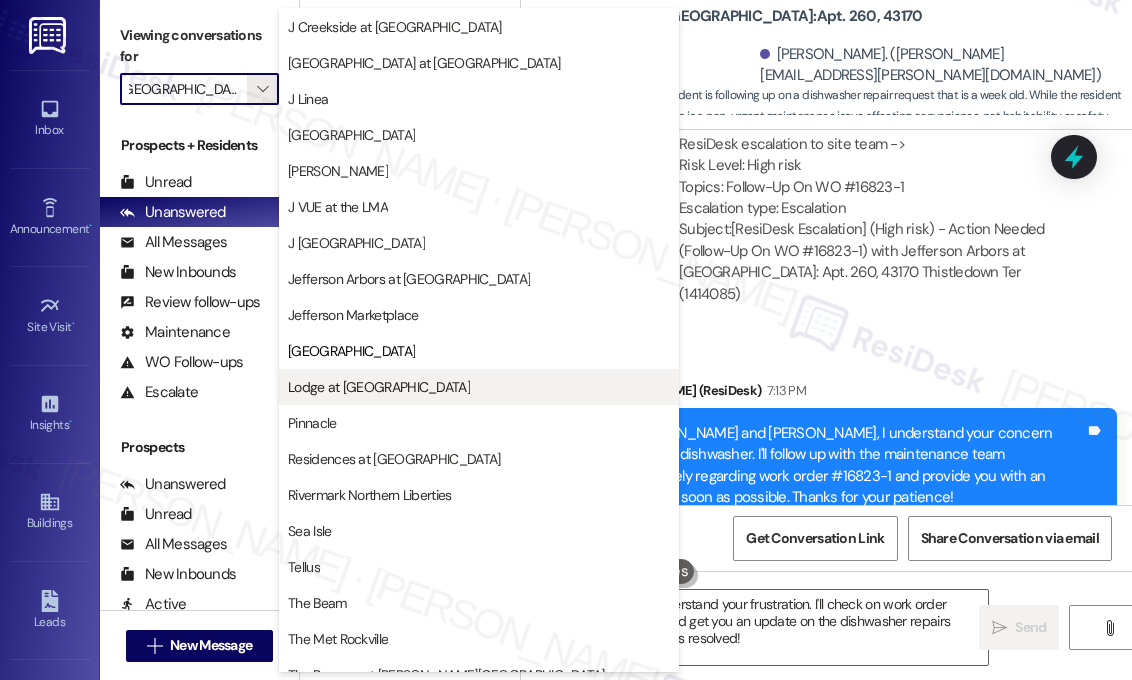 click on "Lodge at [GEOGRAPHIC_DATA]" at bounding box center (379, 387) 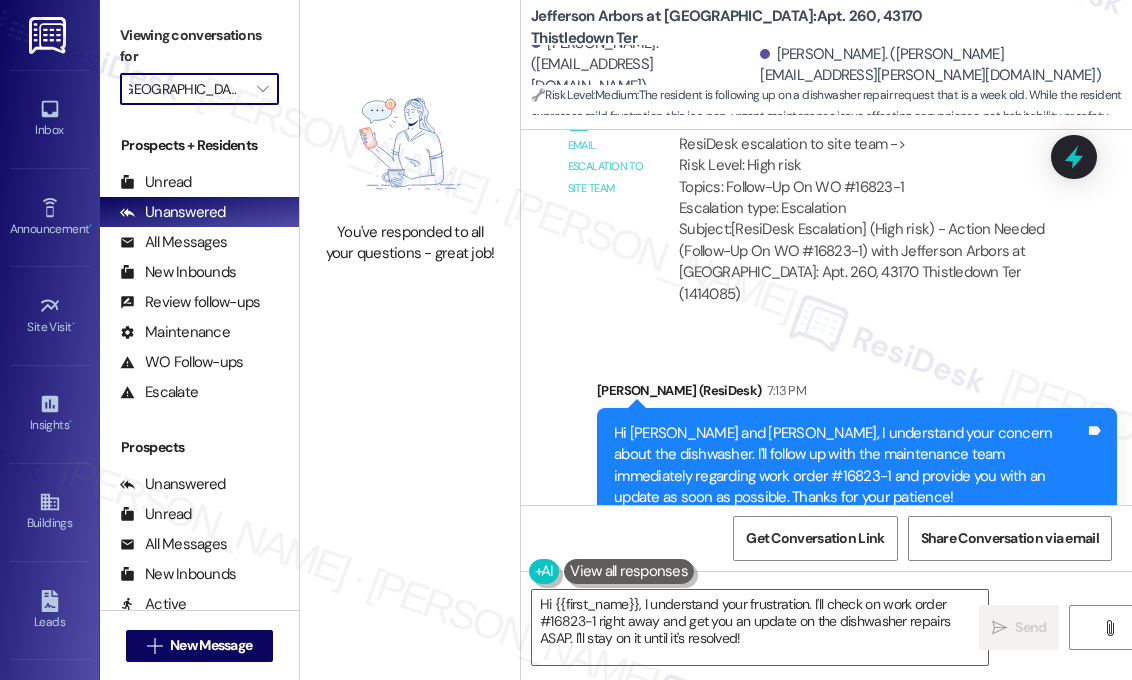 type on "Lodge at [GEOGRAPHIC_DATA]" 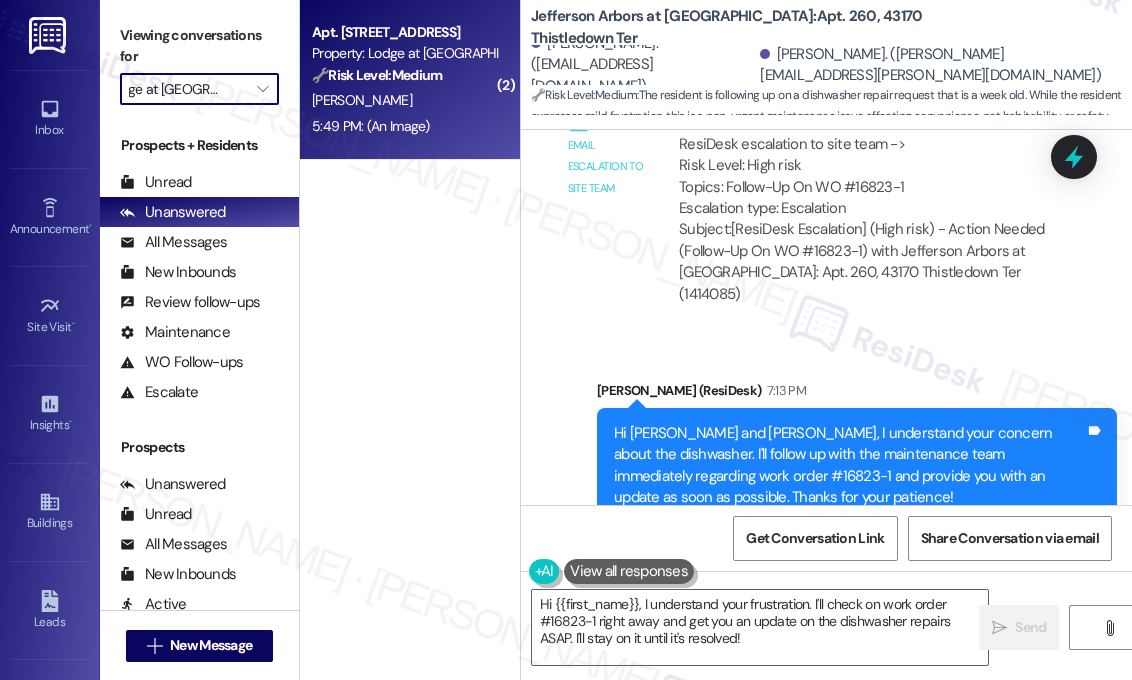 scroll, scrollTop: 0, scrollLeft: 0, axis: both 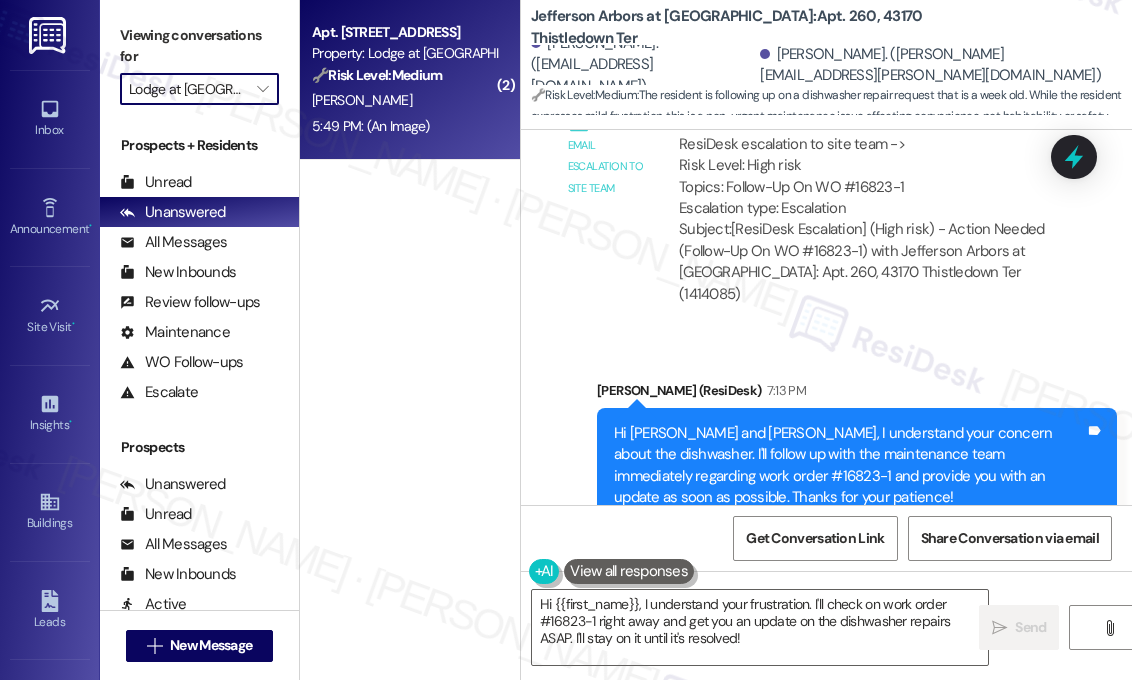 click on "[PERSON_NAME]" at bounding box center (404, 100) 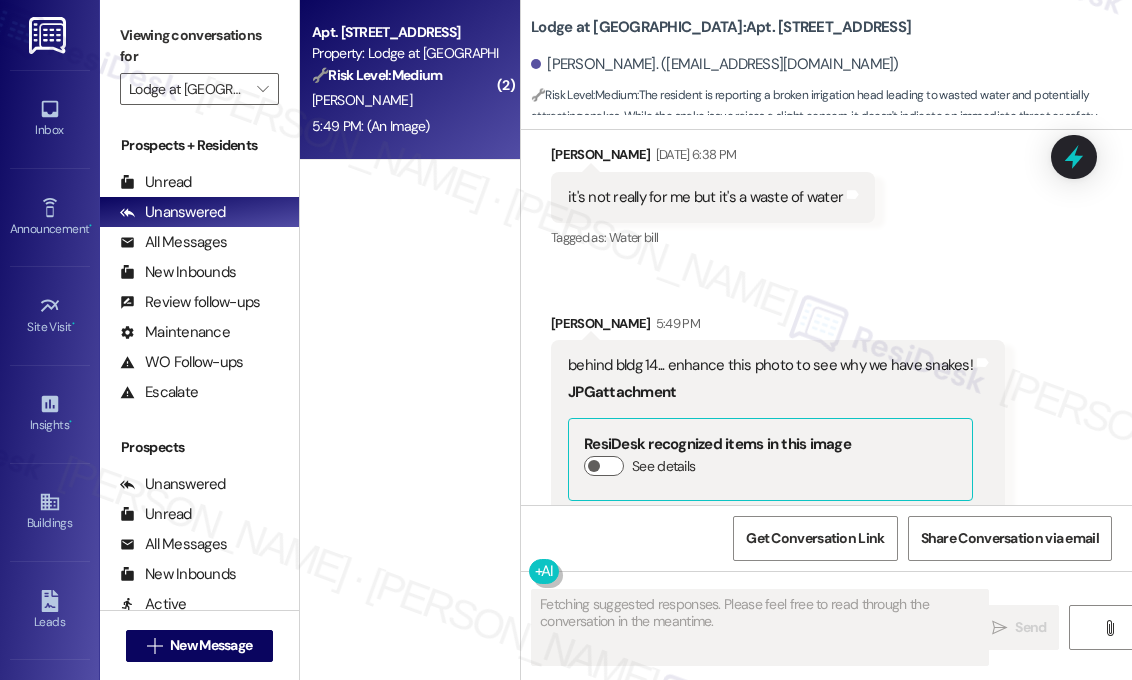 scroll, scrollTop: 20398, scrollLeft: 0, axis: vertical 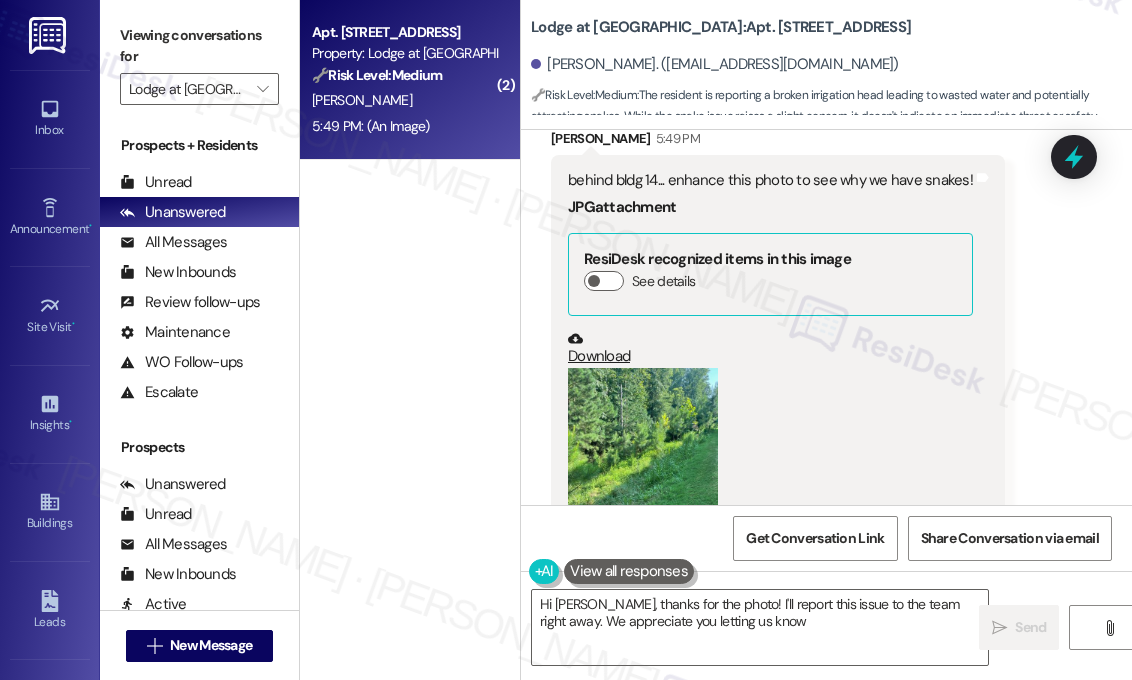 type on "Hi [PERSON_NAME], thanks for the photo! I'll report this issue to the team right away. We appreciate you letting us know!" 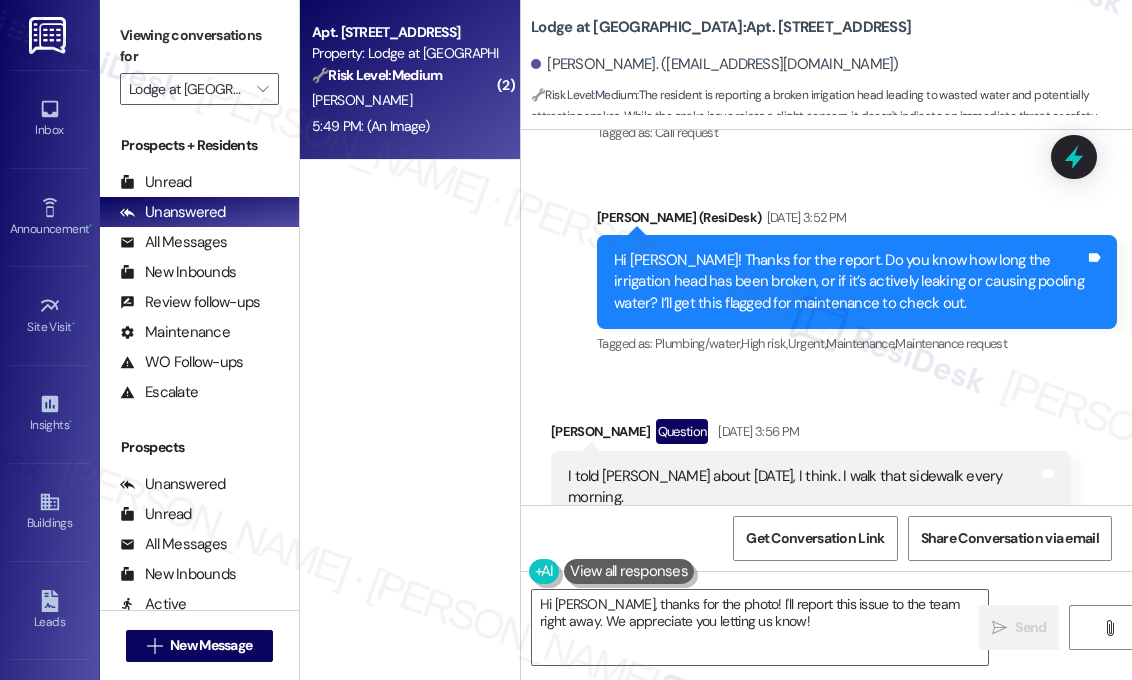 scroll, scrollTop: 19298, scrollLeft: 0, axis: vertical 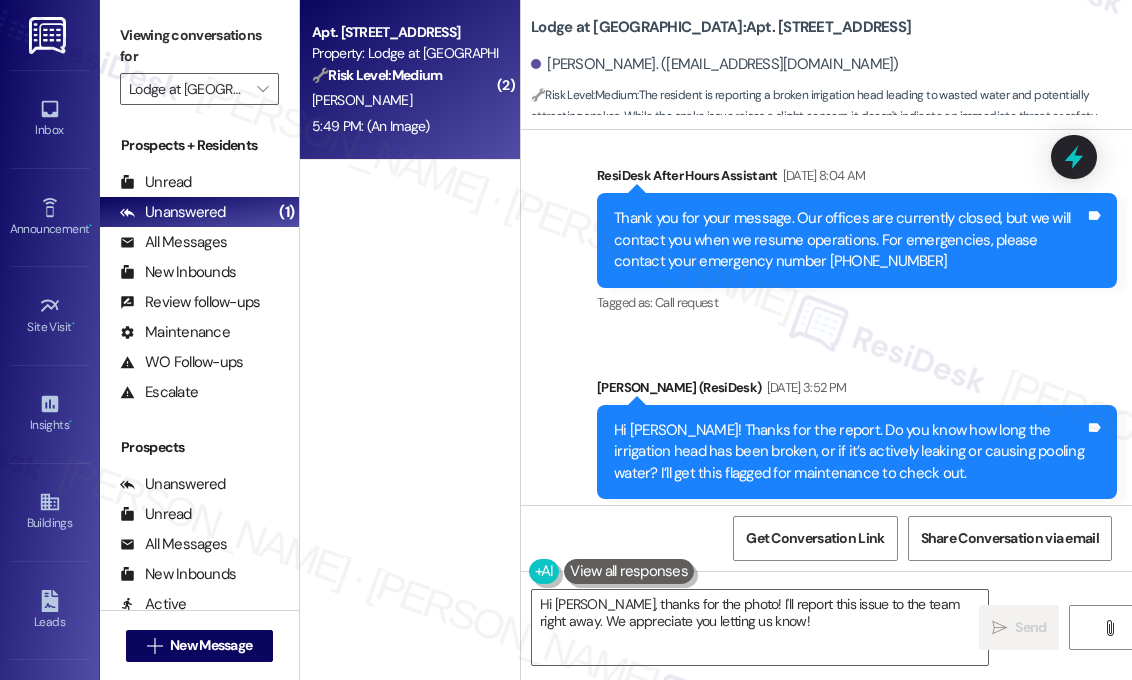 click on "Sent via SMS ResiDesk After Hours Assistant [DATE] 8:04 AM Thank you for your message. Our offices are currently closed, but we will contact you when we resume operations. For emergencies, please contact your emergency number [PHONE_NUMBER] Tags and notes Tagged as:   Call request Click to highlight conversations about Call request" at bounding box center (857, 241) 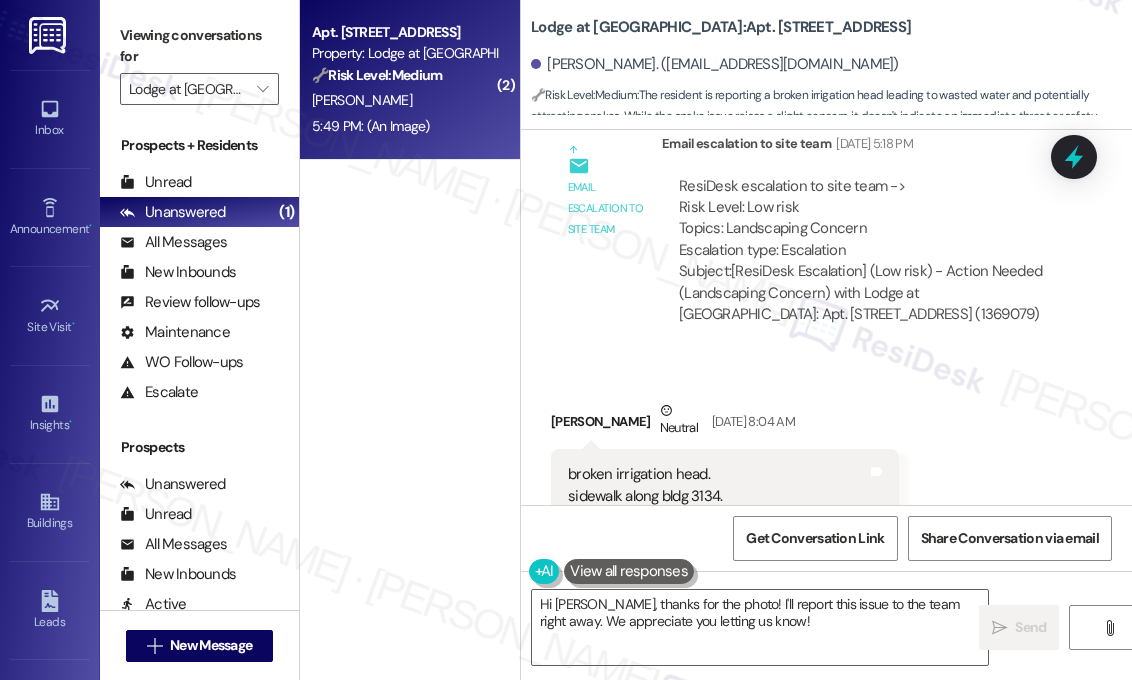 scroll, scrollTop: 18398, scrollLeft: 0, axis: vertical 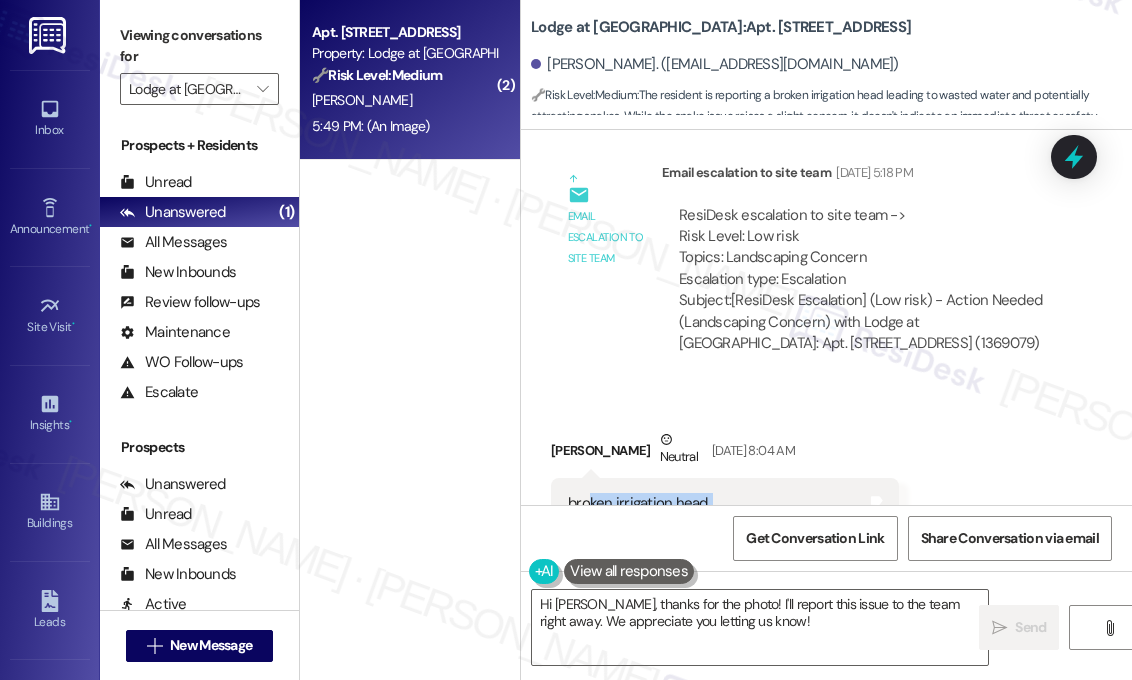 drag, startPoint x: 742, startPoint y: 438, endPoint x: 589, endPoint y: 403, distance: 156.95222 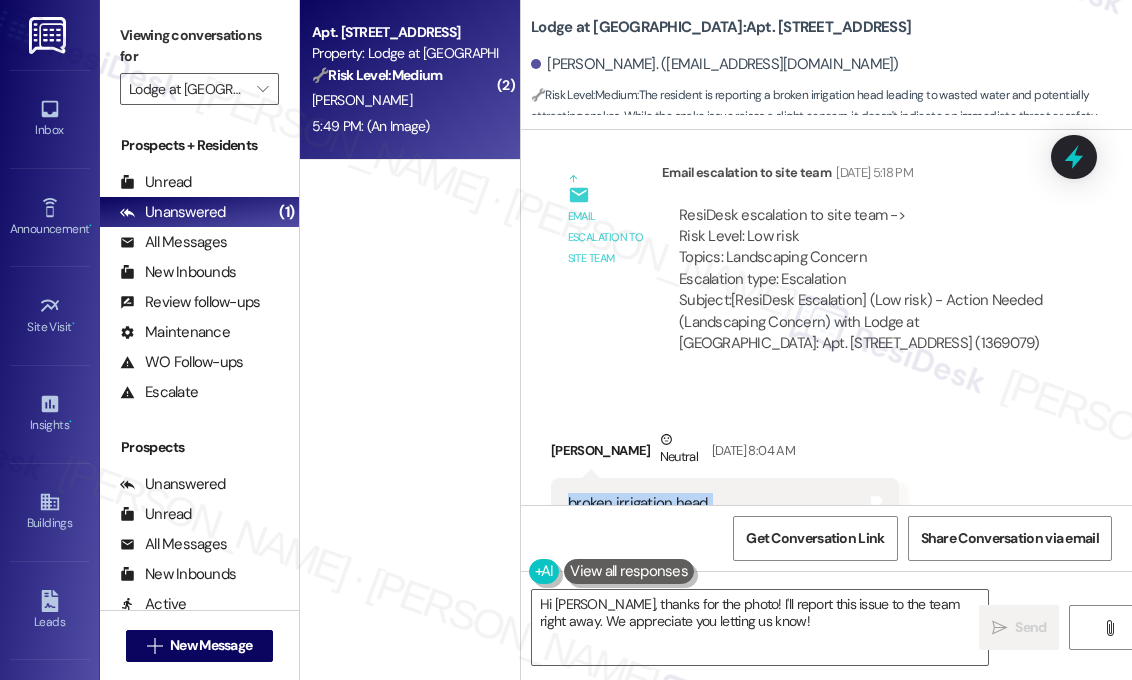 click on "broken irrigation head.
sidewalk along bldg 3134.
backside near [GEOGRAPHIC_DATA]." at bounding box center [717, 525] 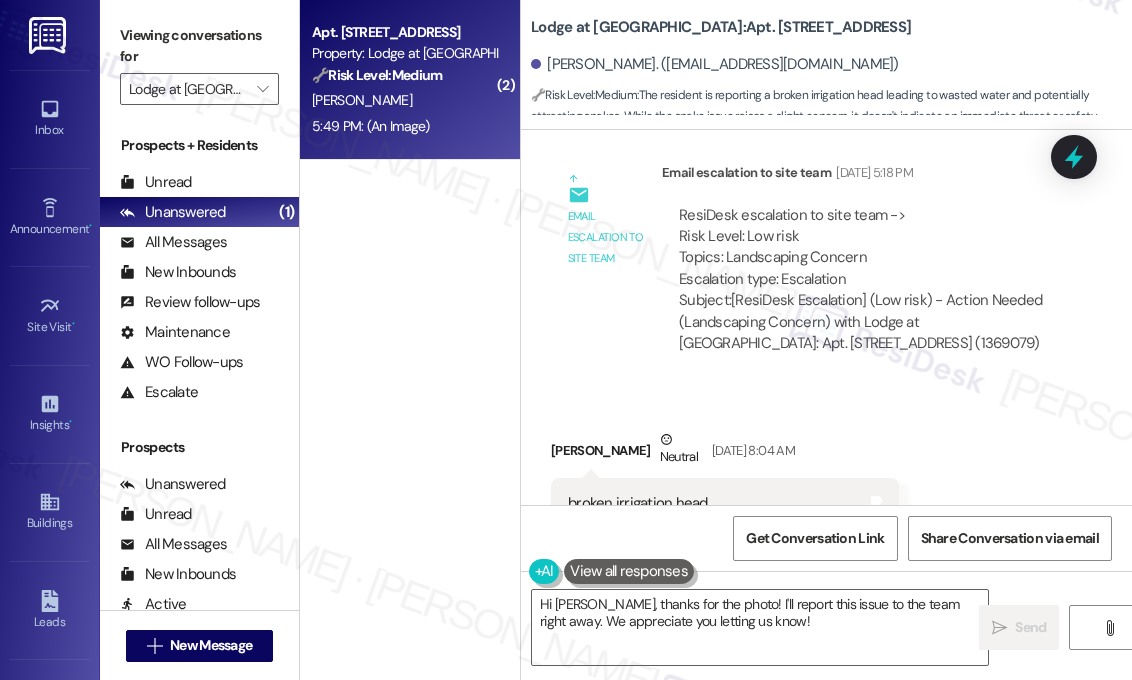 click on "Received via SMS [PERSON_NAME]   Neutral [DATE] 8:04 AM broken irrigation head.
sidewalk along bldg 3134.
backside near [GEOGRAPHIC_DATA].  JPG  attachment ResiDesk recognized items in this image See details     Download   (Click to zoom) Tags and notes Tagged as:   Maintenance request Click to highlight conversations about Maintenance request" at bounding box center [826, 702] 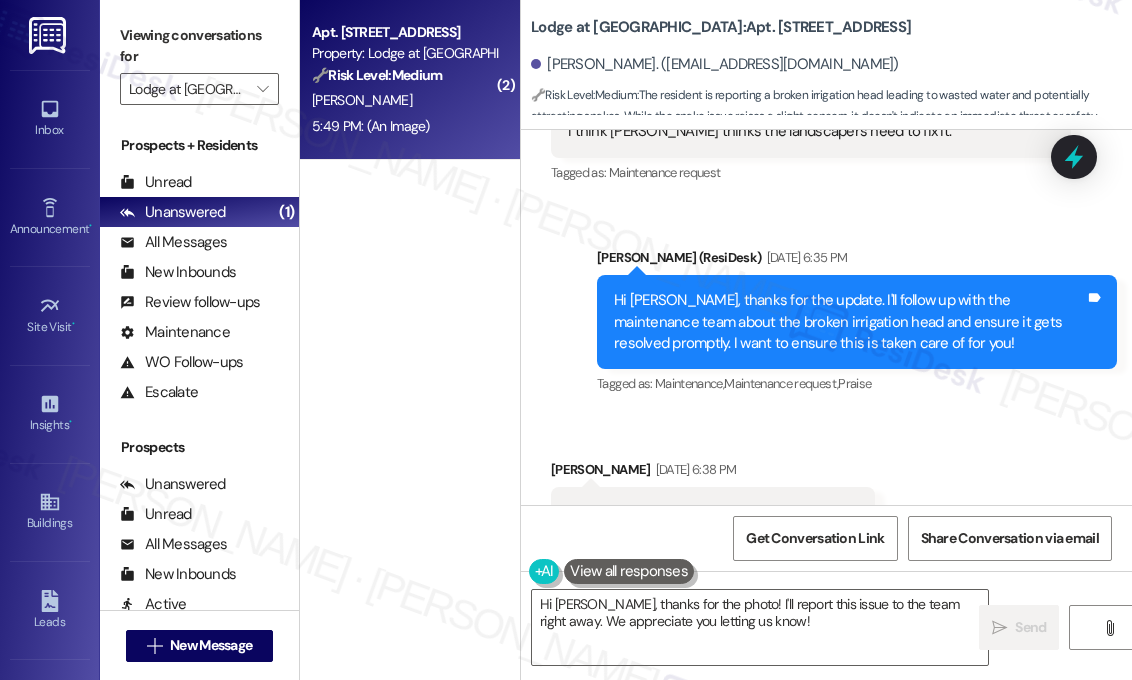 scroll, scrollTop: 20398, scrollLeft: 0, axis: vertical 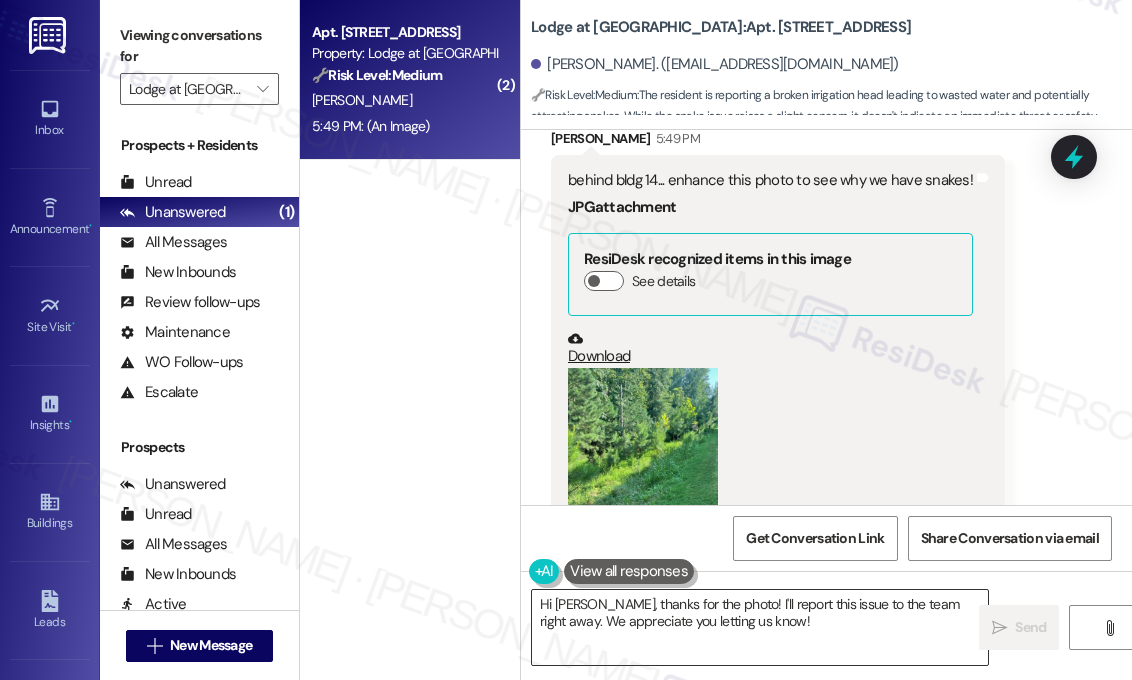click on "Hi [PERSON_NAME], thanks for the photo! I'll report this issue to the team right away. We appreciate you letting us know!" at bounding box center (760, 627) 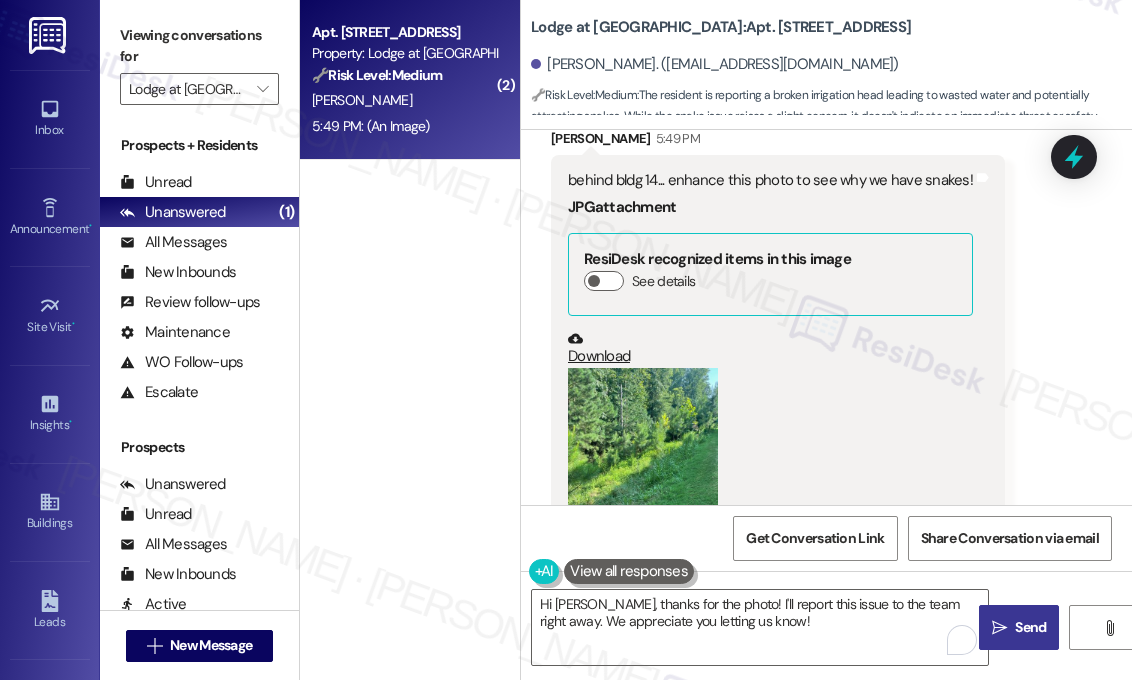 click on "Send" at bounding box center (1030, 627) 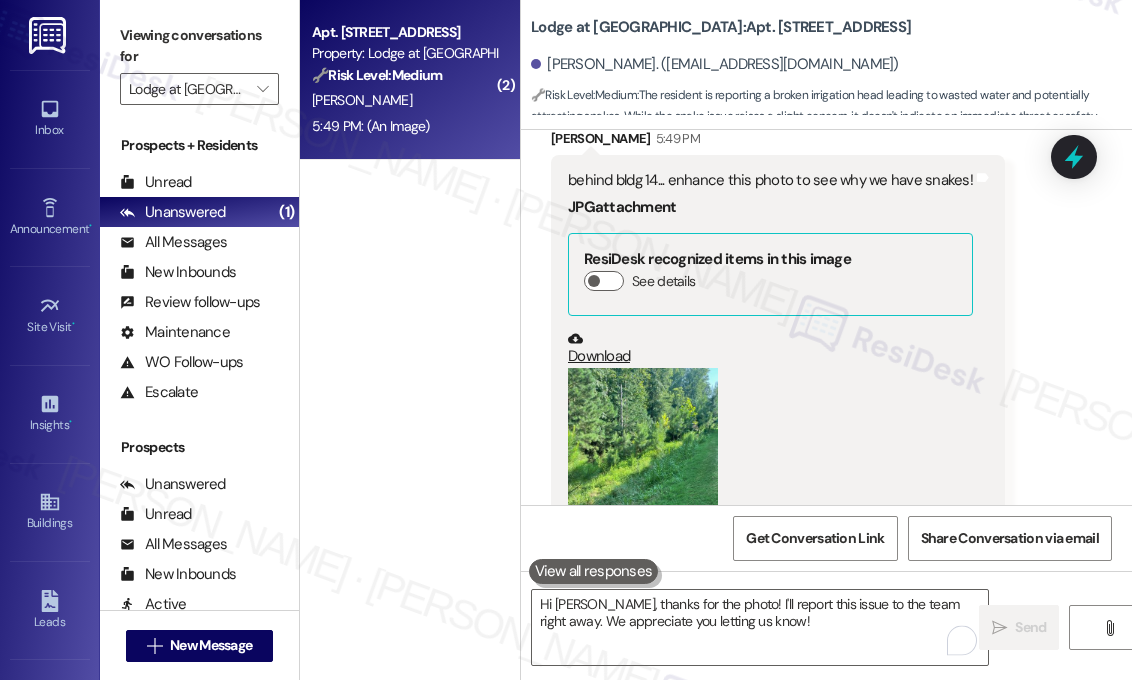 type 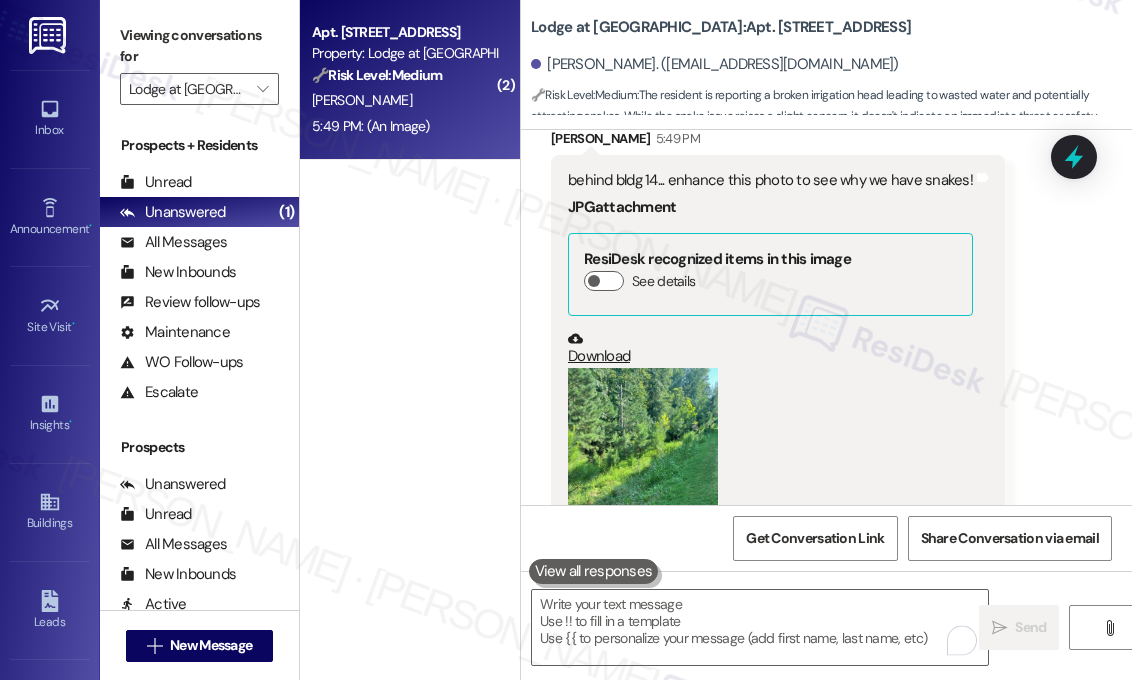 scroll, scrollTop: 20397, scrollLeft: 0, axis: vertical 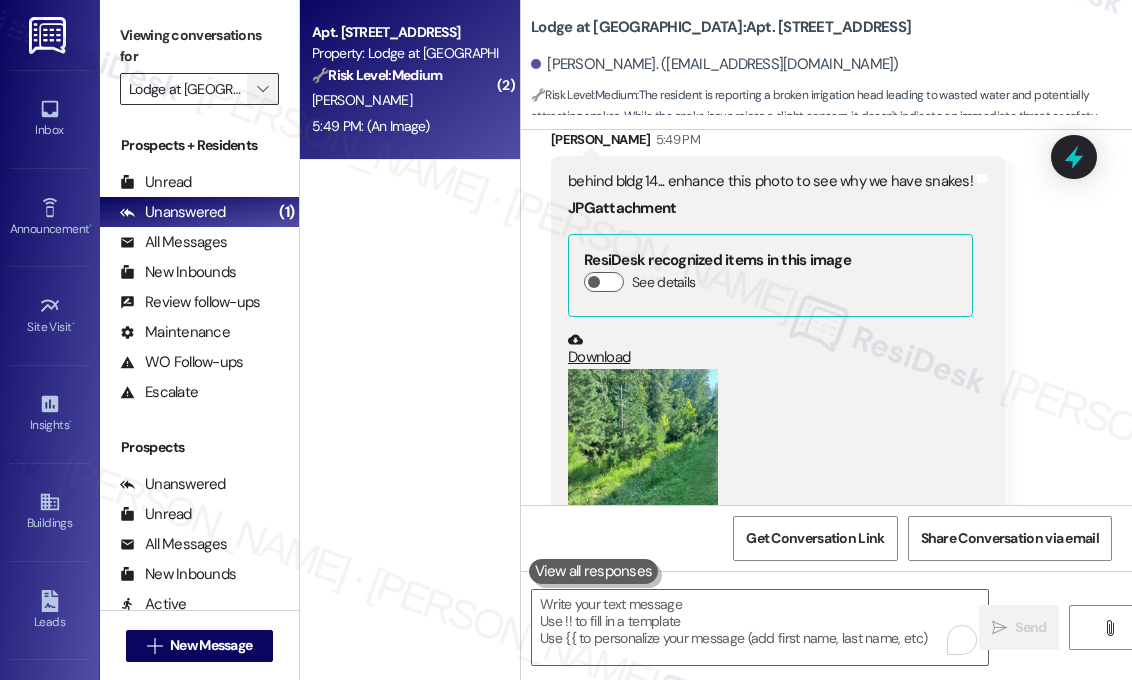 click on "" at bounding box center (262, 89) 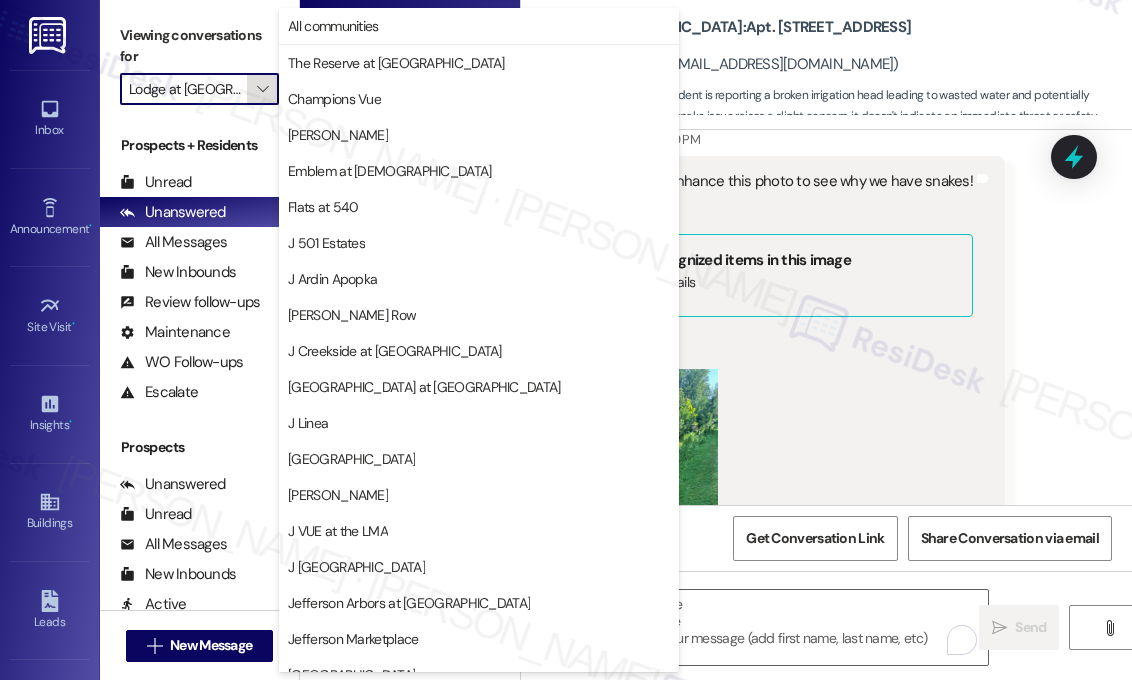 scroll, scrollTop: 0, scrollLeft: 29, axis: horizontal 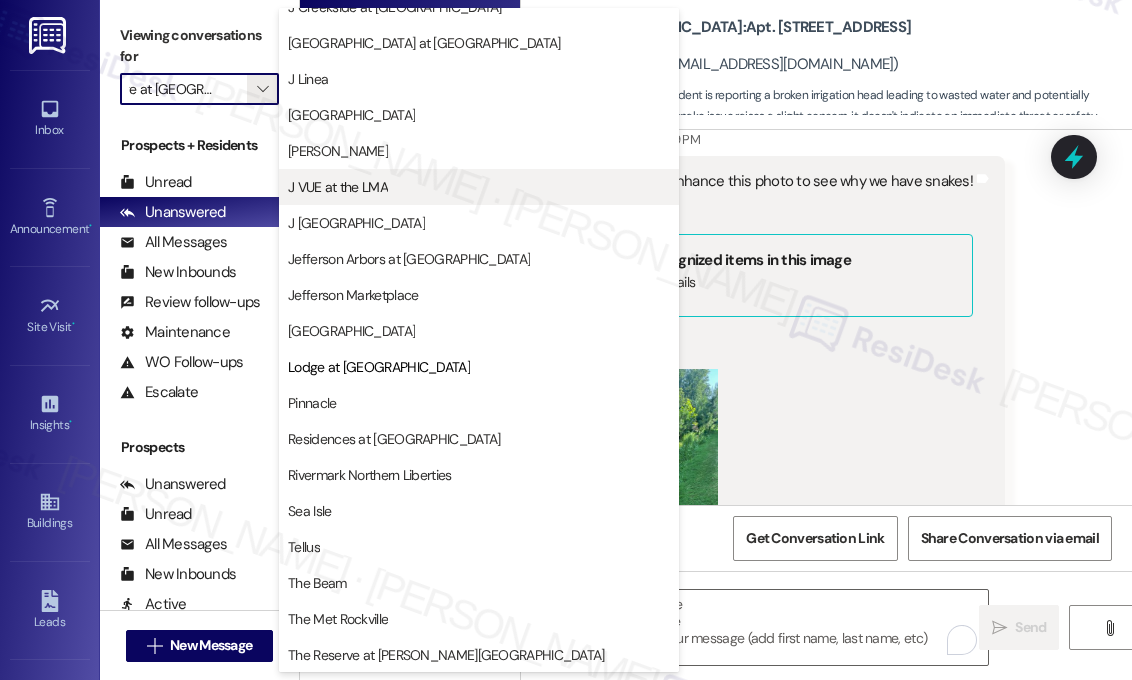 click on "J VUE at the LMA" at bounding box center (338, 187) 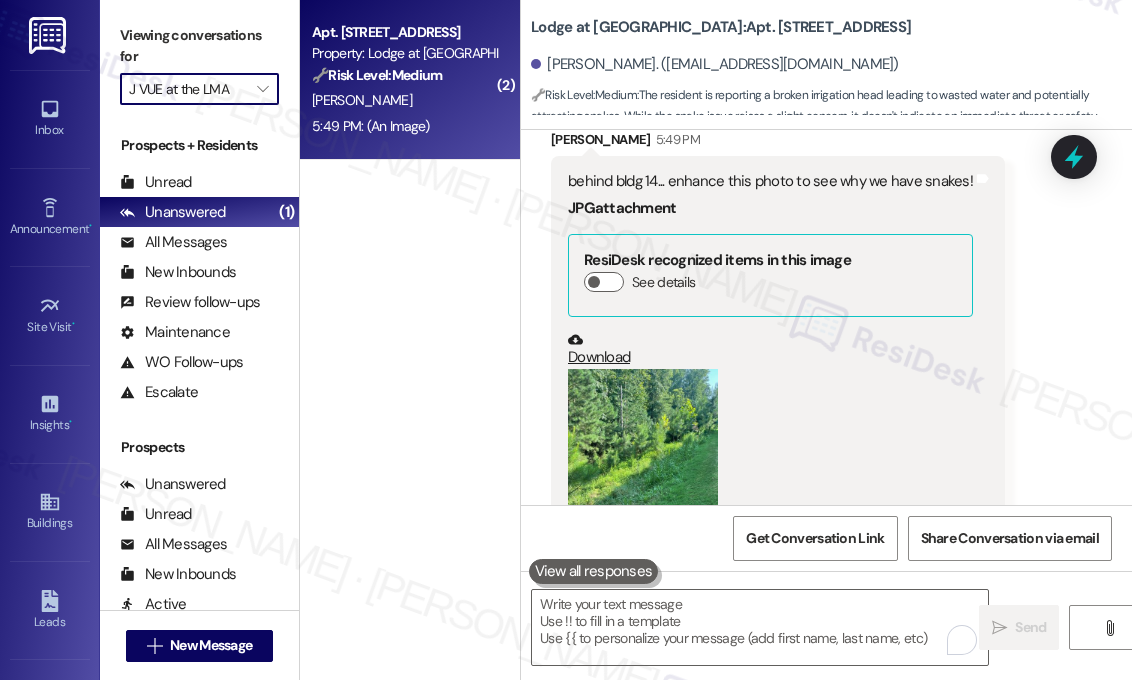 scroll, scrollTop: 0, scrollLeft: 0, axis: both 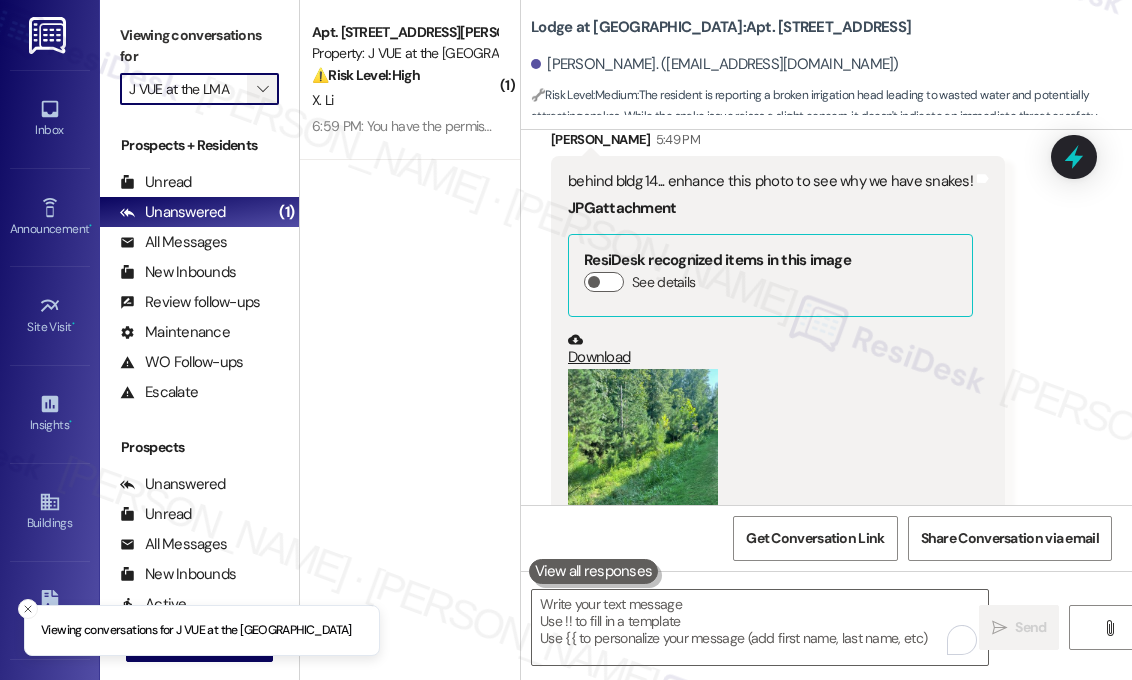 click on "" at bounding box center (262, 89) 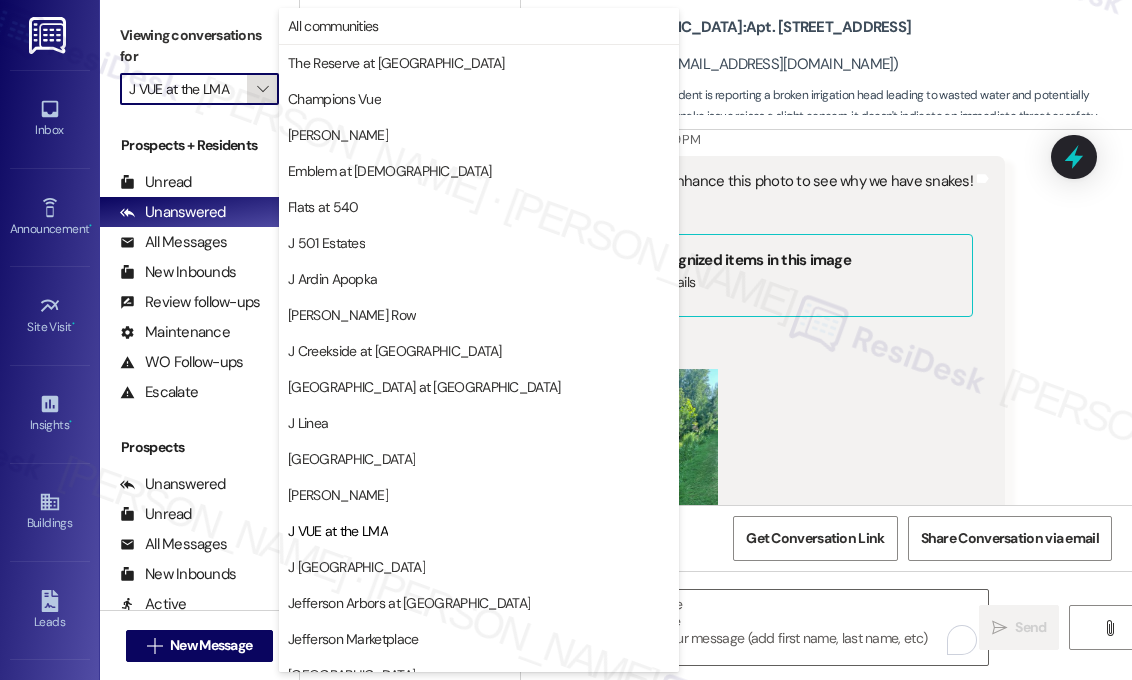 scroll, scrollTop: 324, scrollLeft: 0, axis: vertical 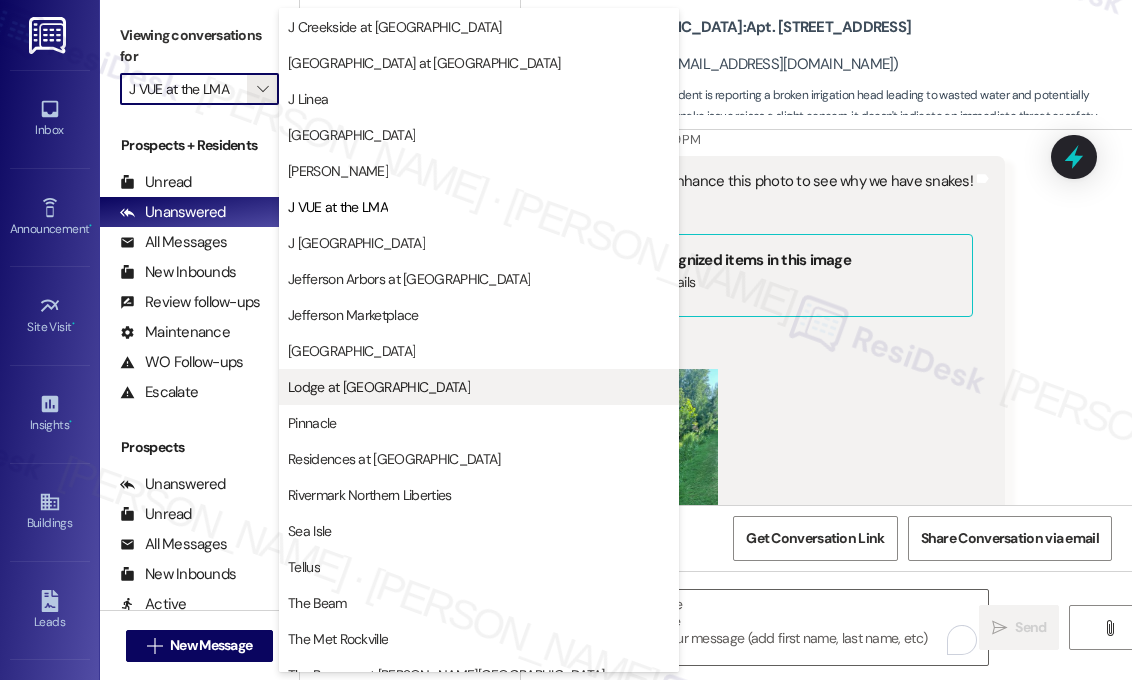 click on "Lodge at [GEOGRAPHIC_DATA]" at bounding box center [379, 387] 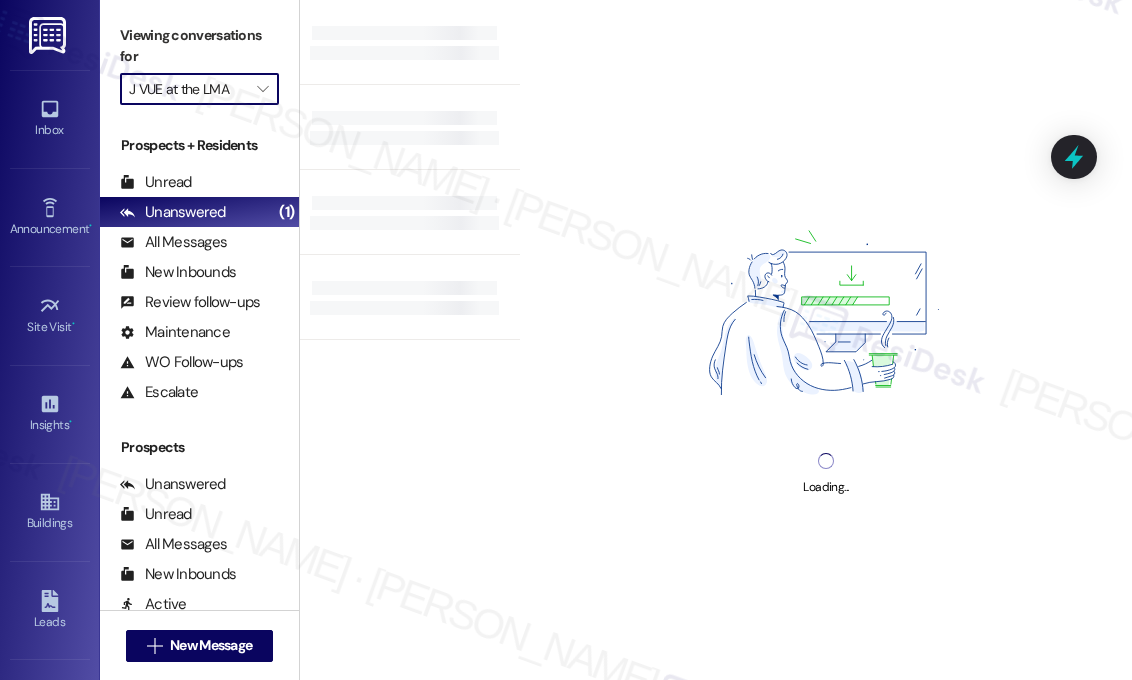 type on "Lodge at [GEOGRAPHIC_DATA]" 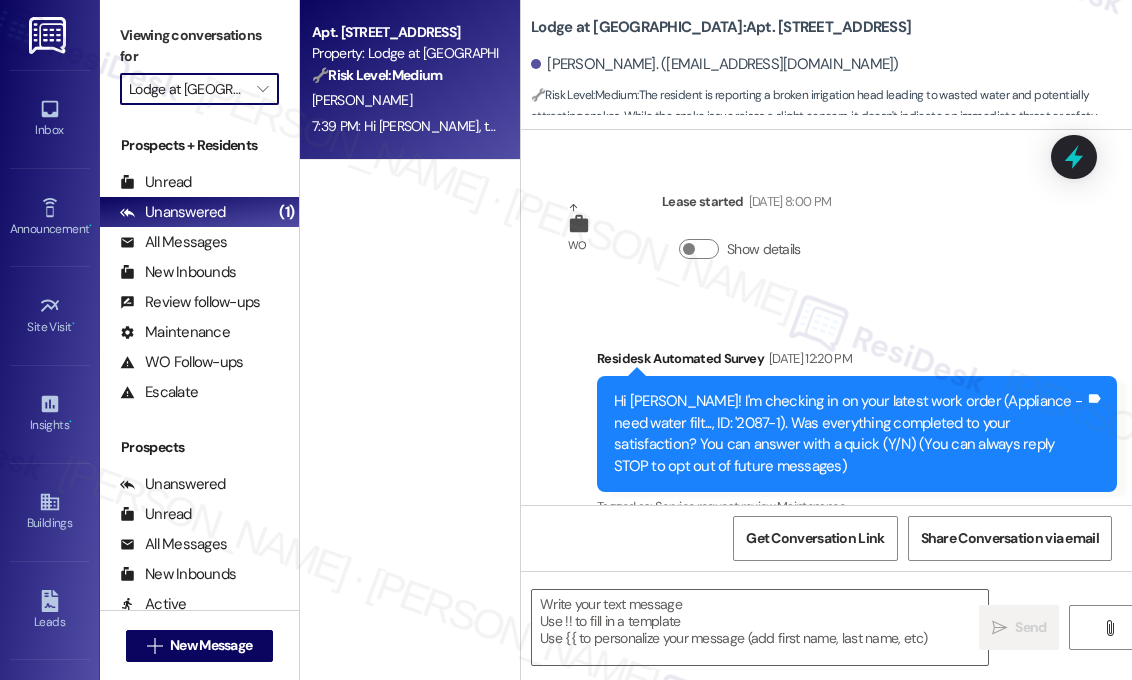 click on "7:39 PM: Hi [PERSON_NAME], thanks for the photo! I'll report this issue to the team right away. We appreciate you letting us know! 7:39 PM: Hi [PERSON_NAME], thanks for the photo! I'll report this issue to the team right away. We appreciate you letting us know!" at bounding box center (684, 126) 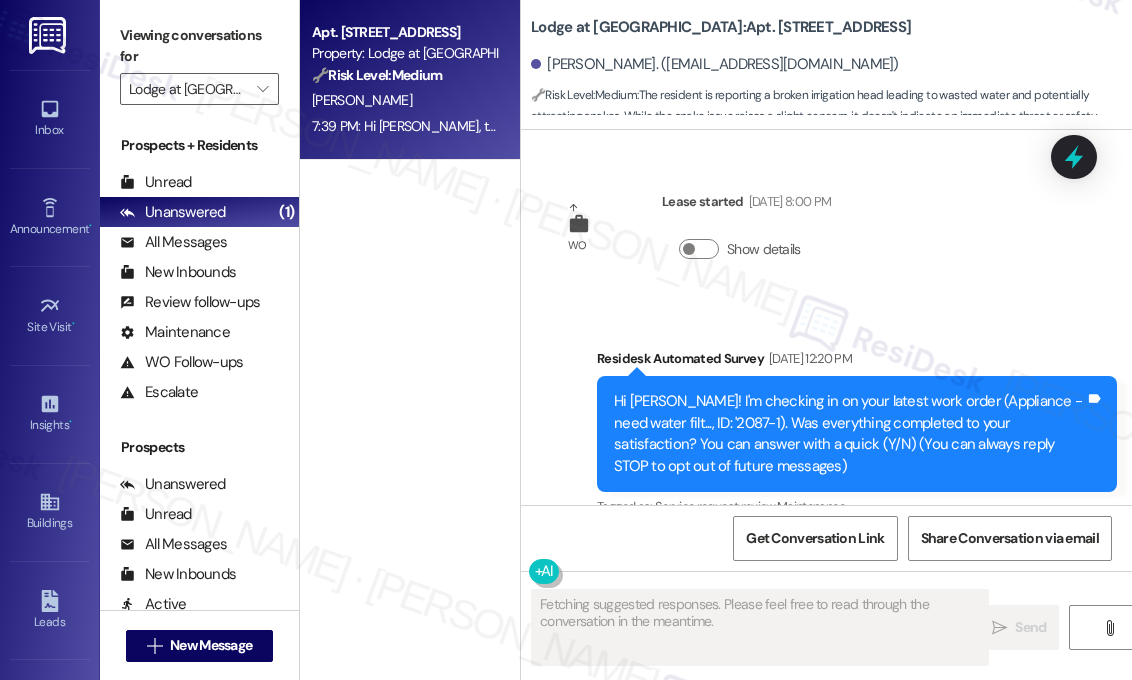 scroll, scrollTop: 20397, scrollLeft: 0, axis: vertical 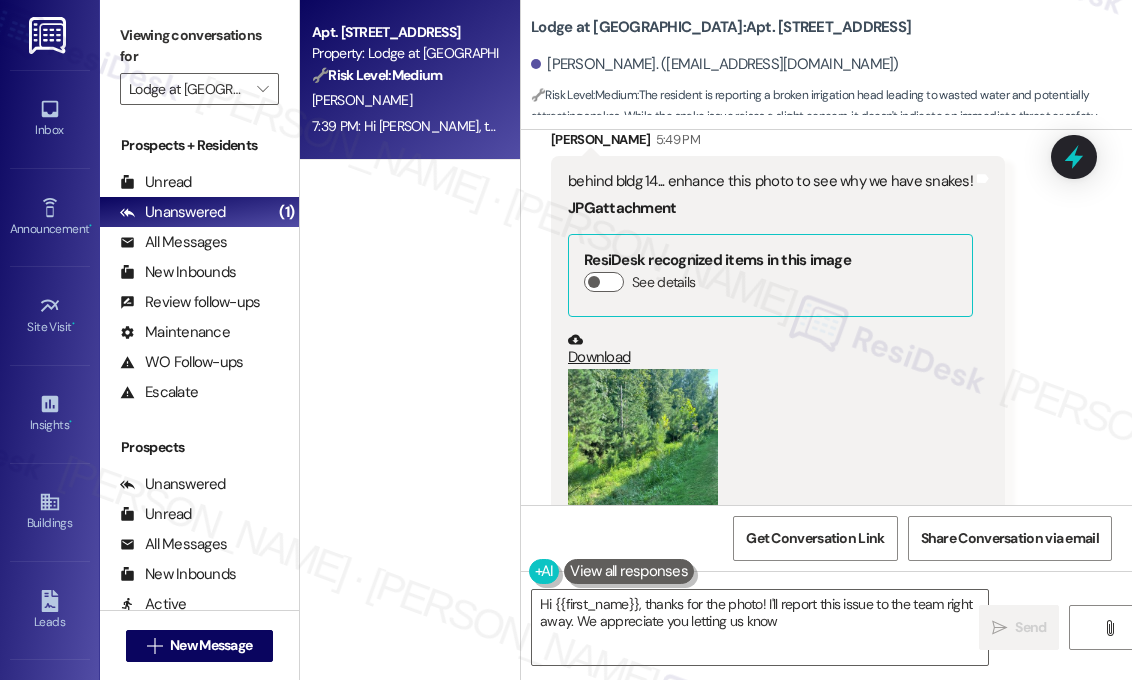 type on "Hi {{first_name}}, thanks for the photo! I'll report this issue to the team right away. We appreciate you letting us know!" 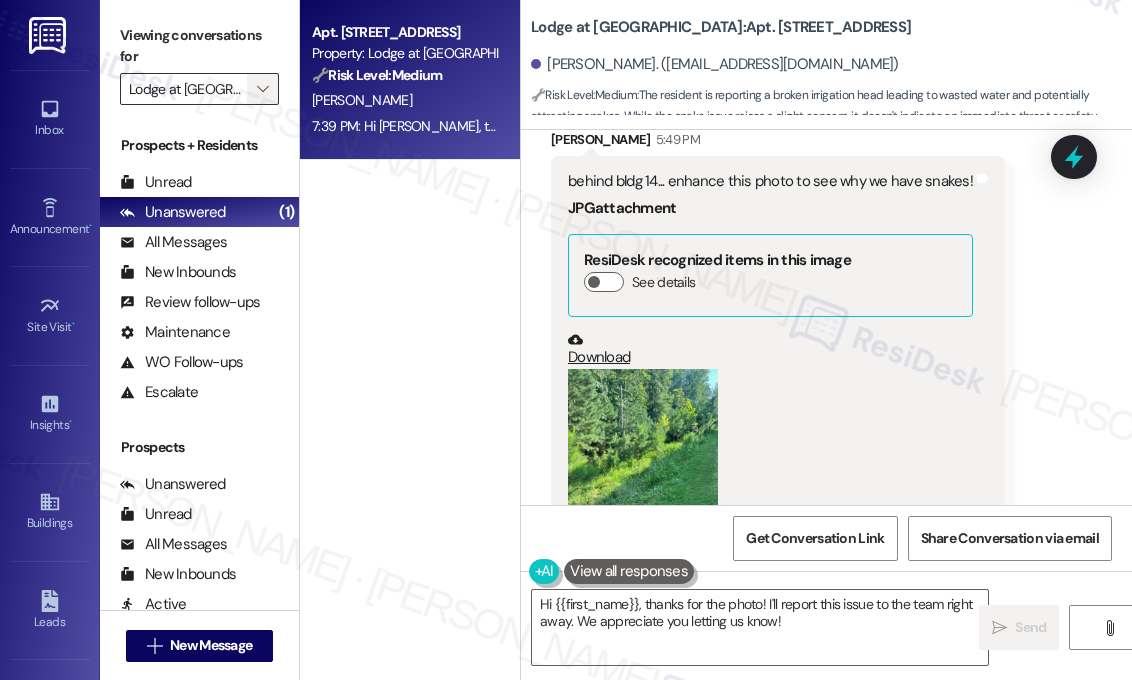 click on "" at bounding box center [262, 89] 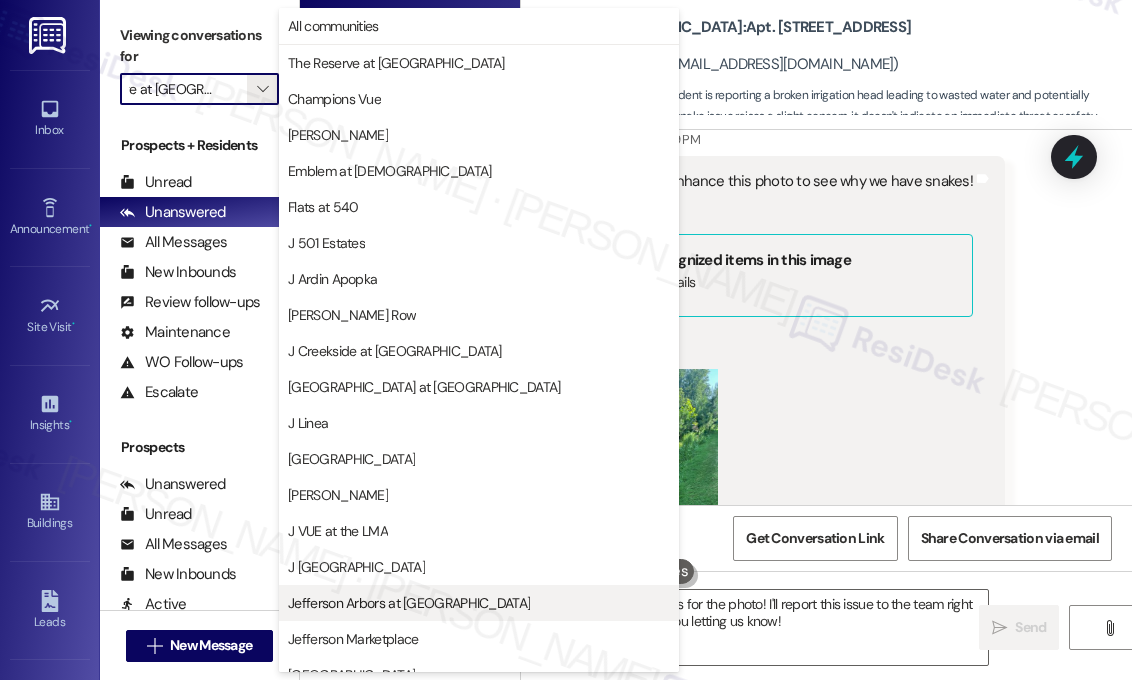 scroll, scrollTop: 344, scrollLeft: 0, axis: vertical 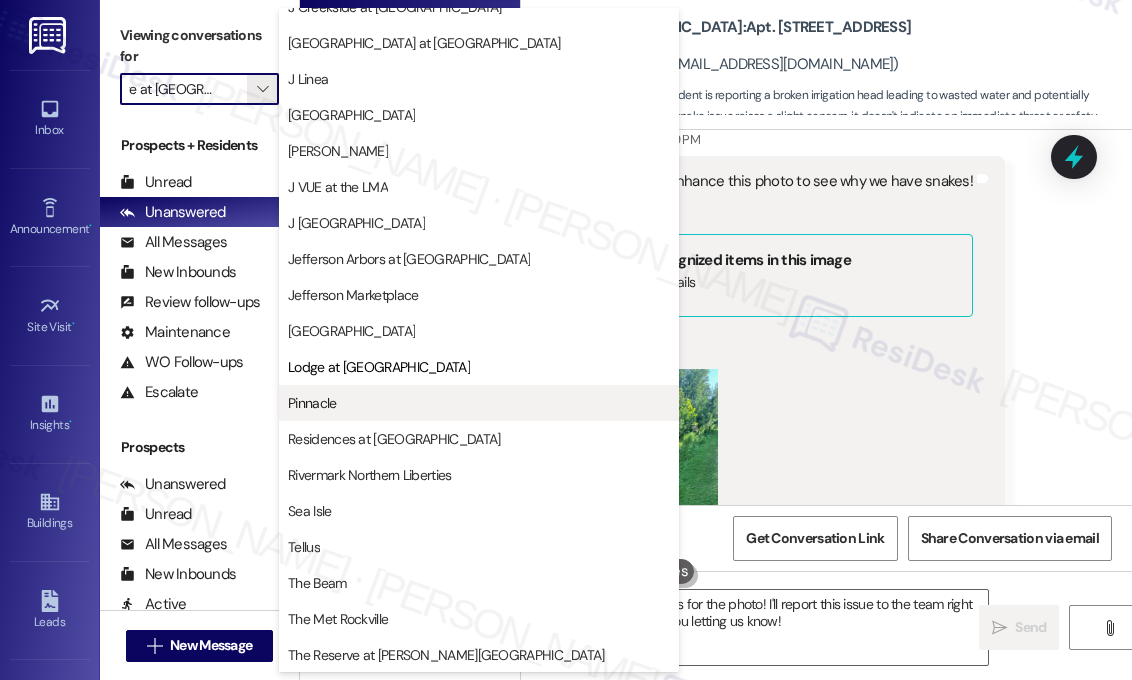 click on "Pinnacle" at bounding box center (312, 403) 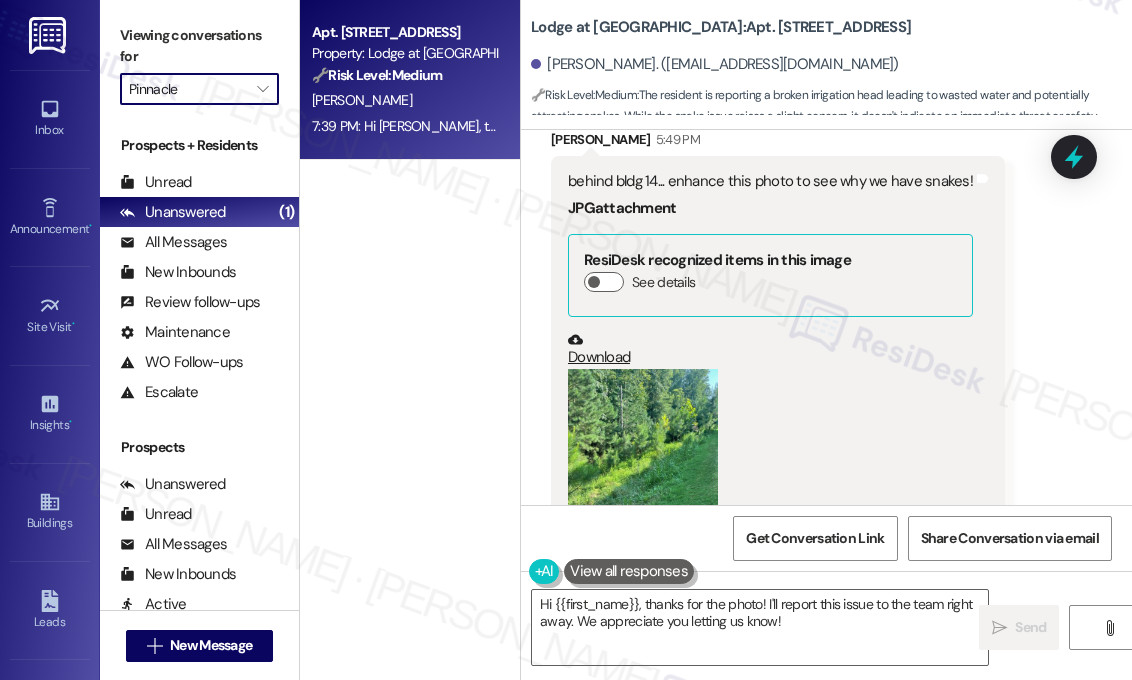 scroll, scrollTop: 0, scrollLeft: 0, axis: both 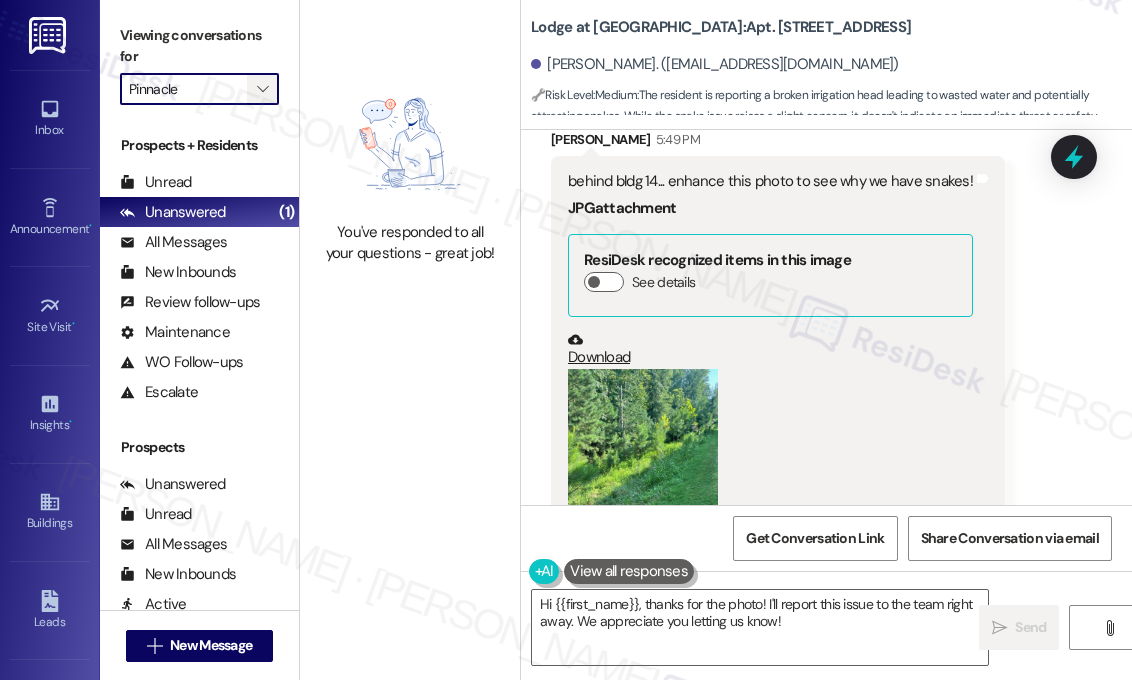 click on "" at bounding box center [262, 89] 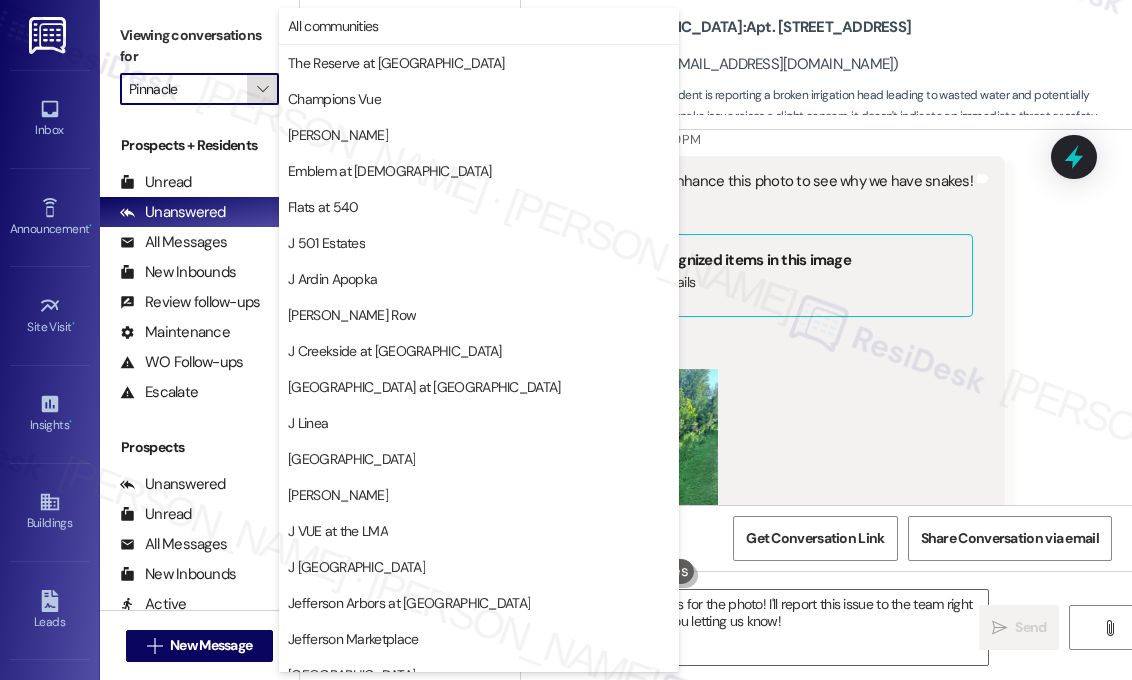 scroll, scrollTop: 344, scrollLeft: 0, axis: vertical 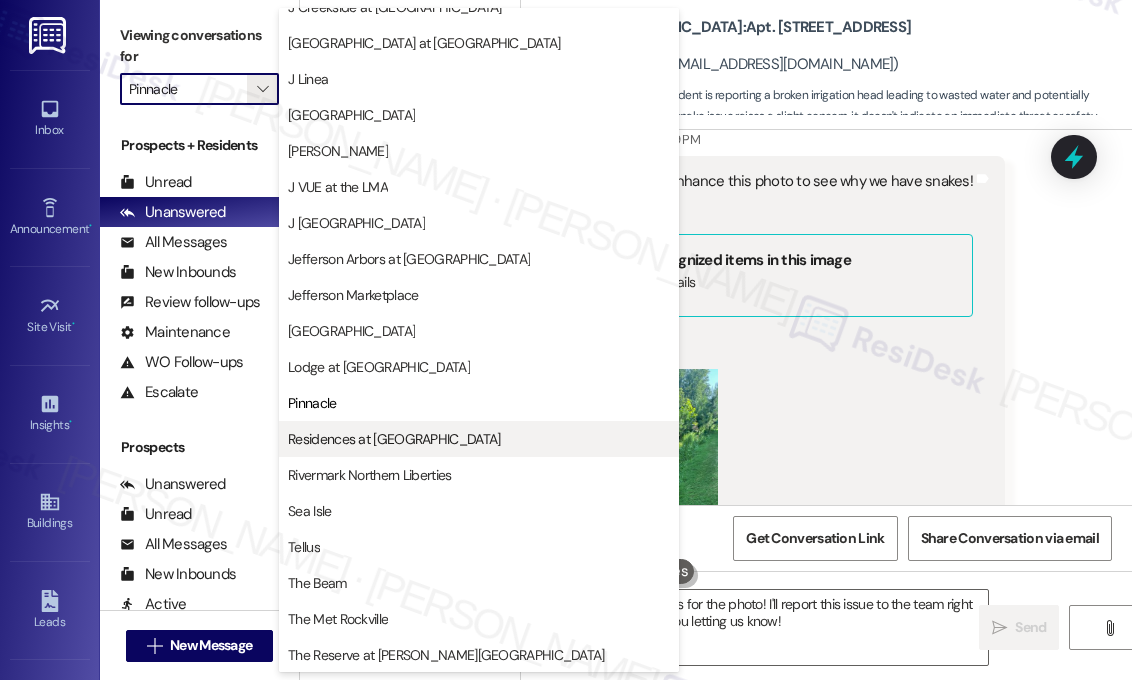 click on "Residences at [GEOGRAPHIC_DATA]" at bounding box center [394, 439] 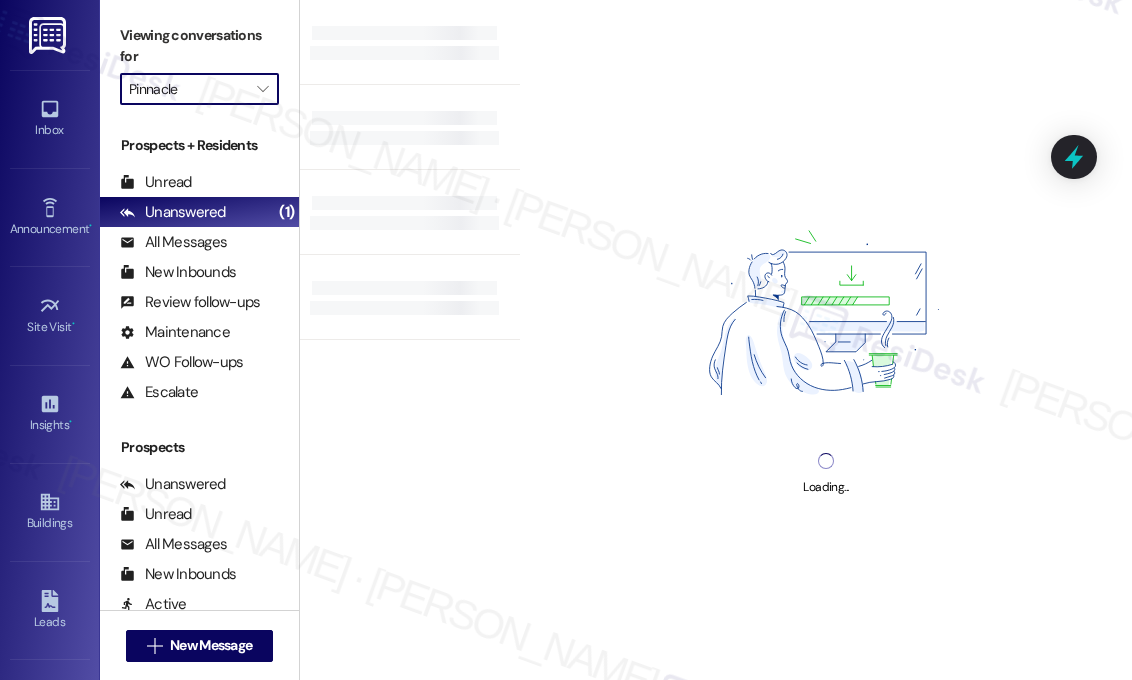 type on "Residences at [GEOGRAPHIC_DATA]" 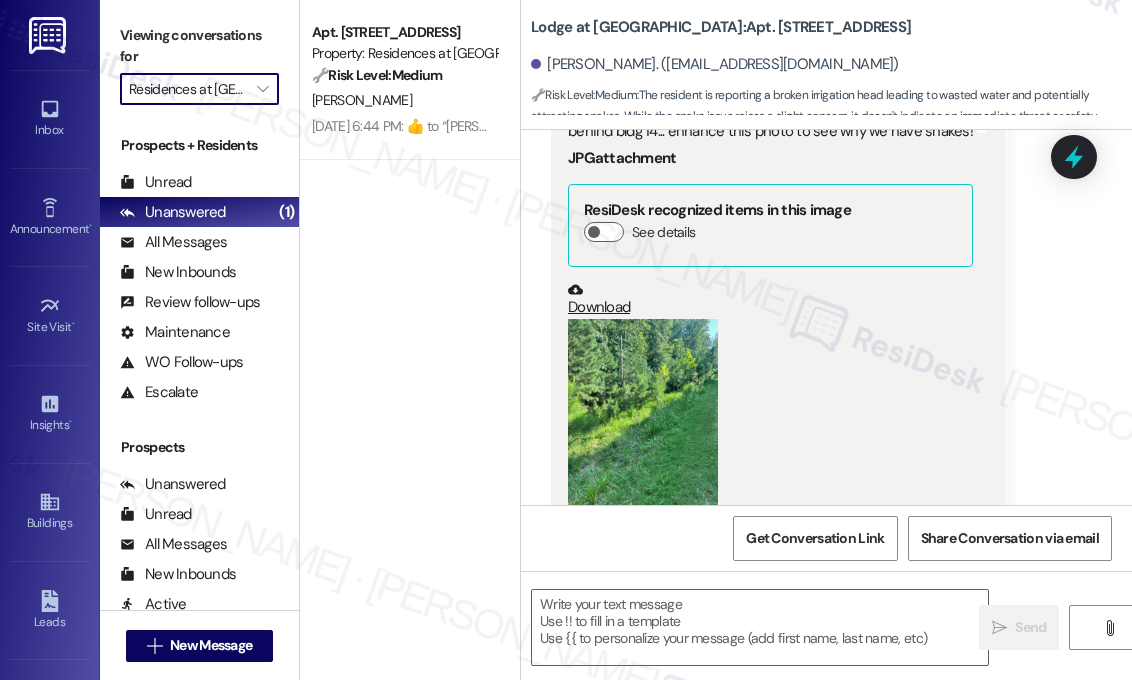 type on "Fetching suggested responses. Please feel free to read through the conversation in the meantime." 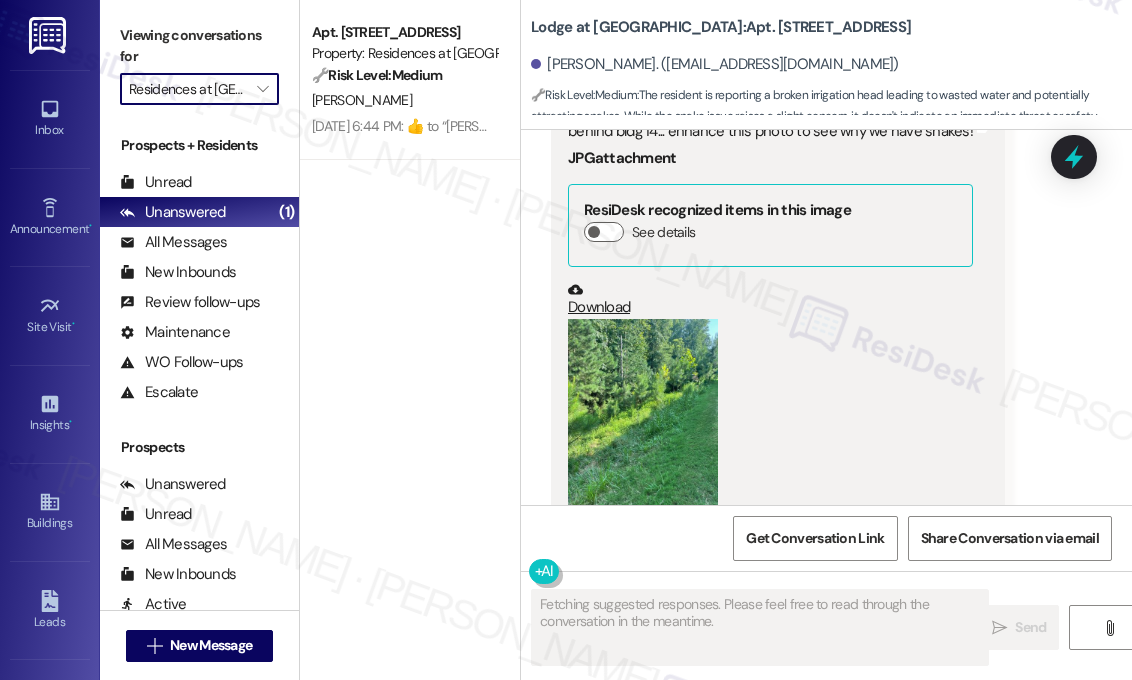 scroll, scrollTop: 20397, scrollLeft: 0, axis: vertical 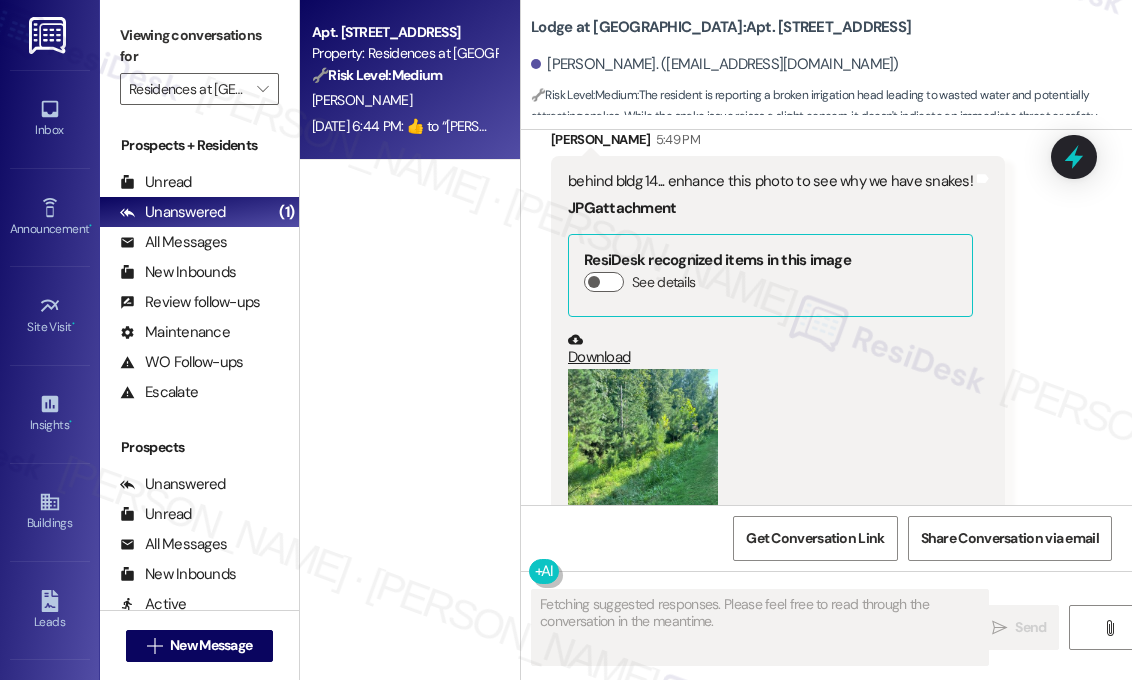 click on "[PERSON_NAME]" at bounding box center (404, 100) 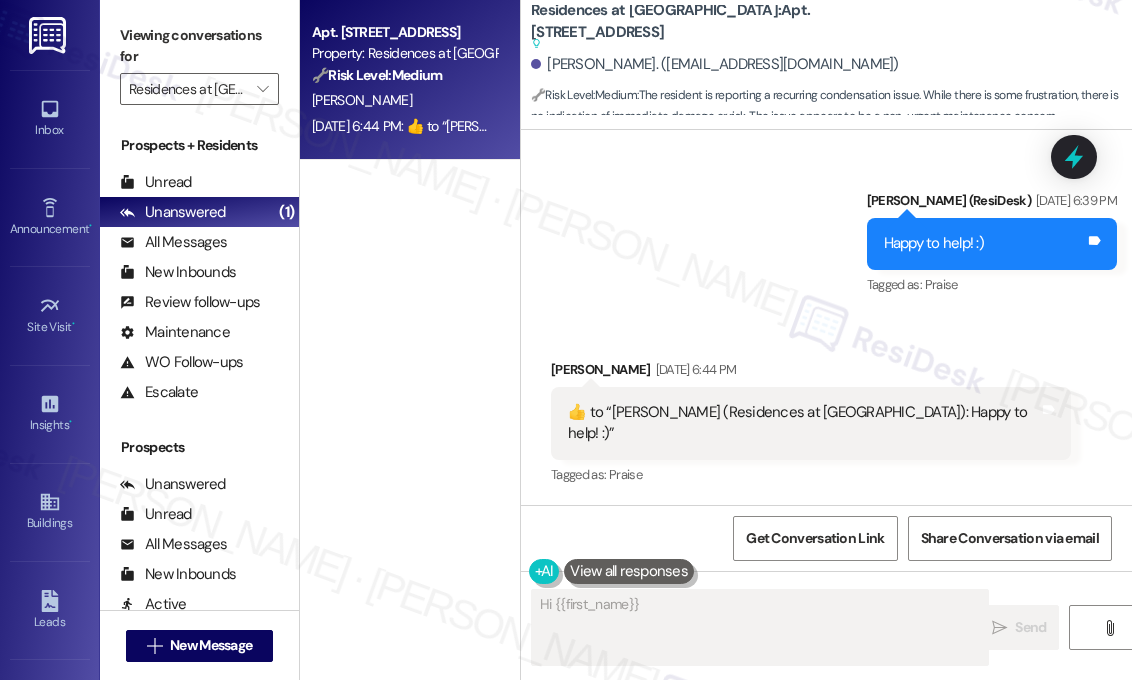 scroll, scrollTop: 16714, scrollLeft: 0, axis: vertical 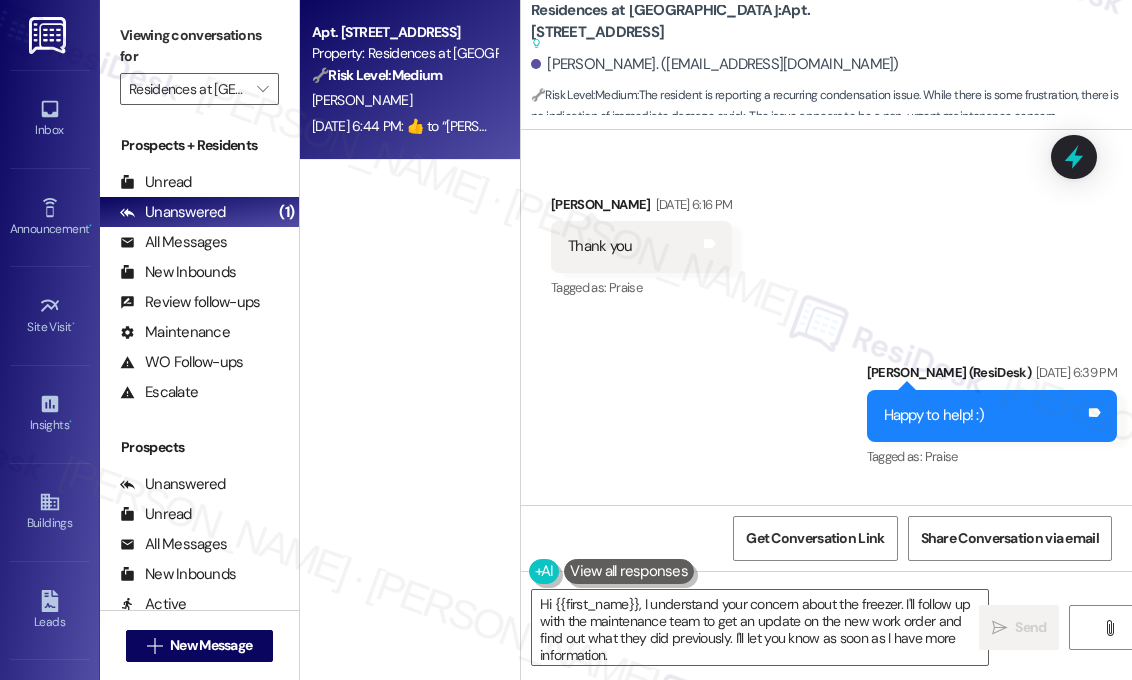 click on "[DATE] 6:44 PM:  ​👍​ to “ [PERSON_NAME] (Residences at [GEOGRAPHIC_DATA]): Happy to help! :) ”  [DATE] 6:44 PM:  ​👍​ to “ [PERSON_NAME] (Residences at [GEOGRAPHIC_DATA]): Happy to help! :) ”" at bounding box center (404, 126) 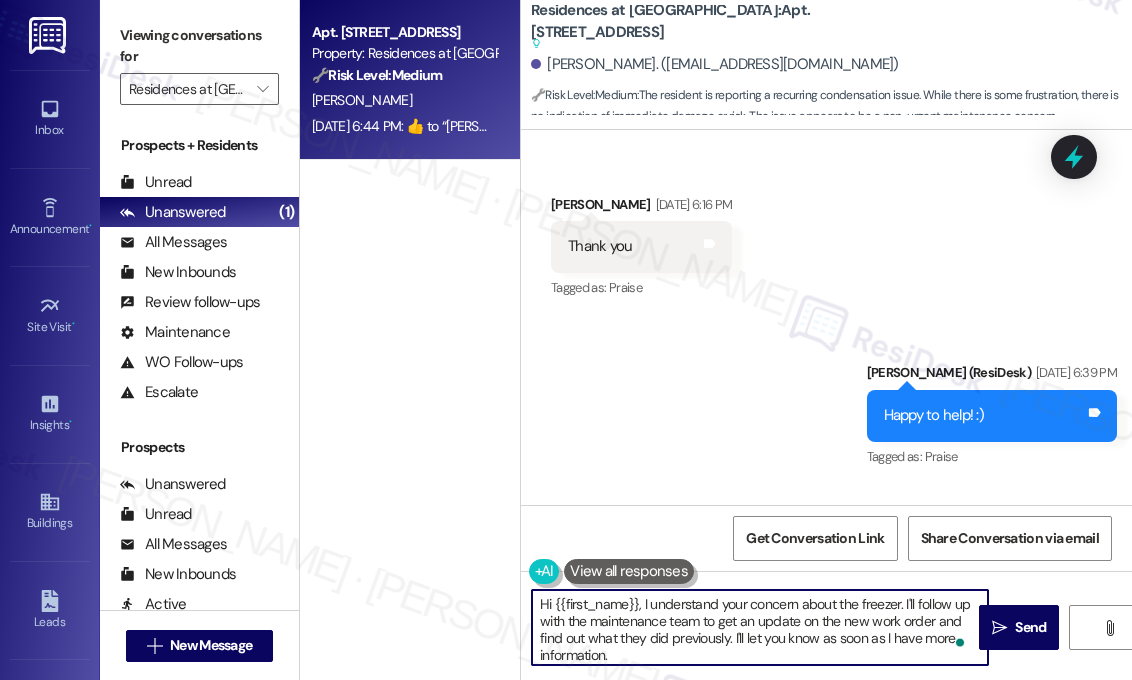 drag, startPoint x: 632, startPoint y: 662, endPoint x: 538, endPoint y: 590, distance: 118.40608 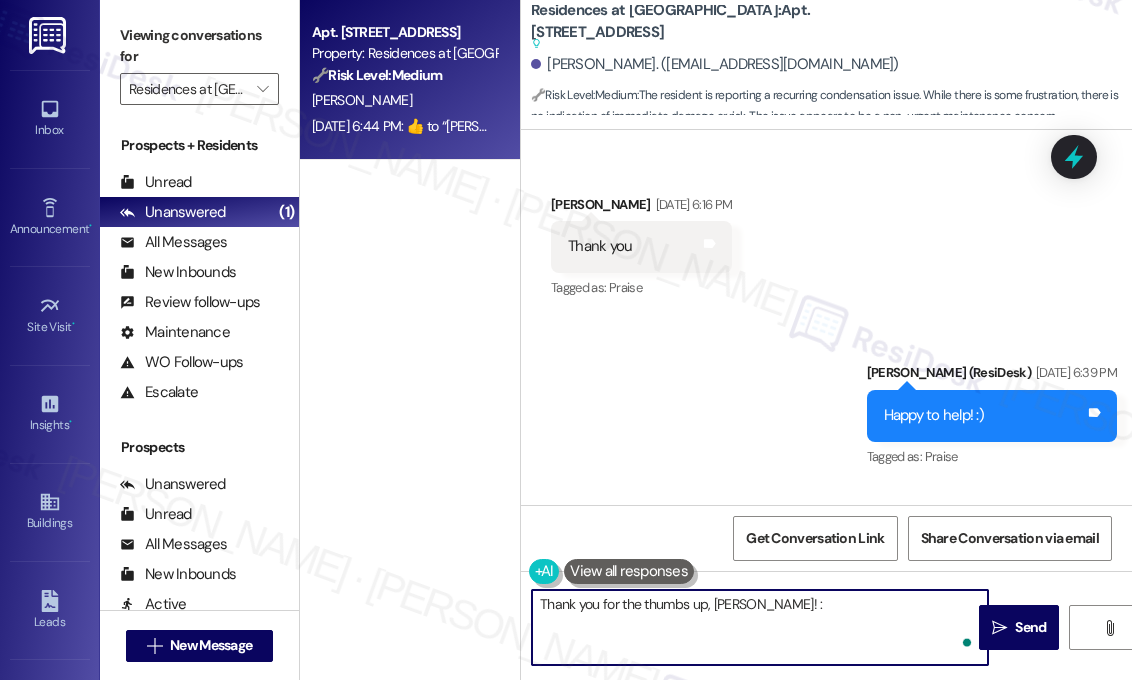 type on "Thank you for the thumbs up, [PERSON_NAME]! :)" 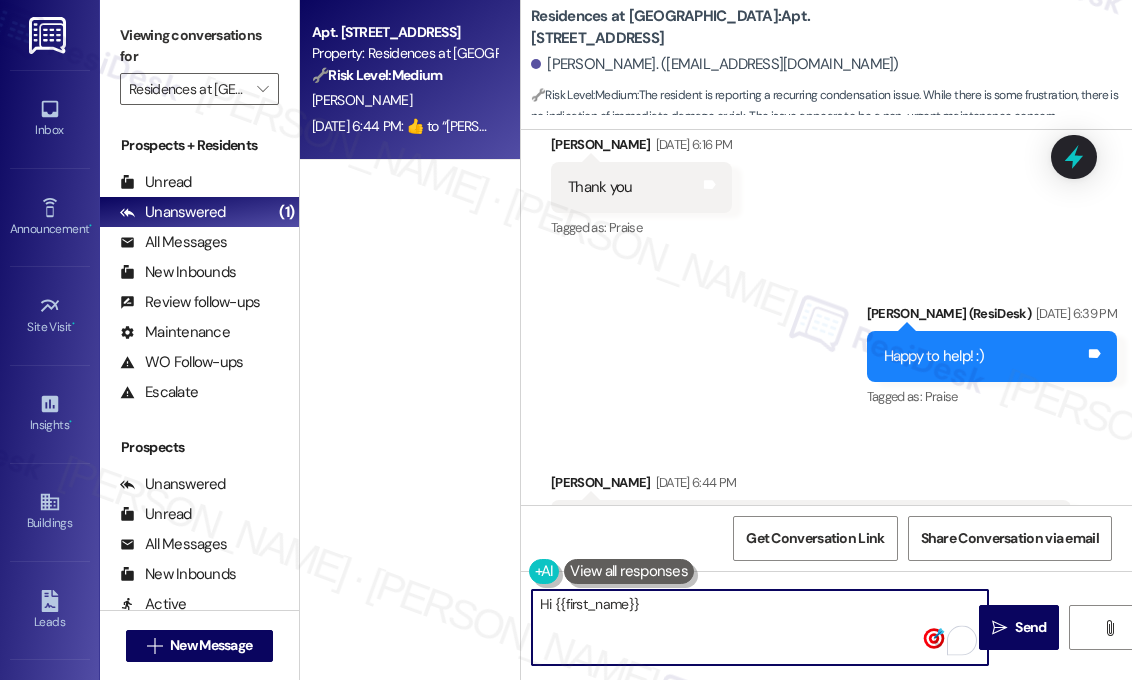 scroll, scrollTop: 16655, scrollLeft: 0, axis: vertical 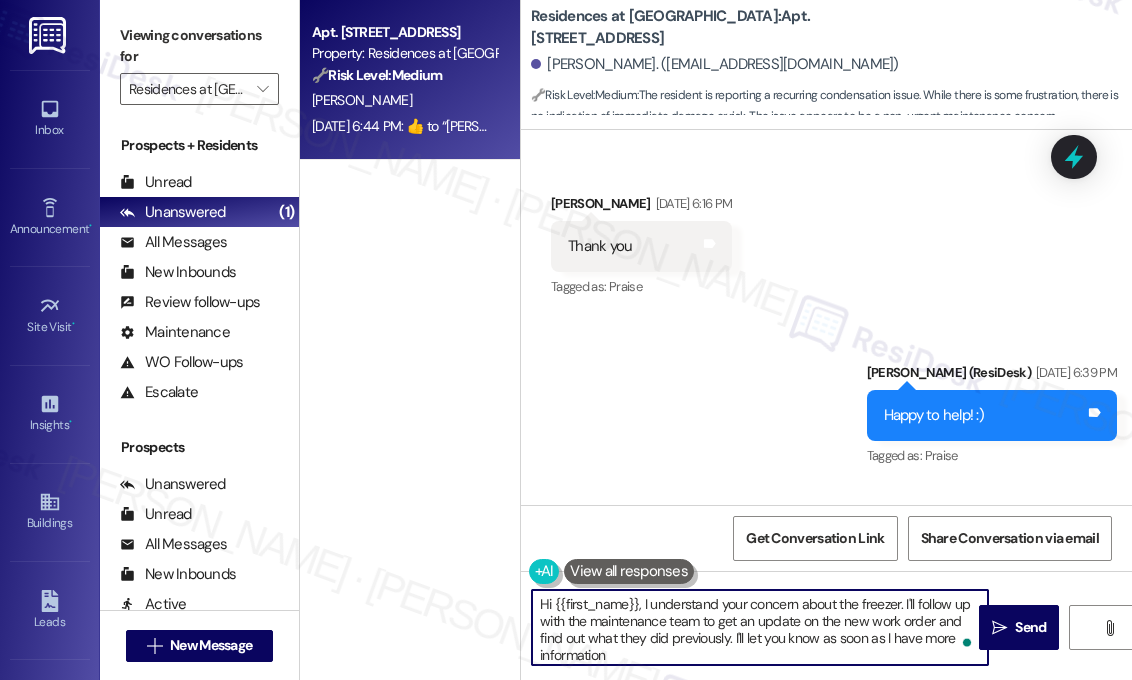 type on "Hi {{first_name}}, I understand your concern about the freezer. I'll follow up with the maintenance team to get an update on the new work order and find out what they did previously. I'll let you know as soon as I have more information." 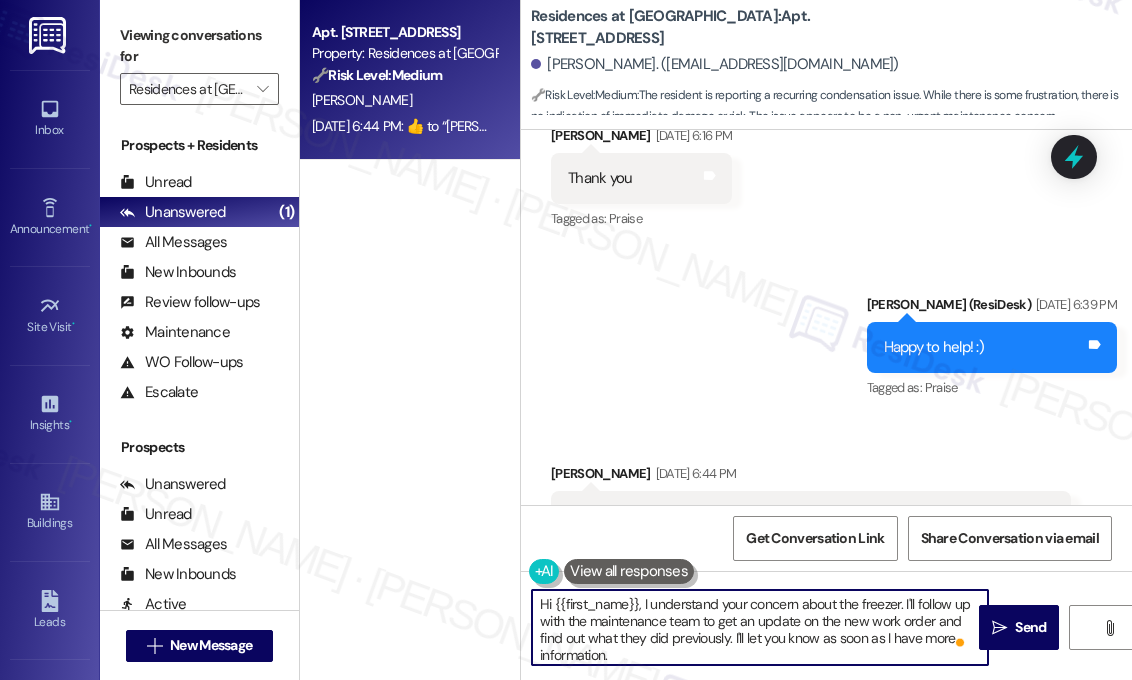 scroll, scrollTop: 16795, scrollLeft: 0, axis: vertical 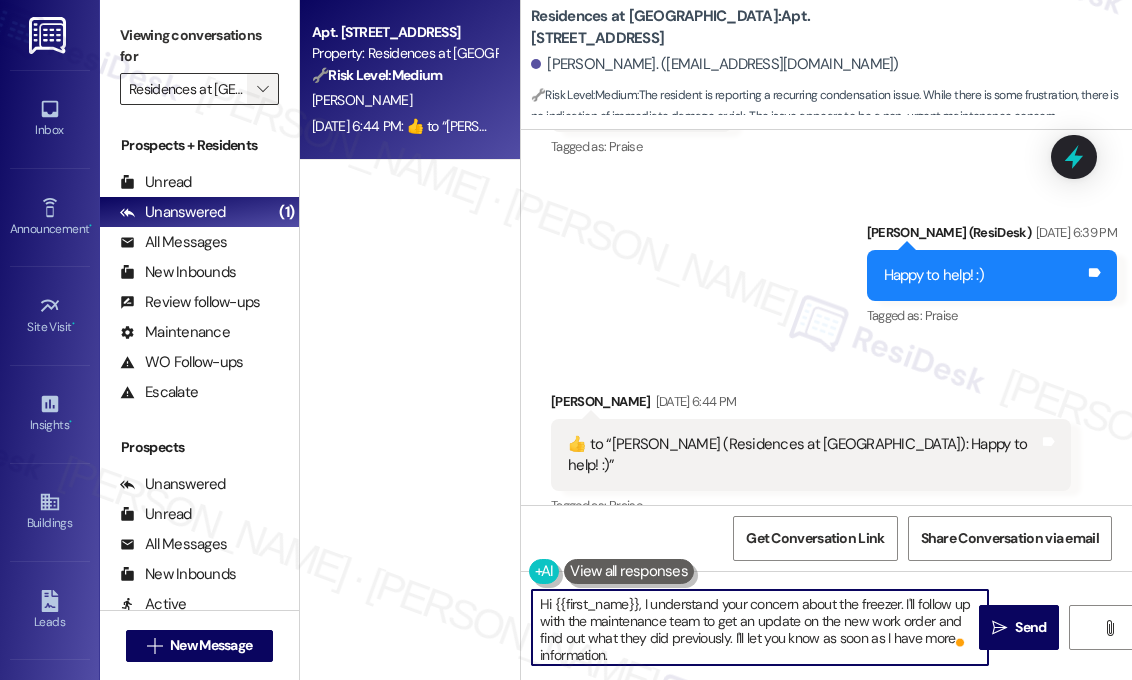 click on "" at bounding box center (262, 89) 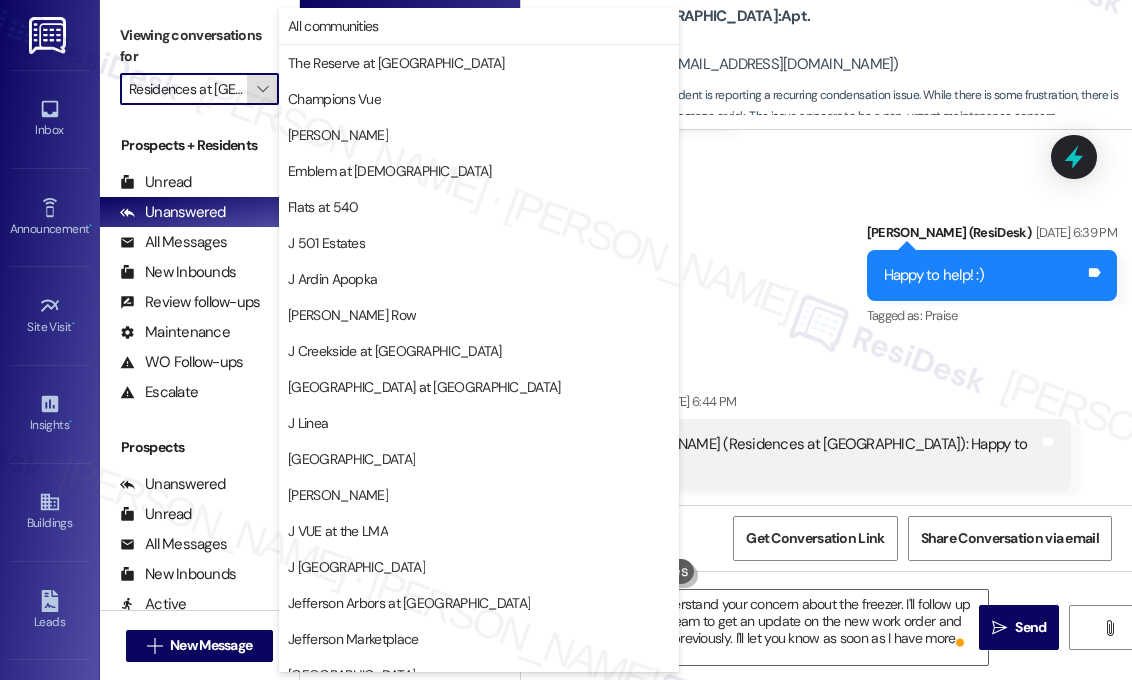 scroll, scrollTop: 0, scrollLeft: 76, axis: horizontal 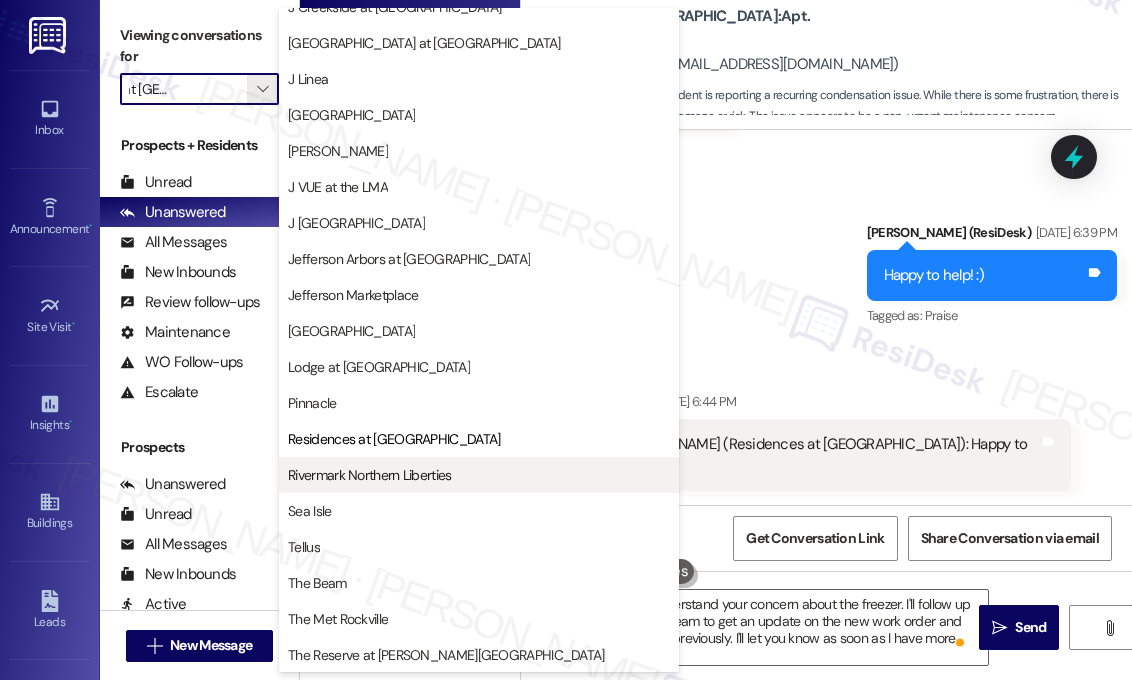 click on "Rivermark Northern Liberties" at bounding box center (369, 475) 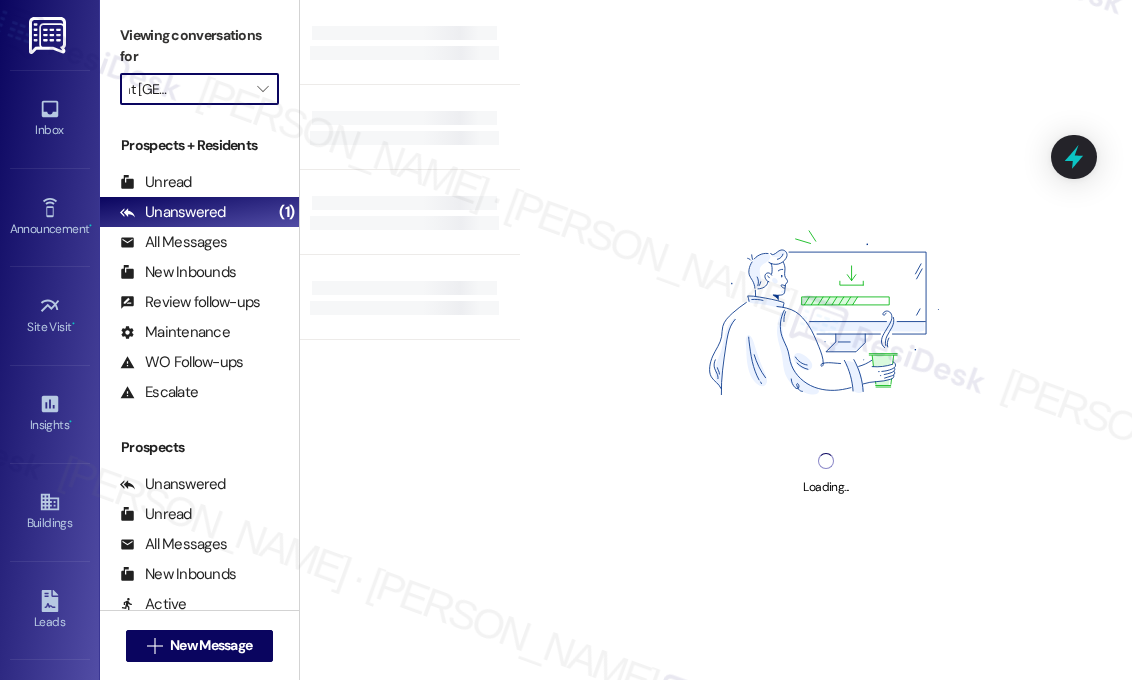 type on "Rivermark Northern Liberties" 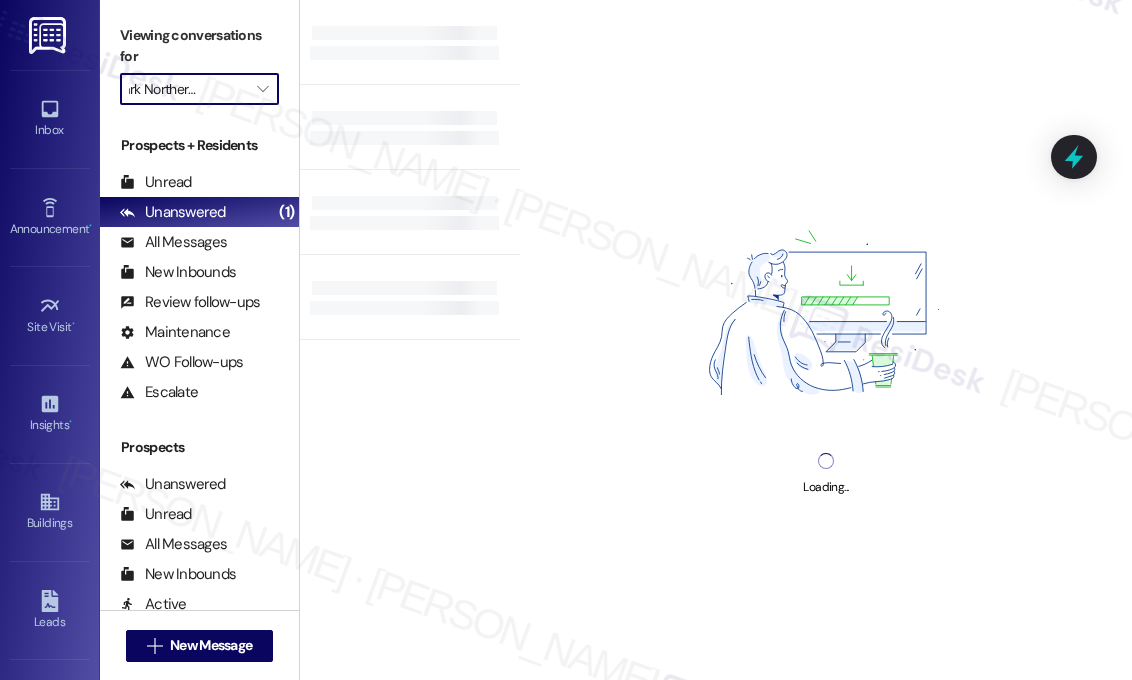 scroll, scrollTop: 0, scrollLeft: 48, axis: horizontal 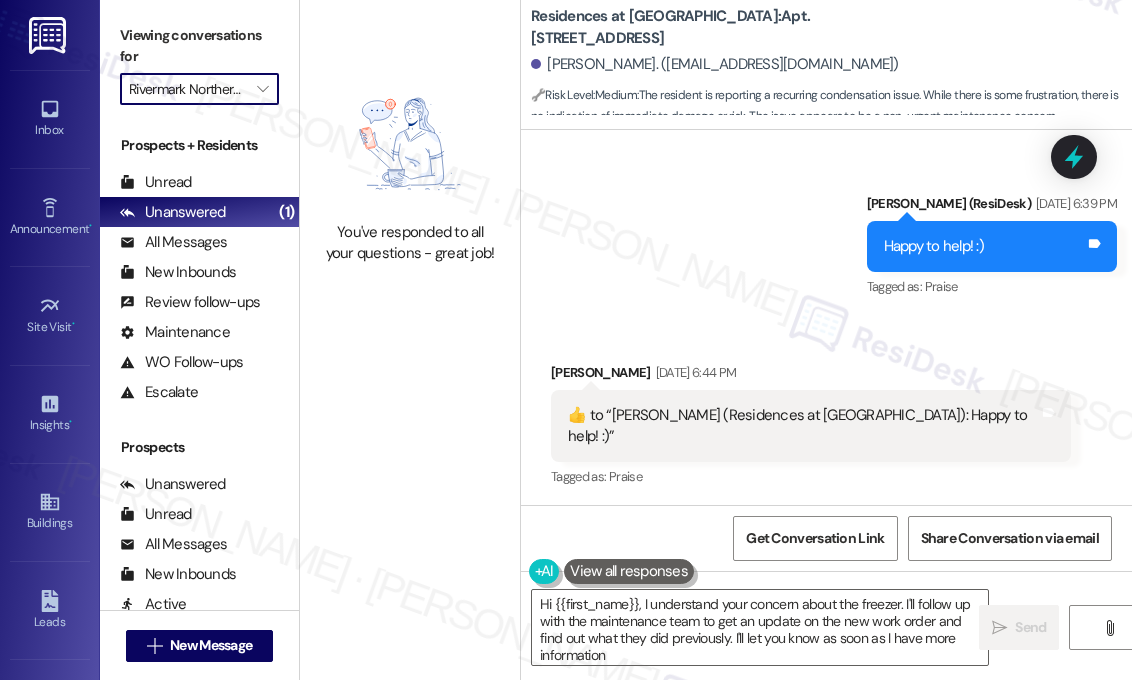 type on "Hi {{first_name}}, I understand your concern about the freezer. I'll follow up with the maintenance team to get an update on the new work order and find out what they did previously. I'll let you know as soon as I have more information!" 